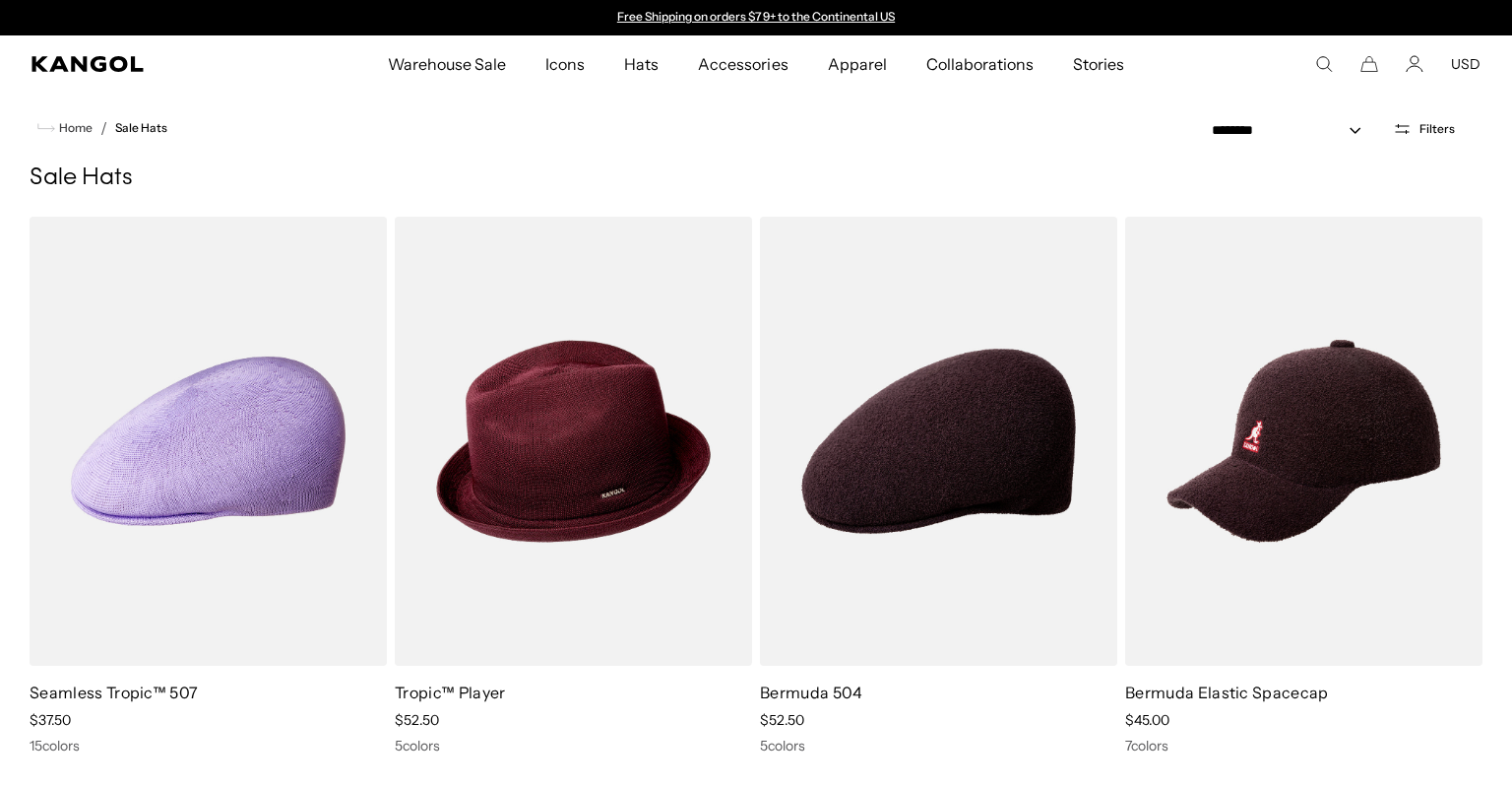 scroll, scrollTop: 520, scrollLeft: 0, axis: vertical 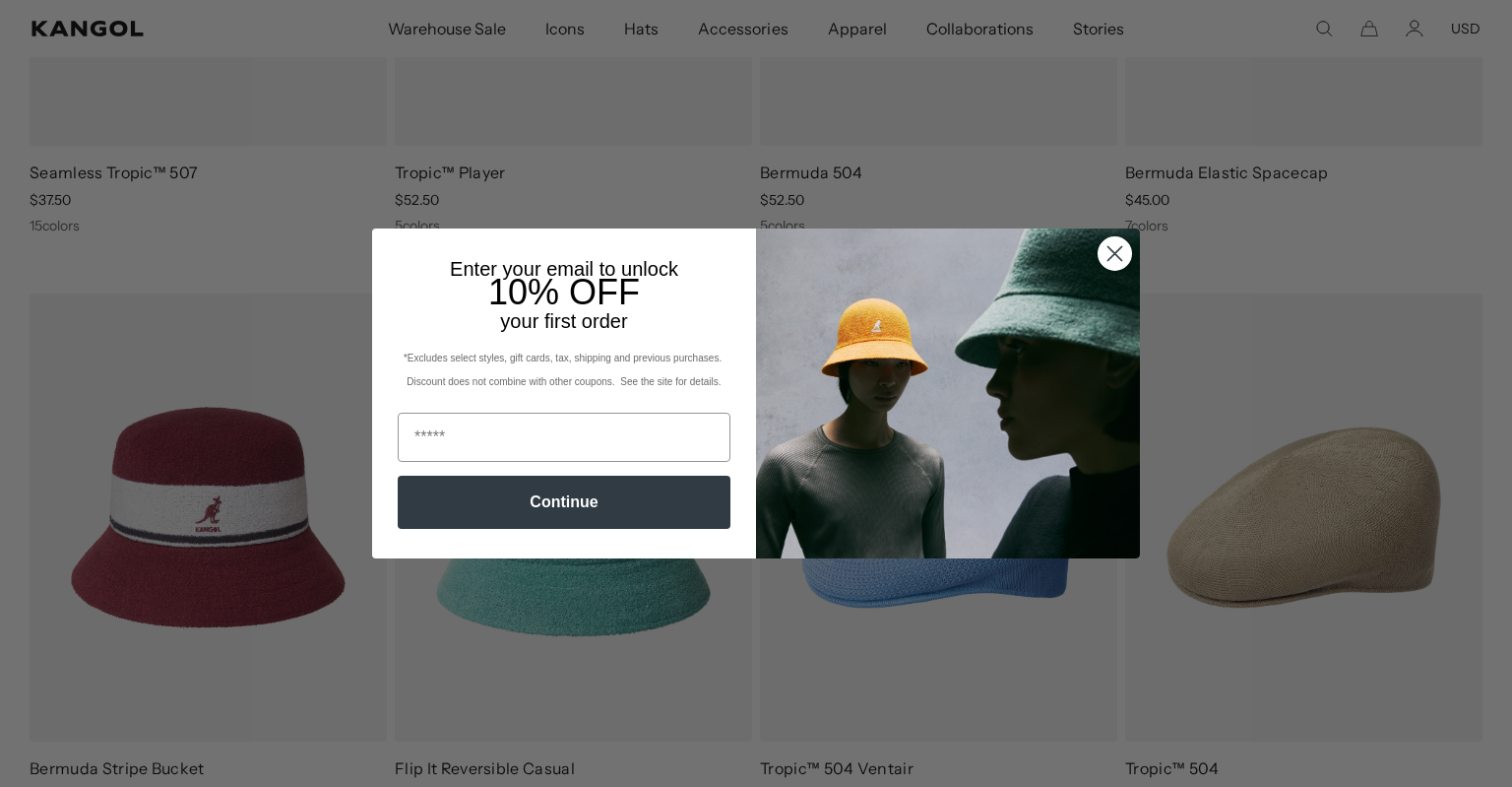 click 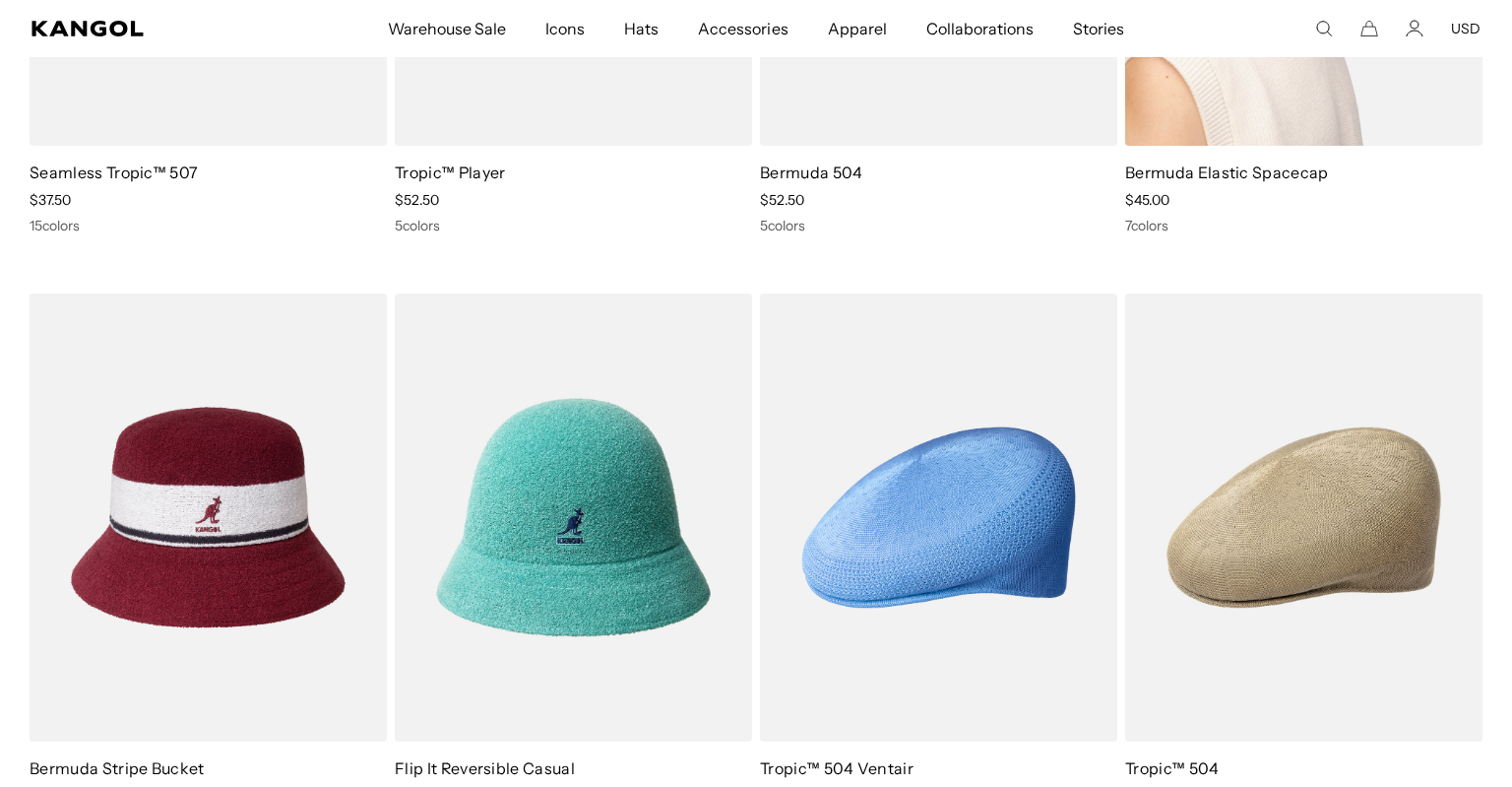 scroll, scrollTop: 0, scrollLeft: 0, axis: both 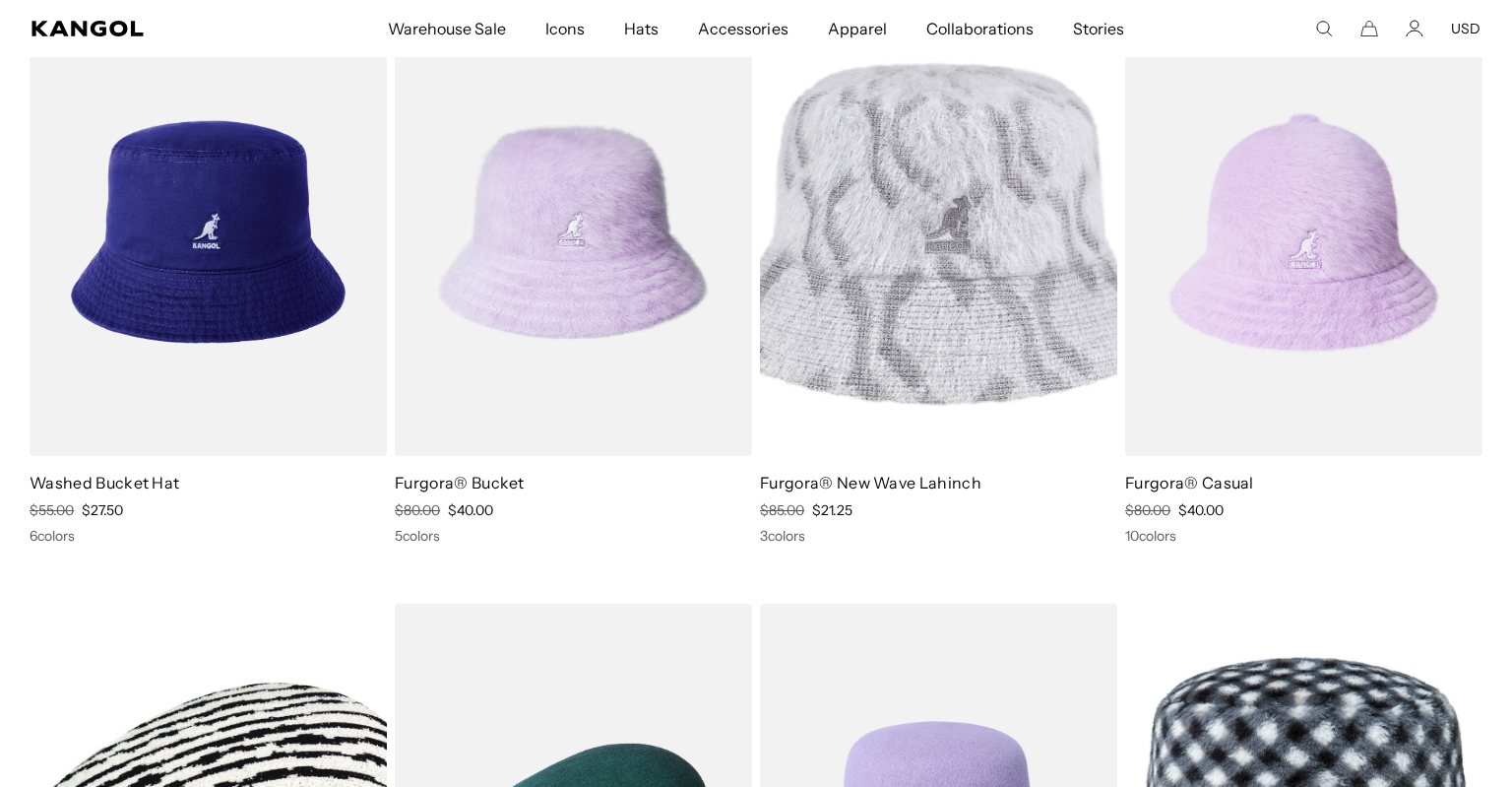 click at bounding box center (938, 232) 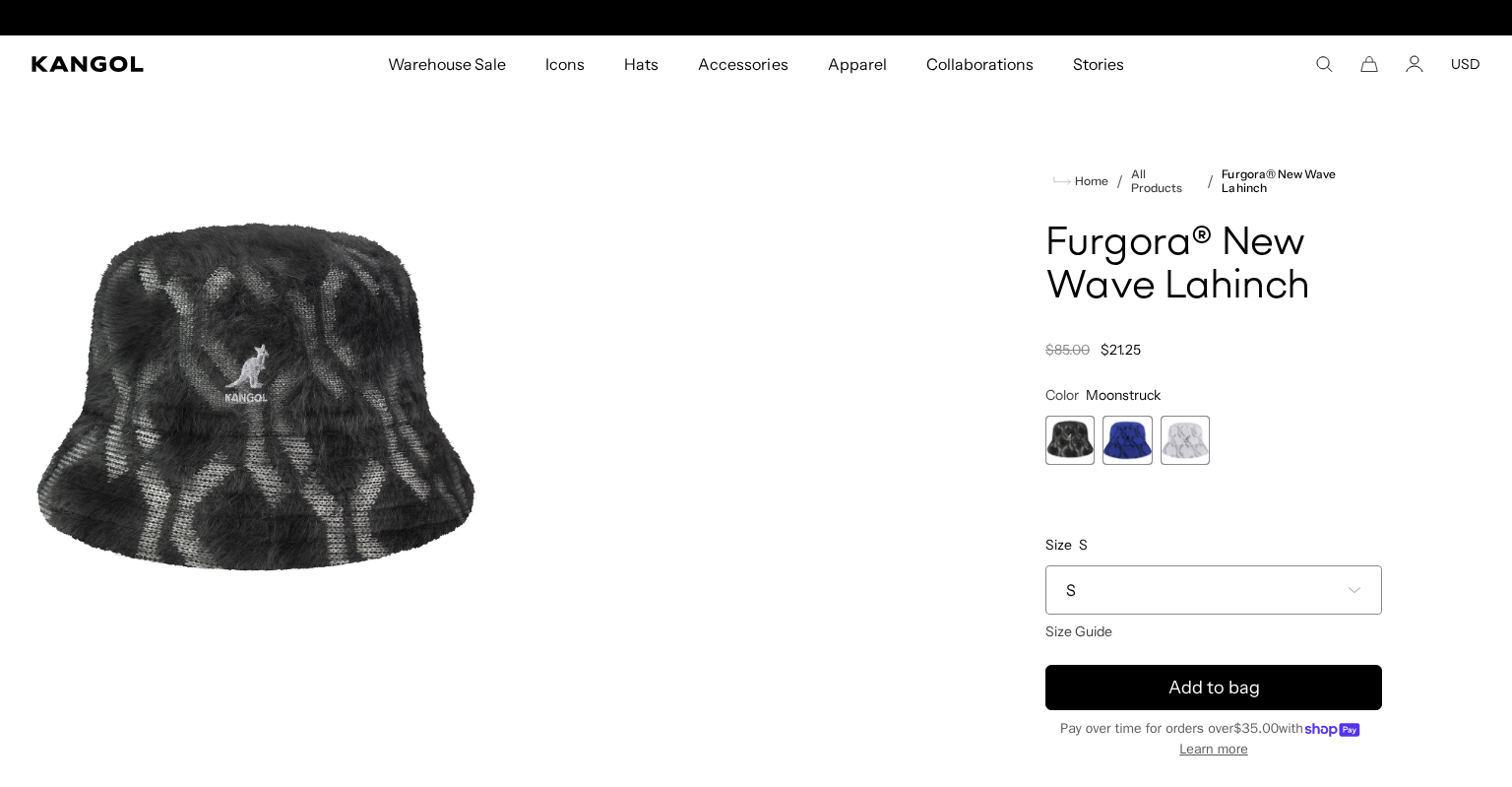 scroll, scrollTop: 0, scrollLeft: 0, axis: both 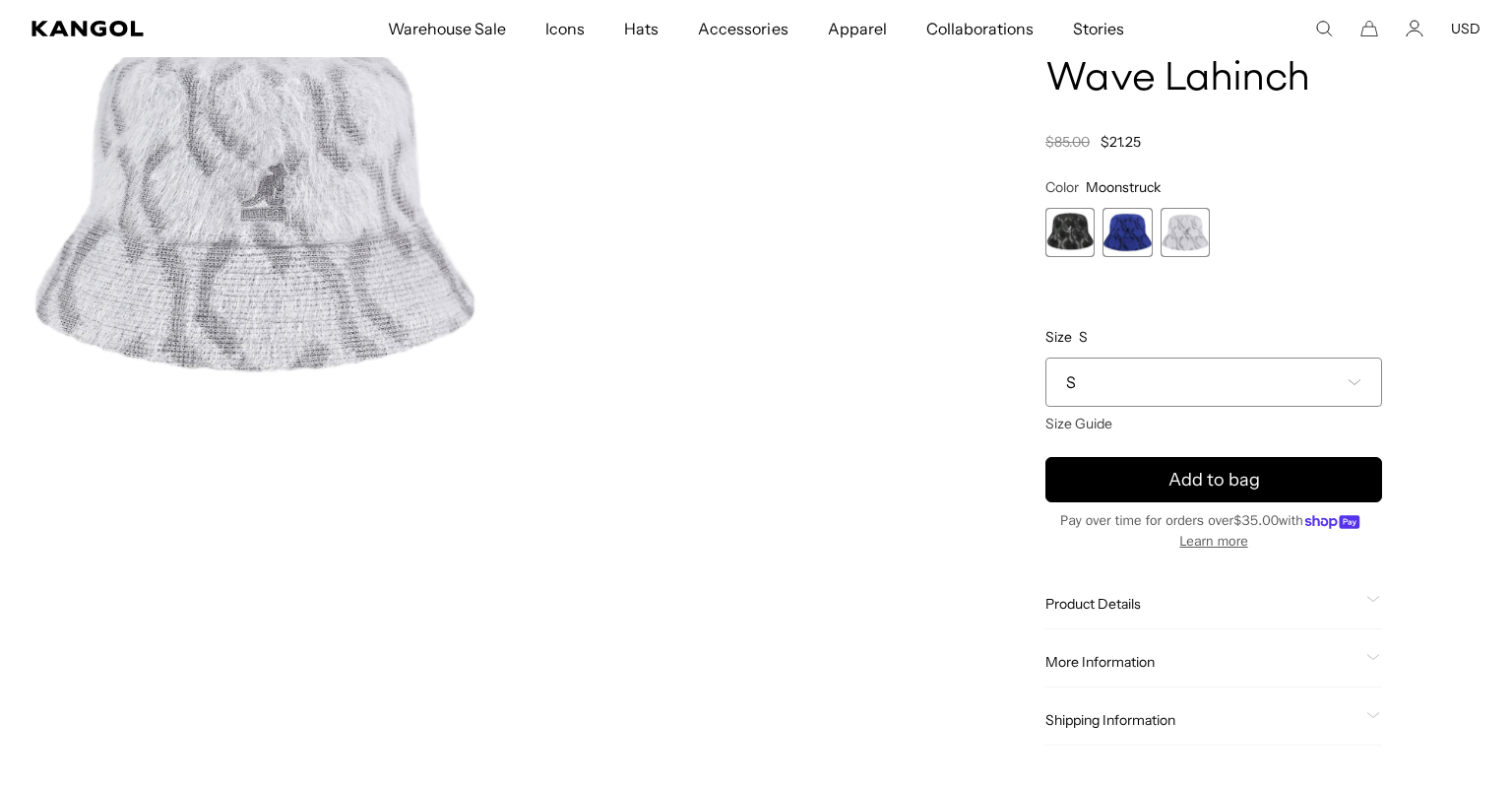 click at bounding box center (254, 199) 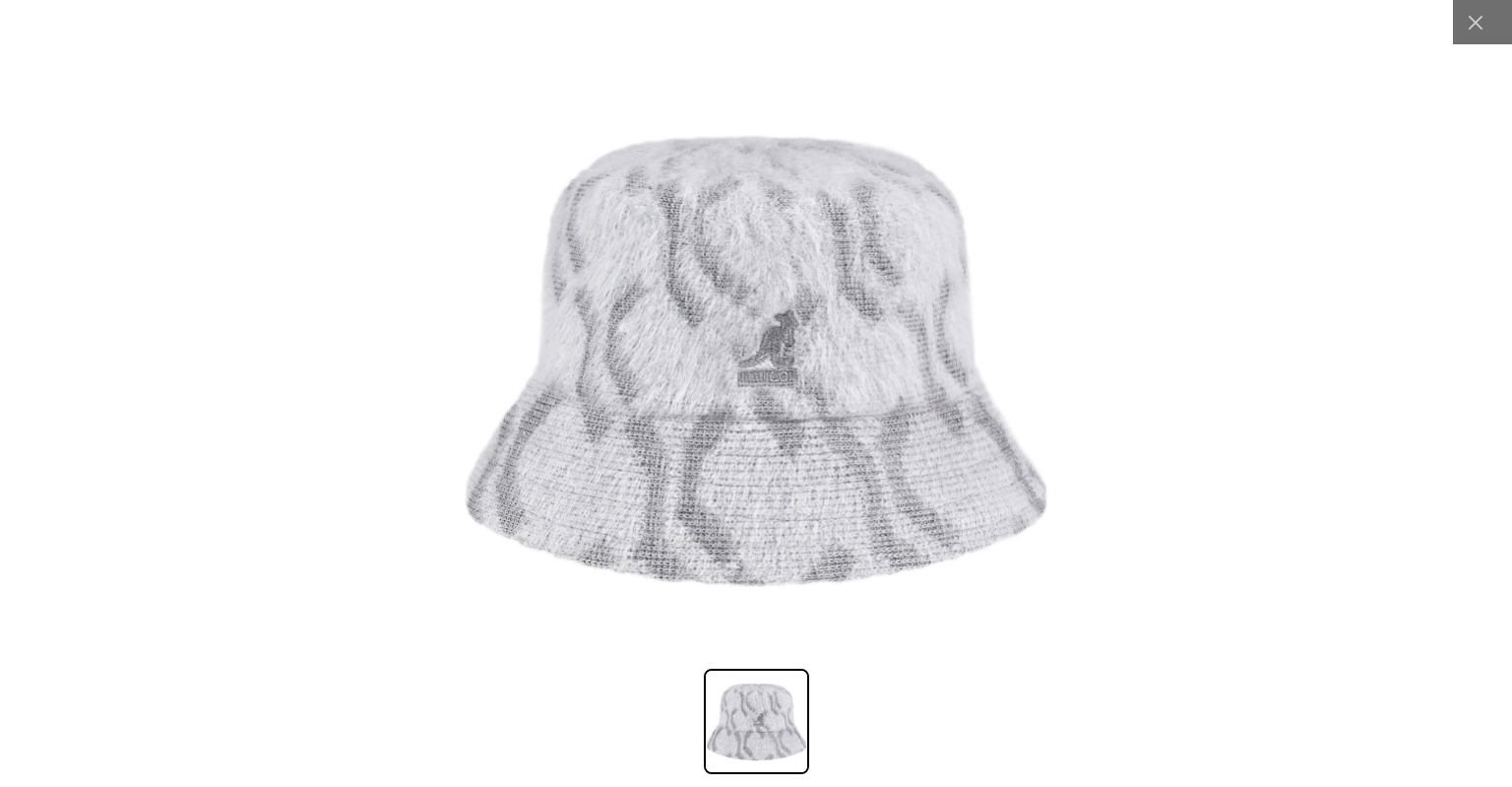 scroll, scrollTop: 0, scrollLeft: 406, axis: horizontal 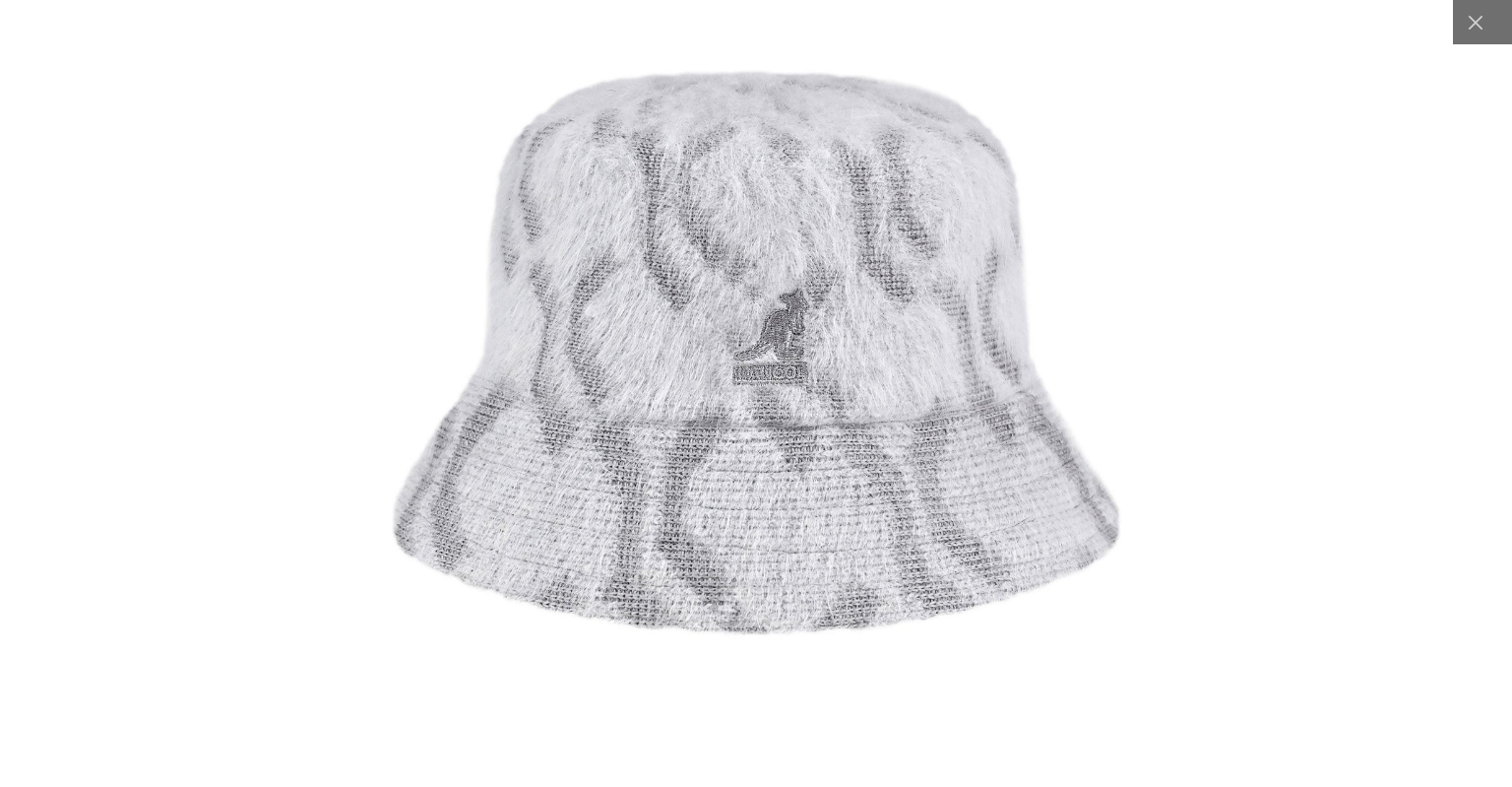 click at bounding box center (756, 349) 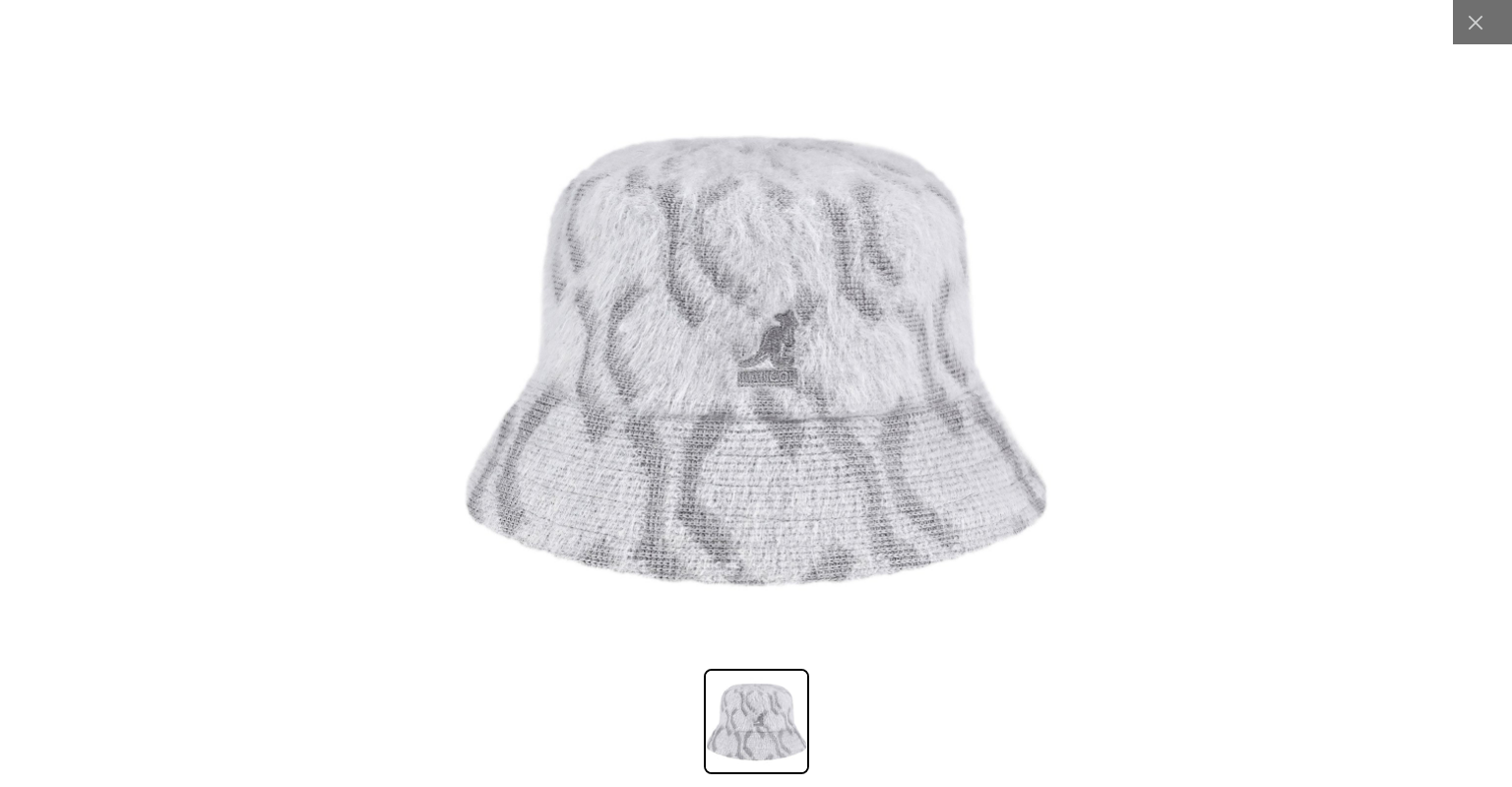 scroll, scrollTop: 0, scrollLeft: 0, axis: both 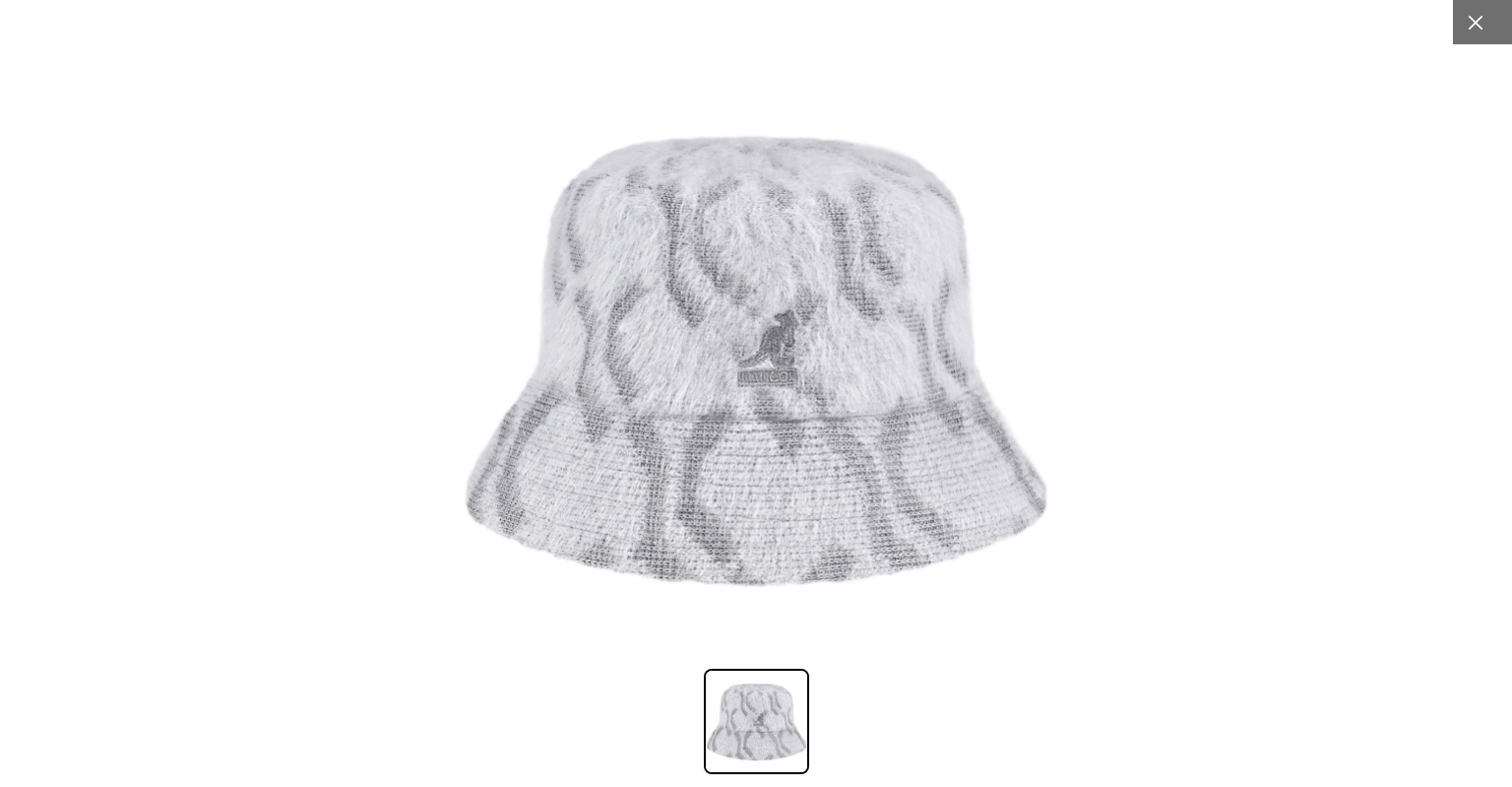 click 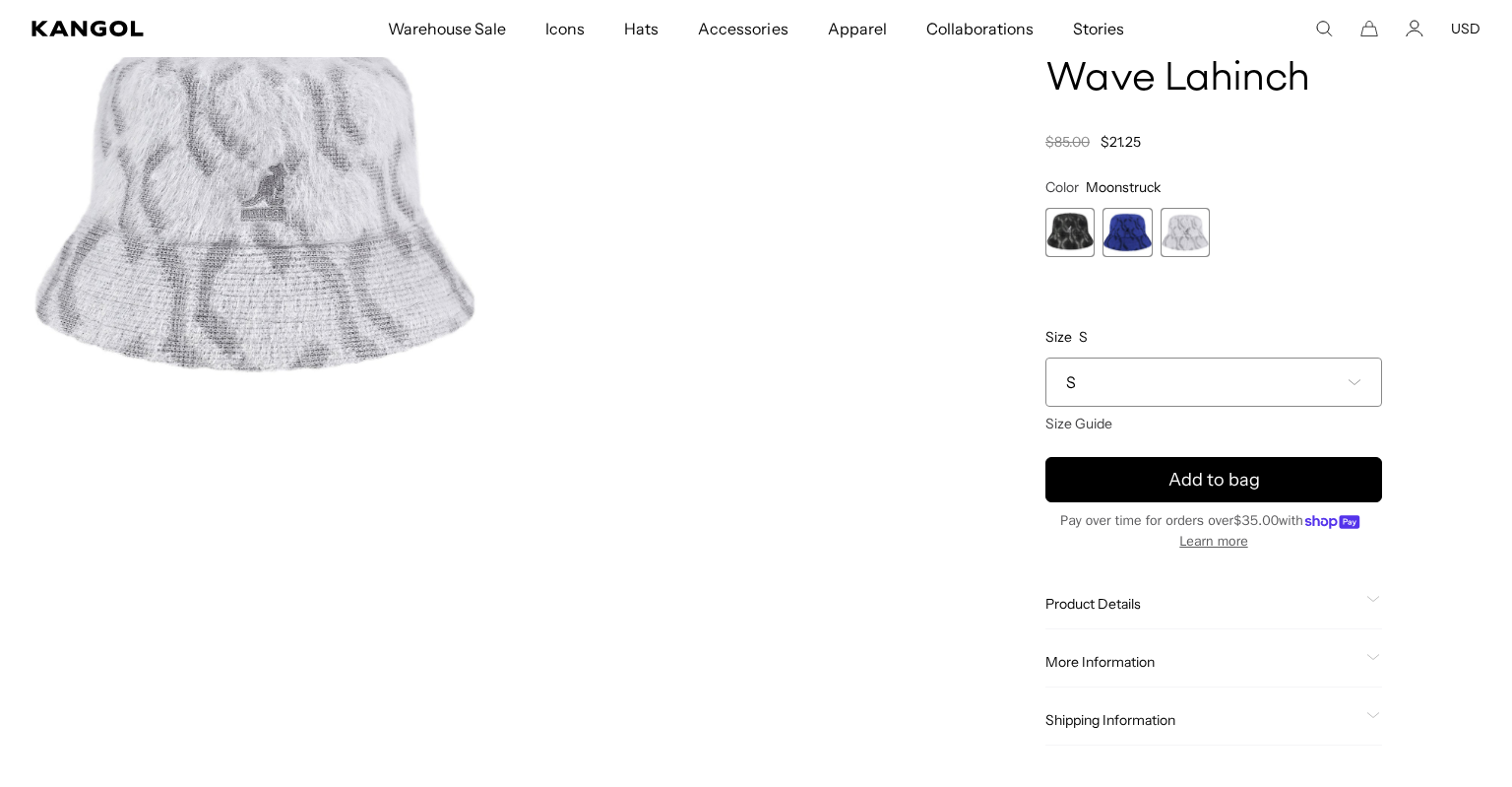 scroll, scrollTop: 0, scrollLeft: 406, axis: horizontal 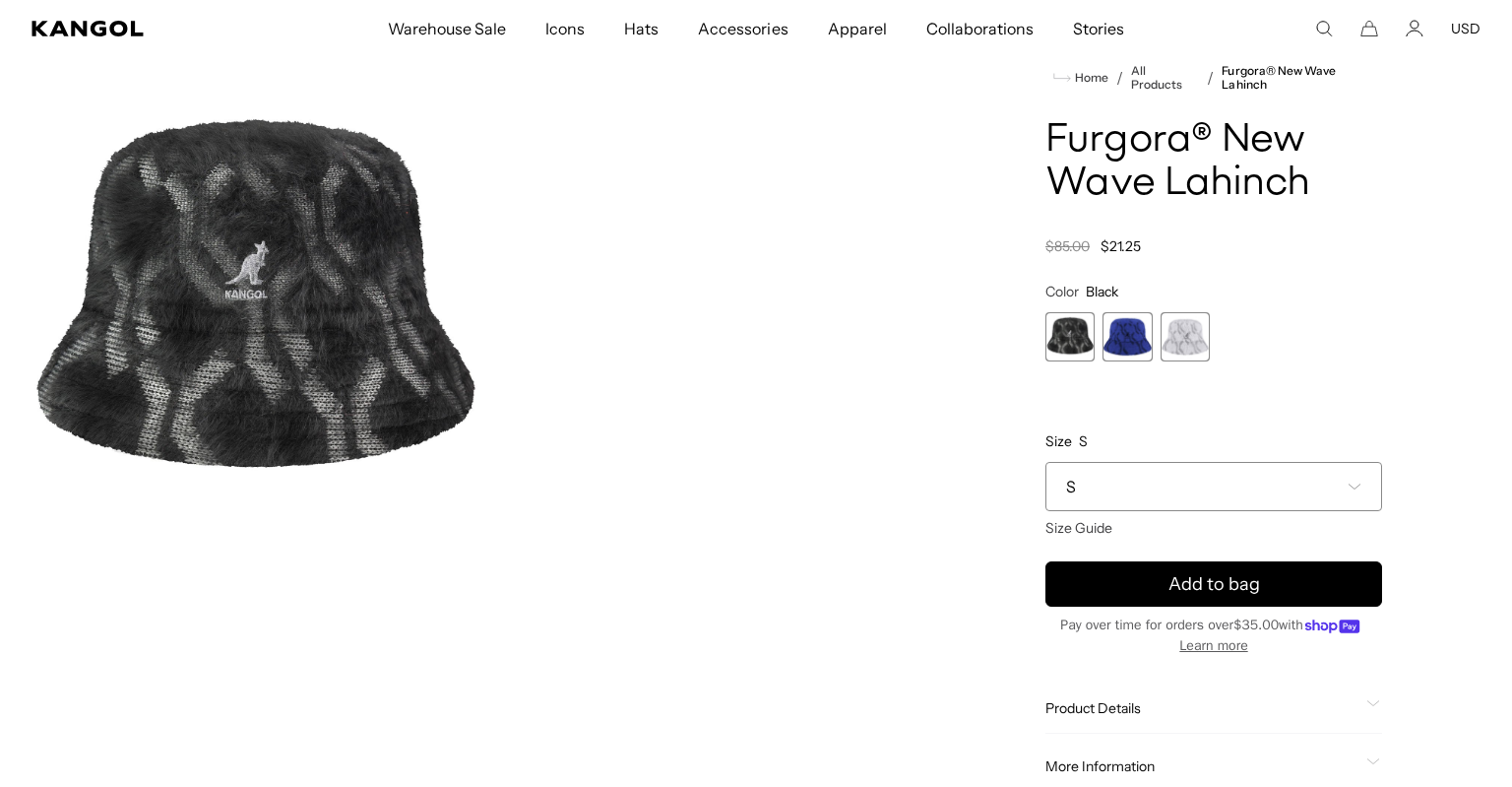 click at bounding box center (254, 303) 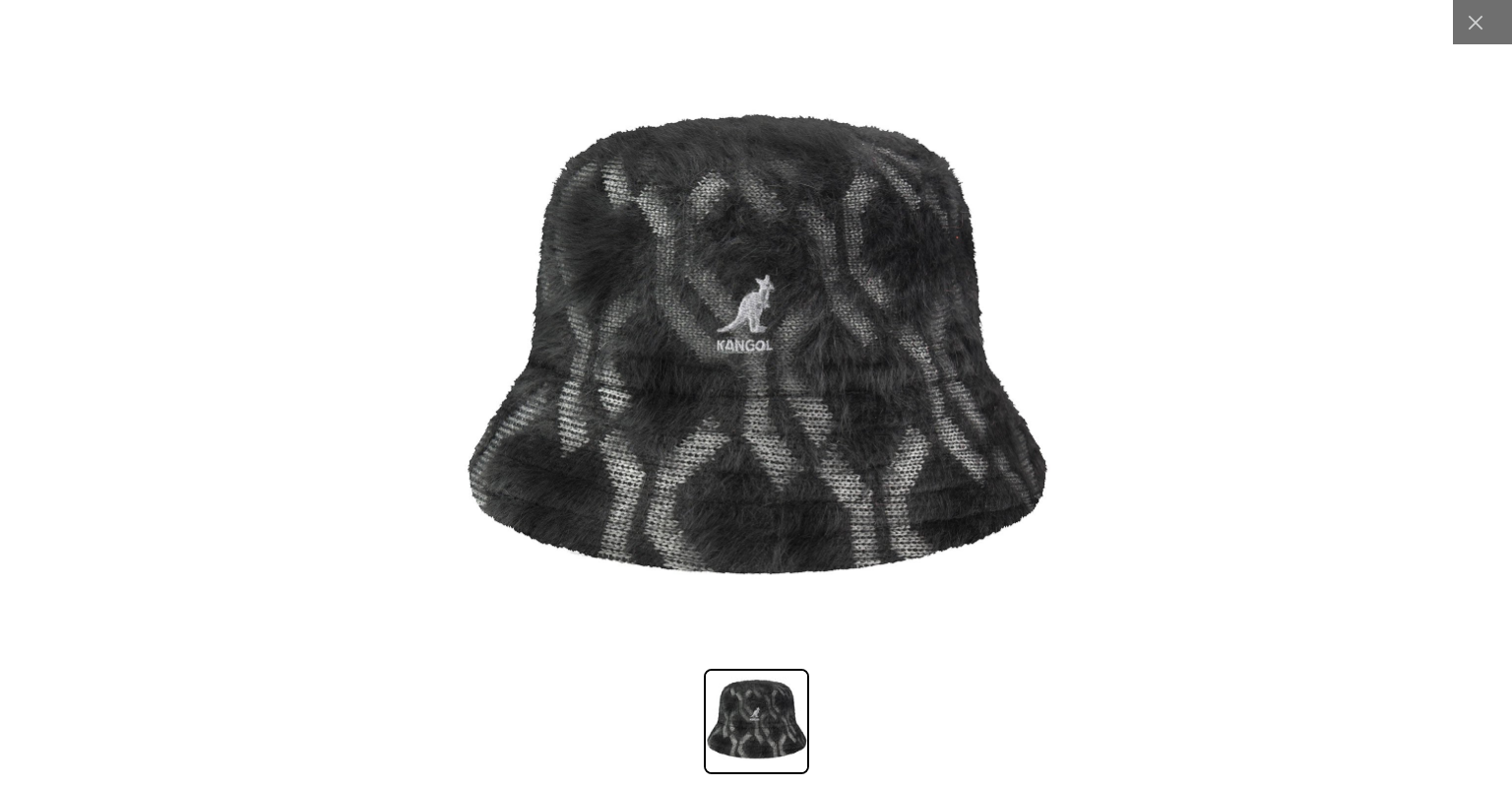 scroll, scrollTop: 0, scrollLeft: 406, axis: horizontal 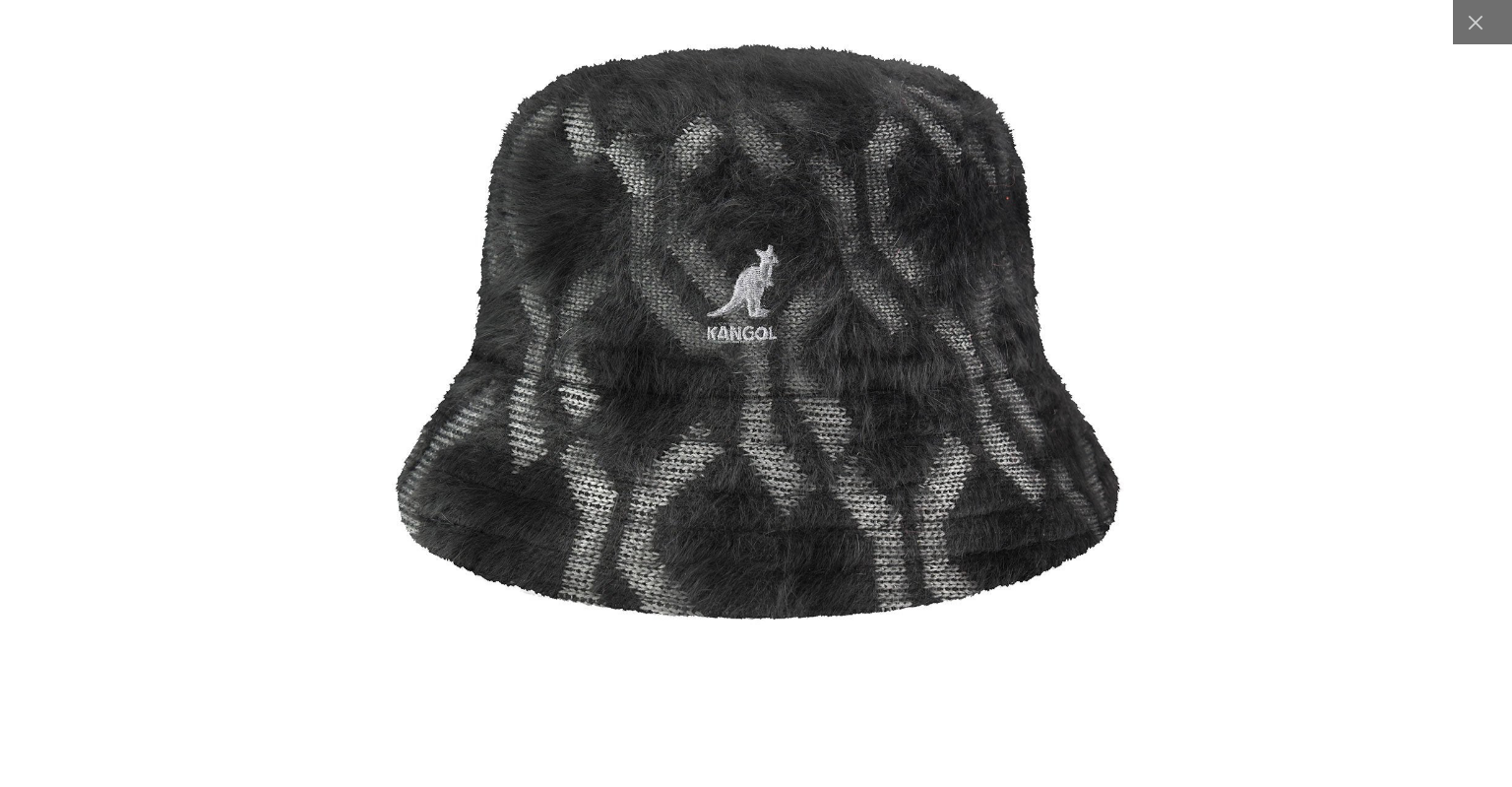 click at bounding box center [756, 349] 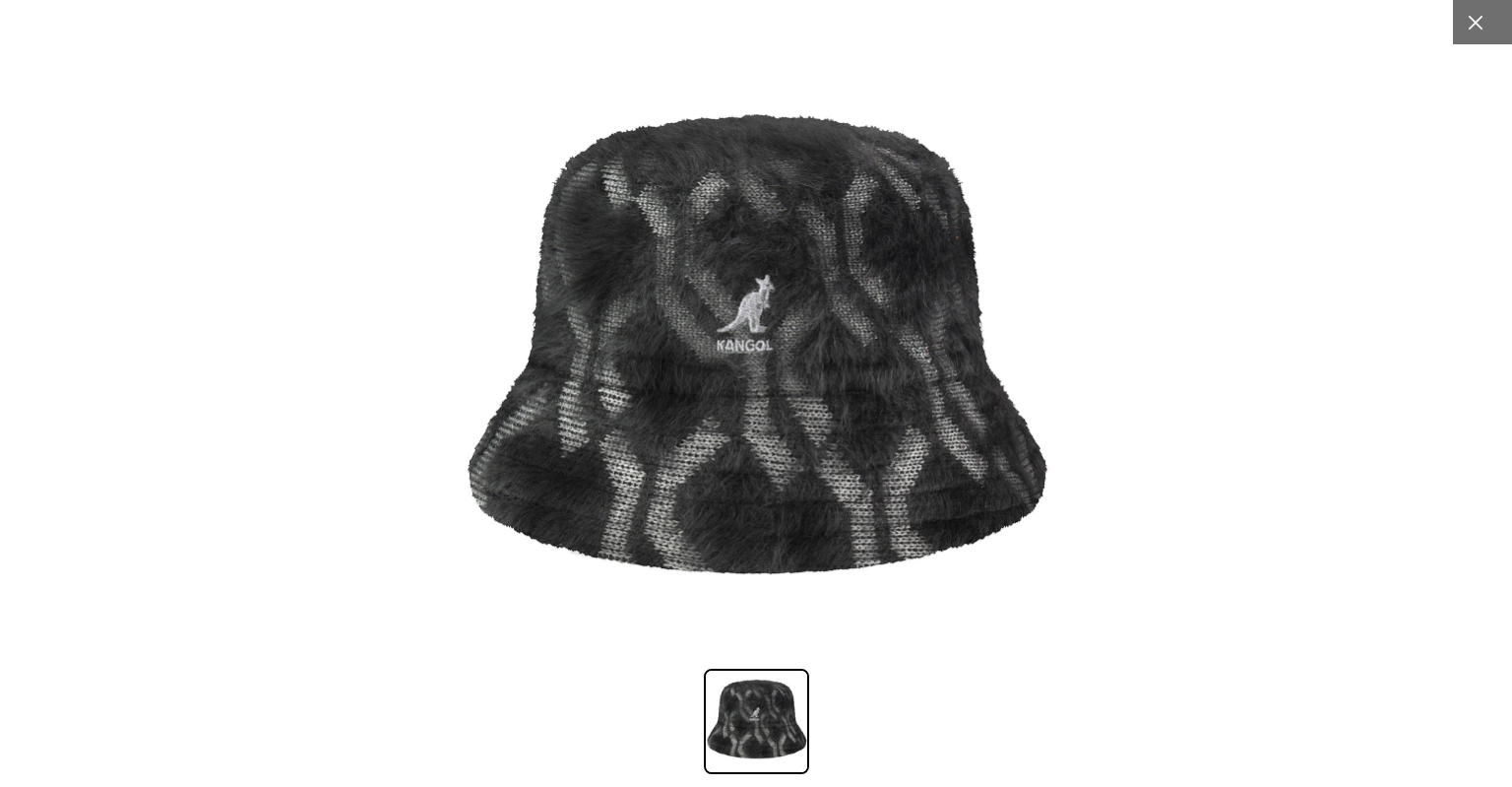 click at bounding box center (1475, 22) 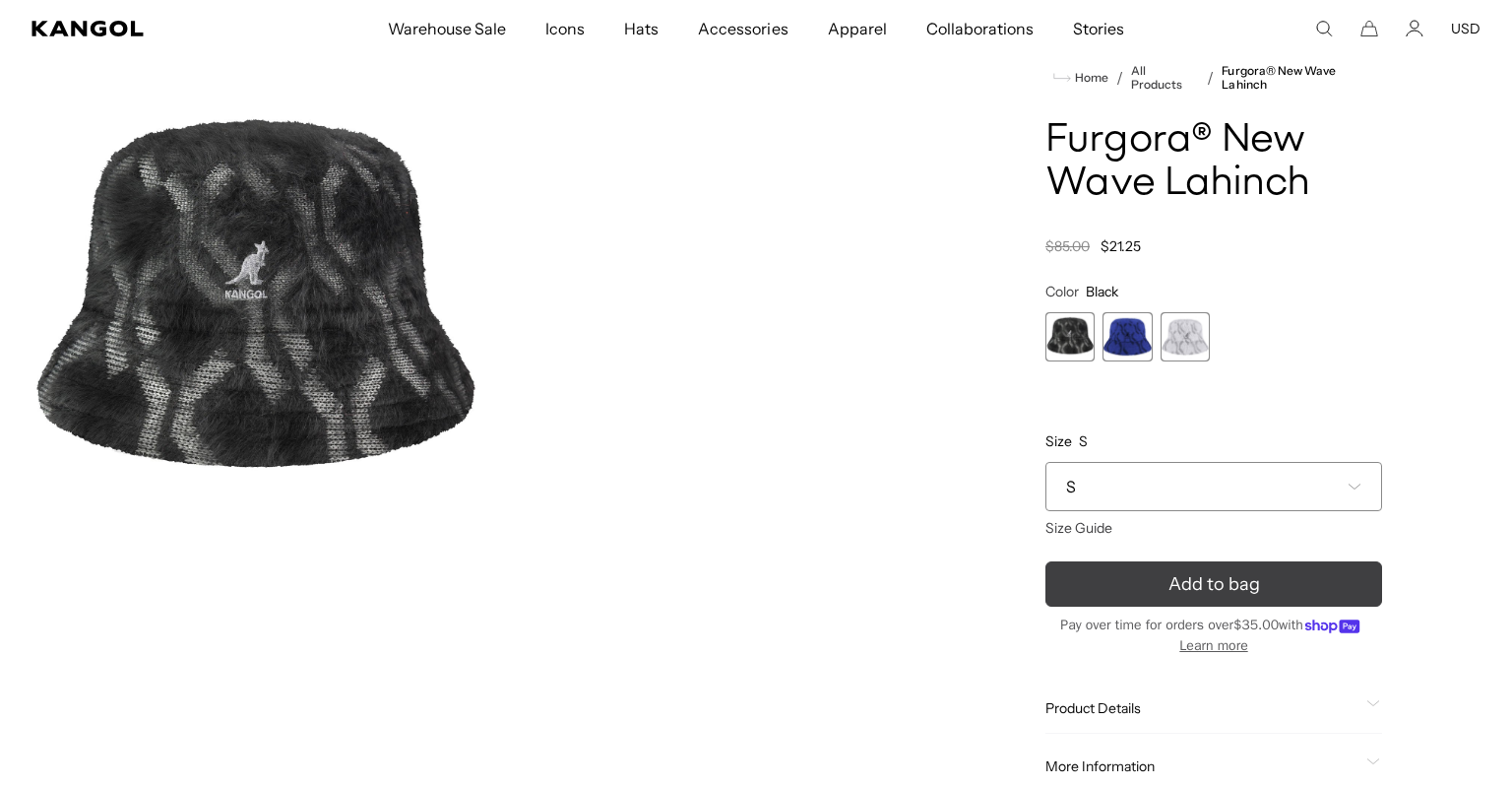 scroll, scrollTop: 0, scrollLeft: 0, axis: both 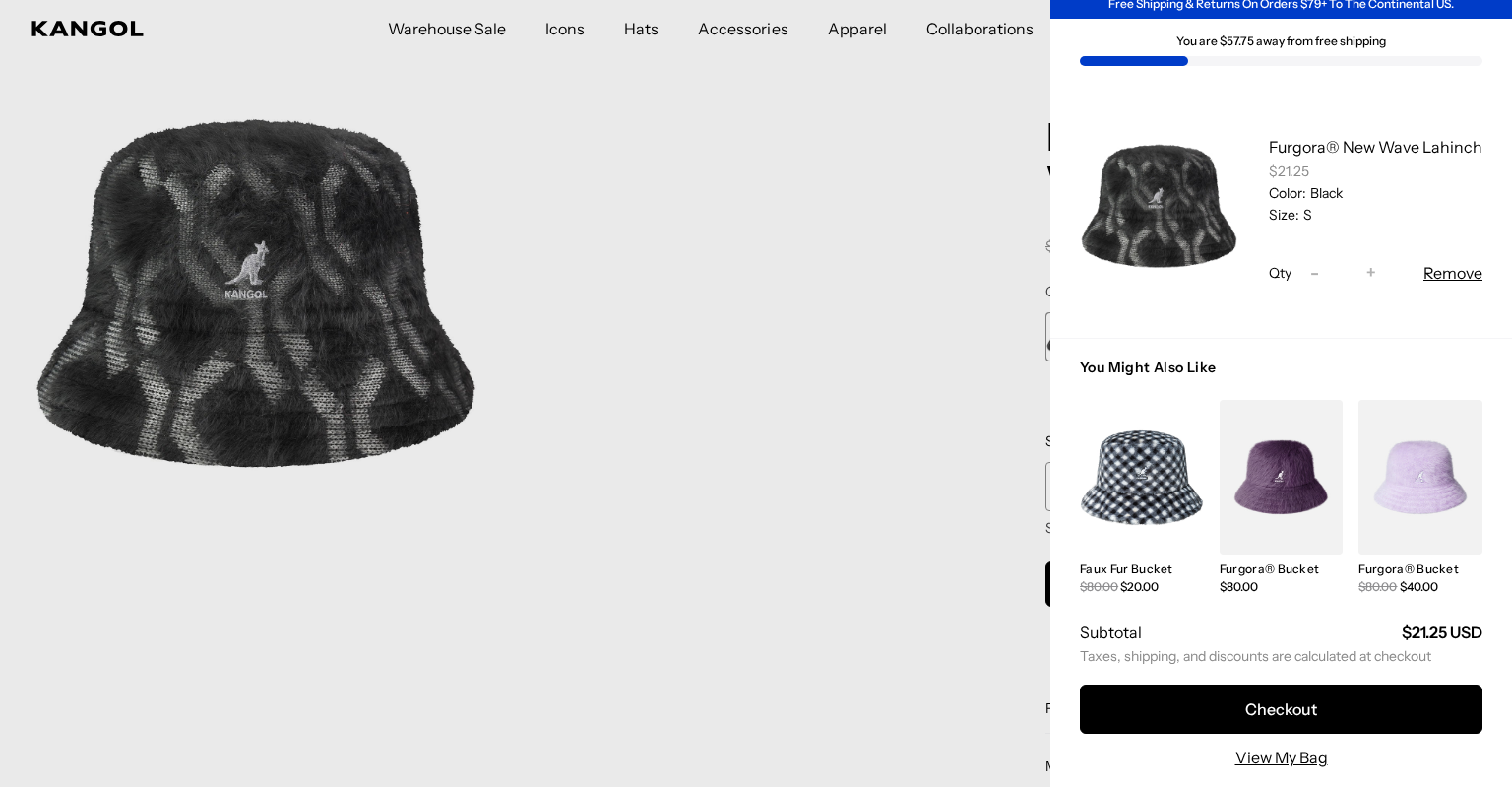 click at bounding box center [756, 393] 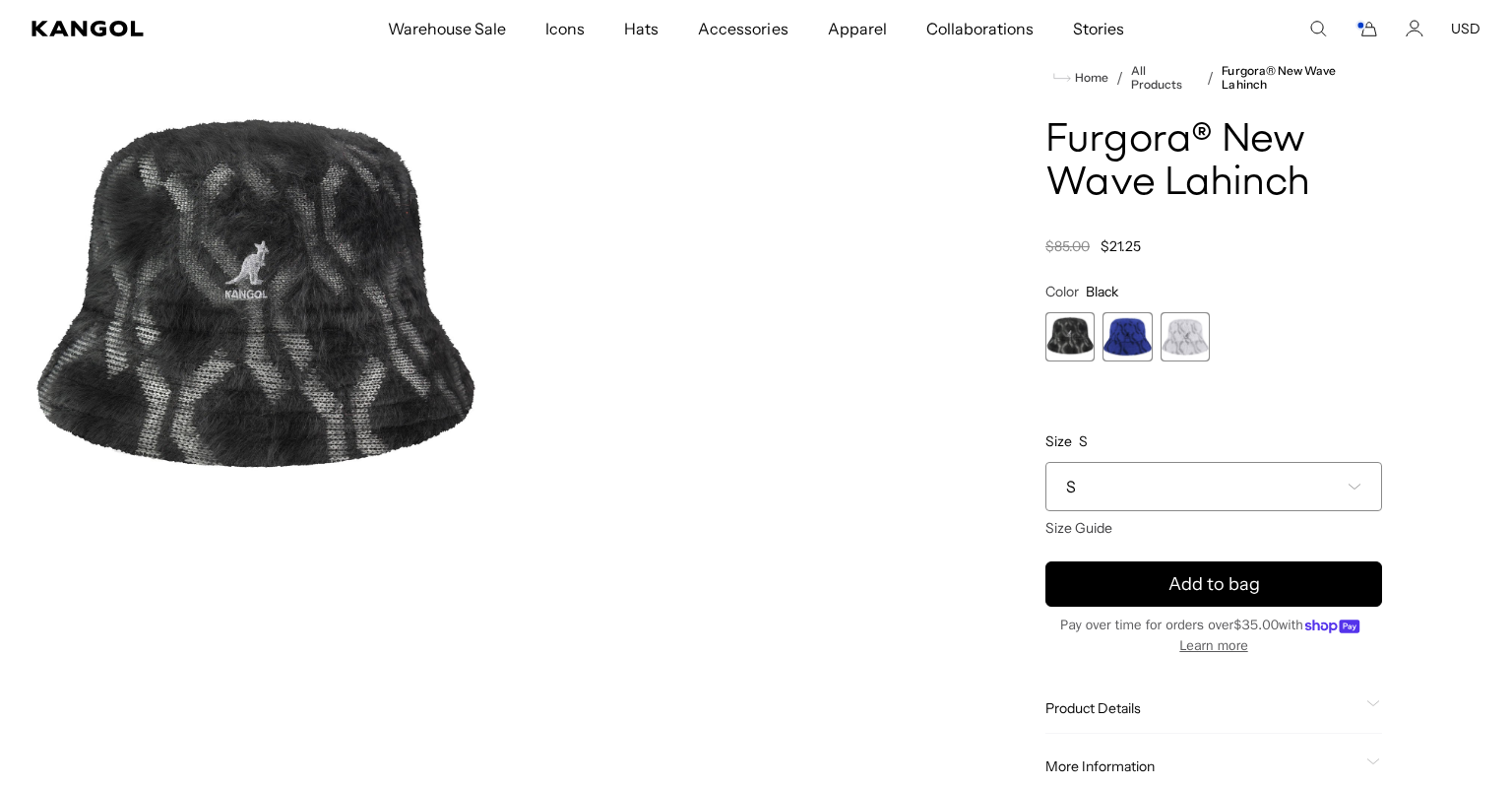 scroll, scrollTop: 0, scrollLeft: 406, axis: horizontal 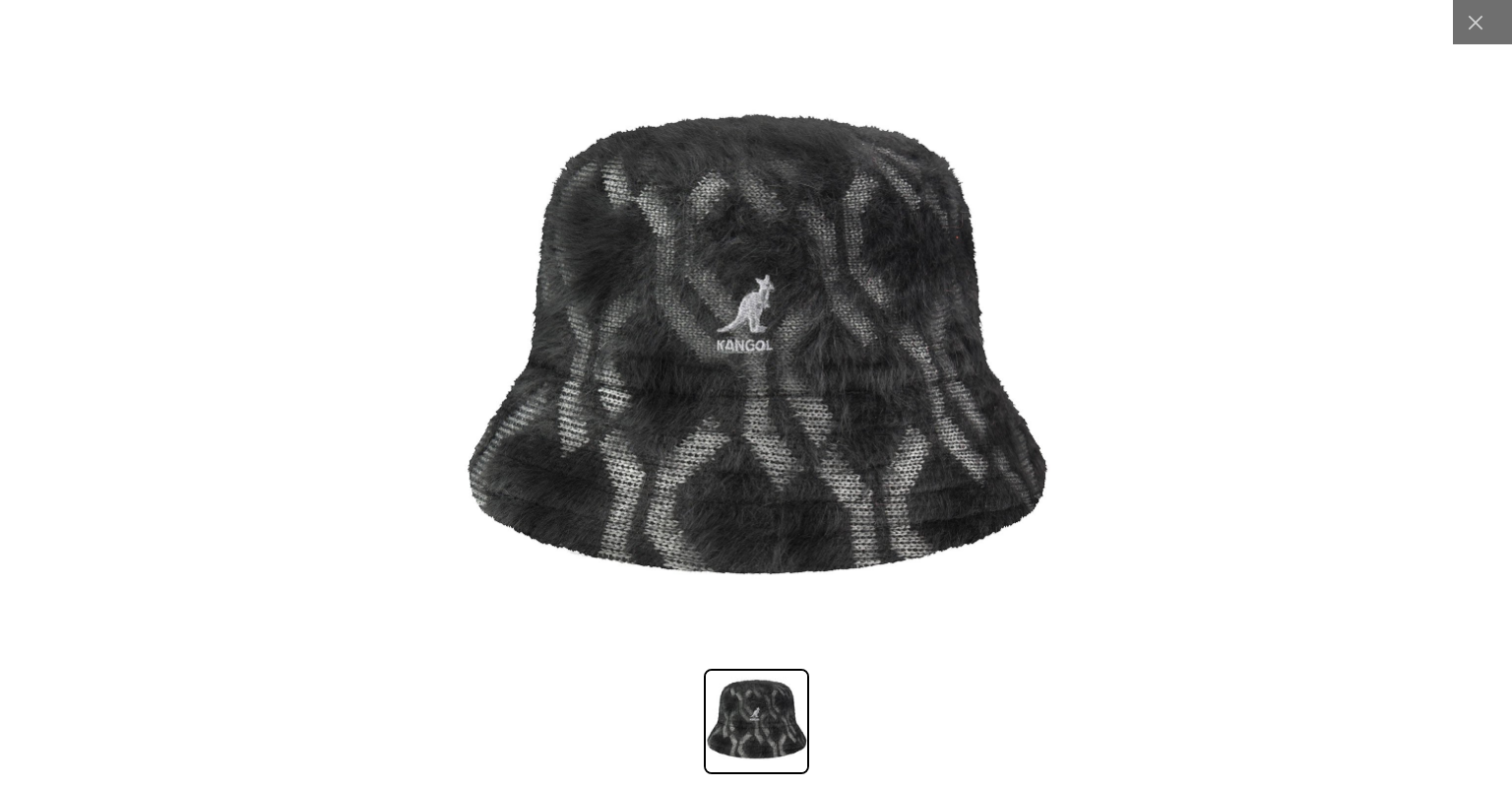 click at bounding box center [755, 358] 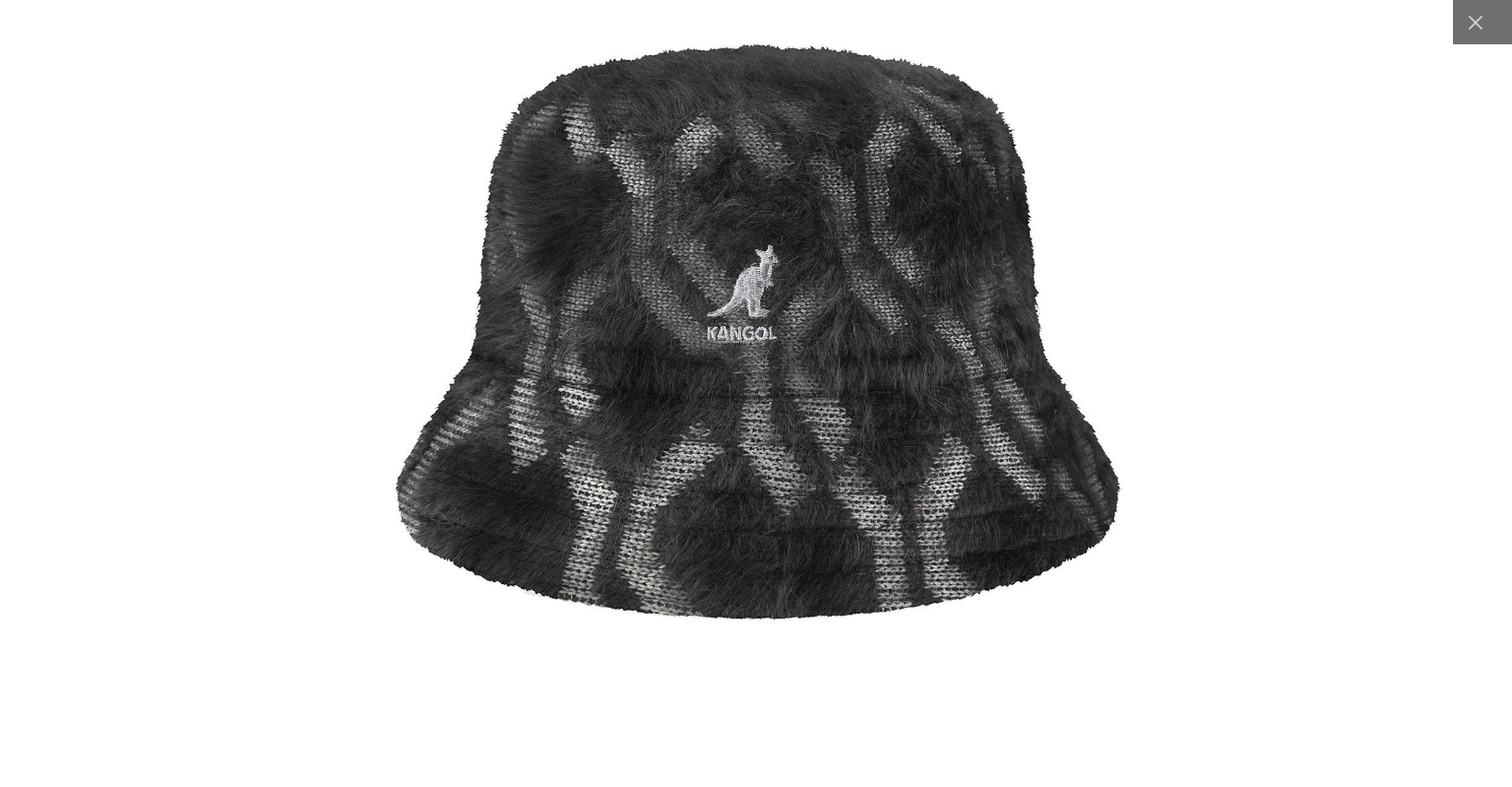 click at bounding box center (756, 349) 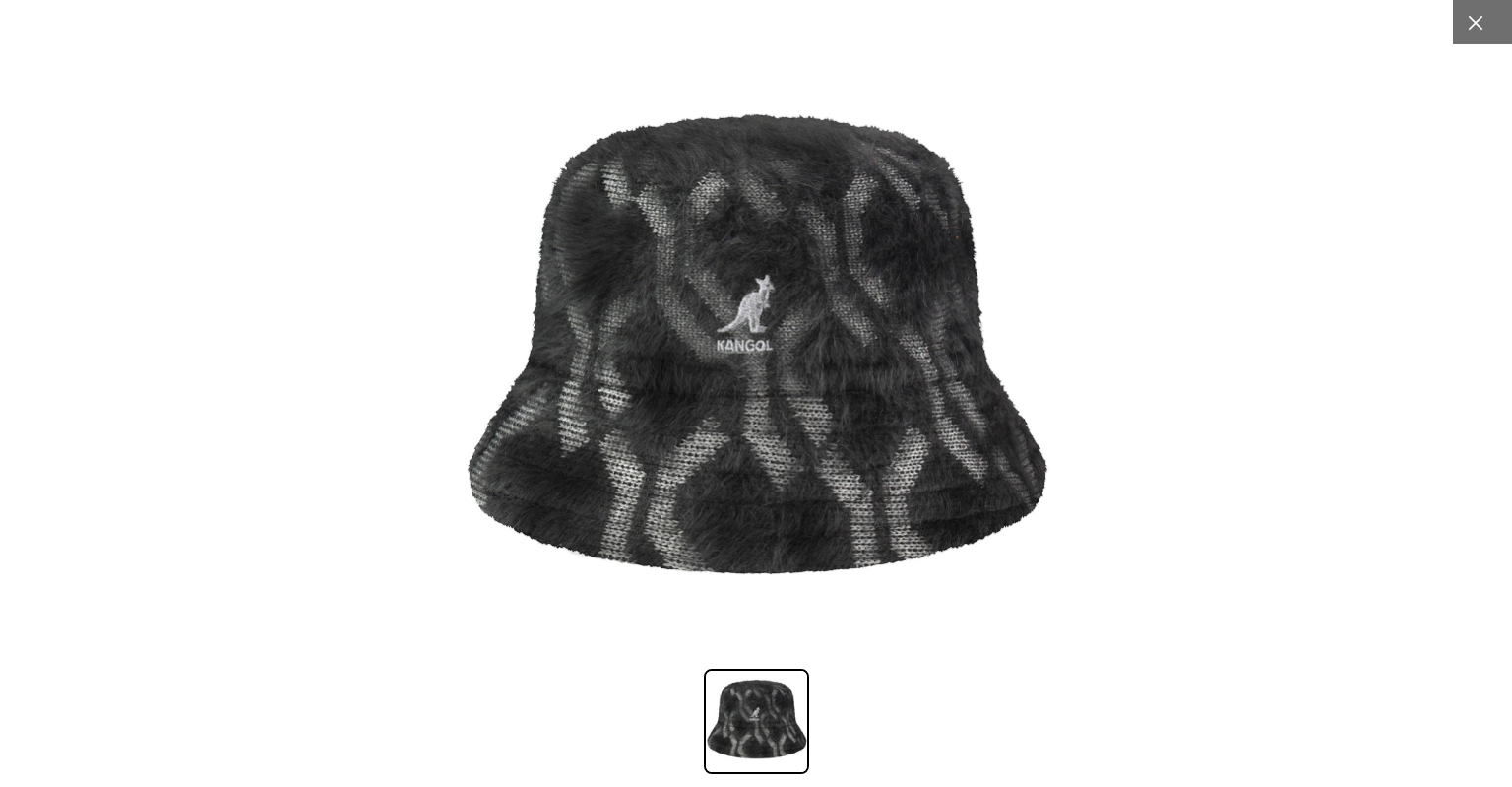 click 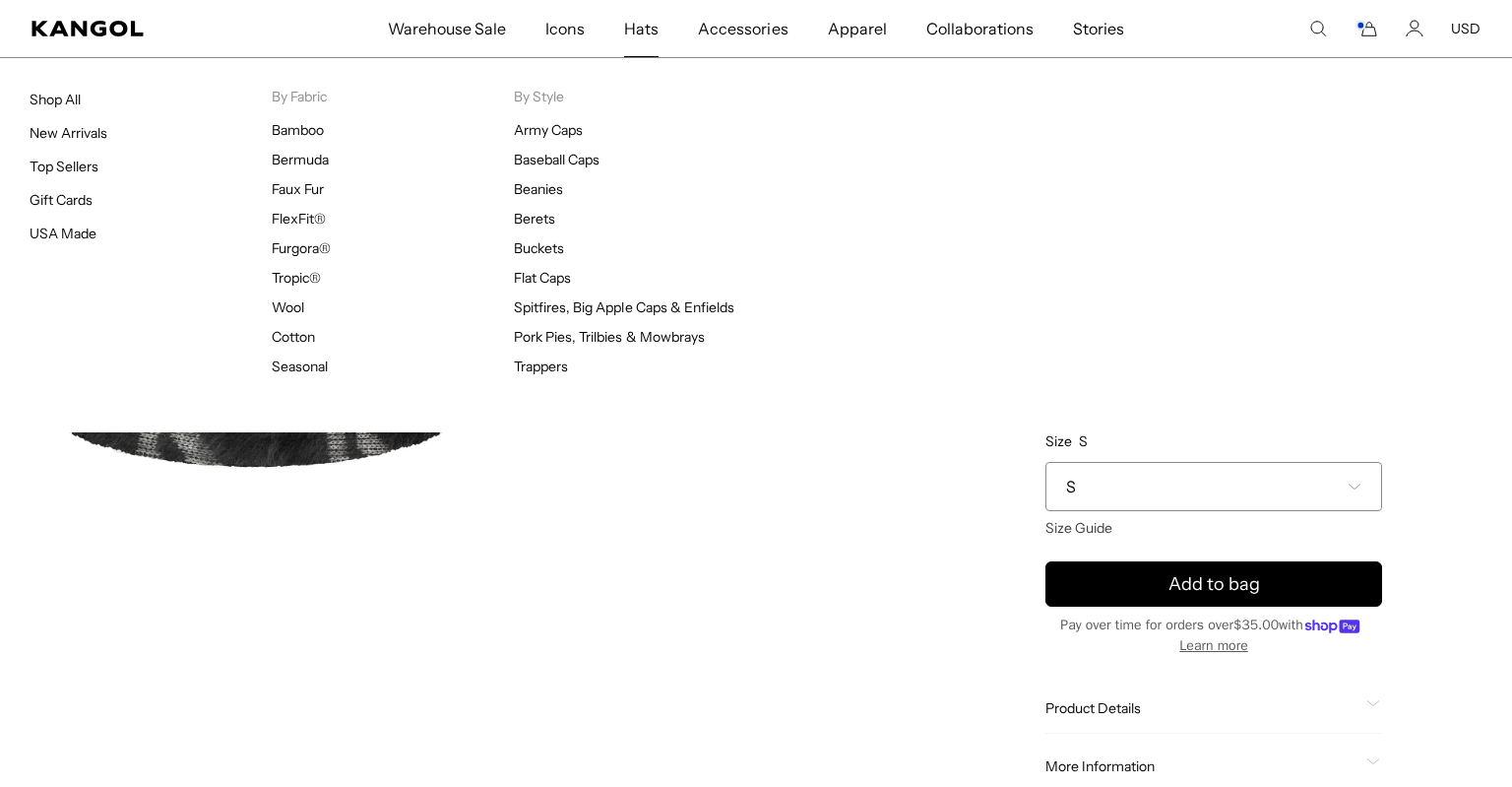 scroll, scrollTop: 0, scrollLeft: 0, axis: both 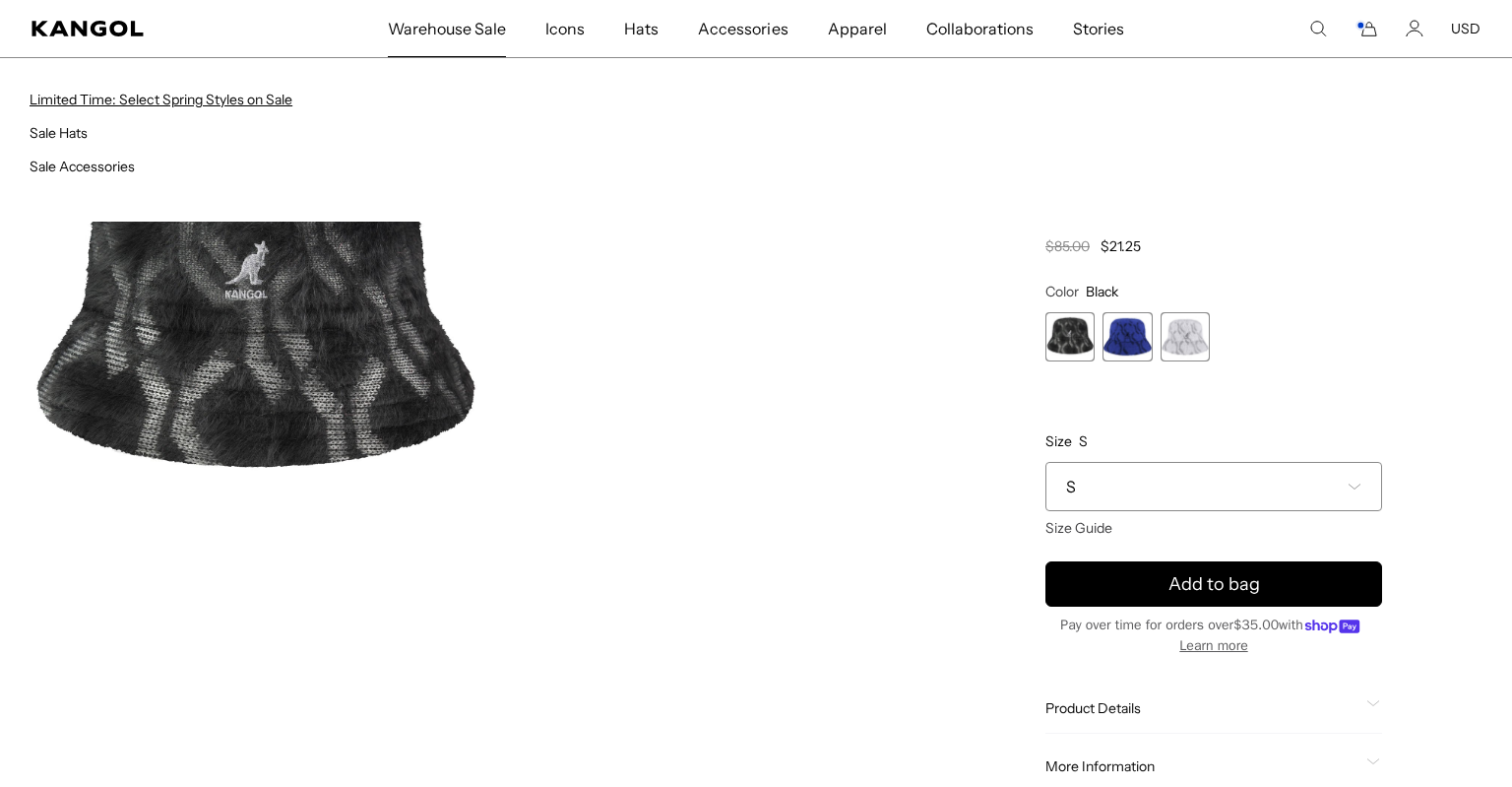 click on "Limited Time: Select Spring Styles on Sale" at bounding box center (160, 99) 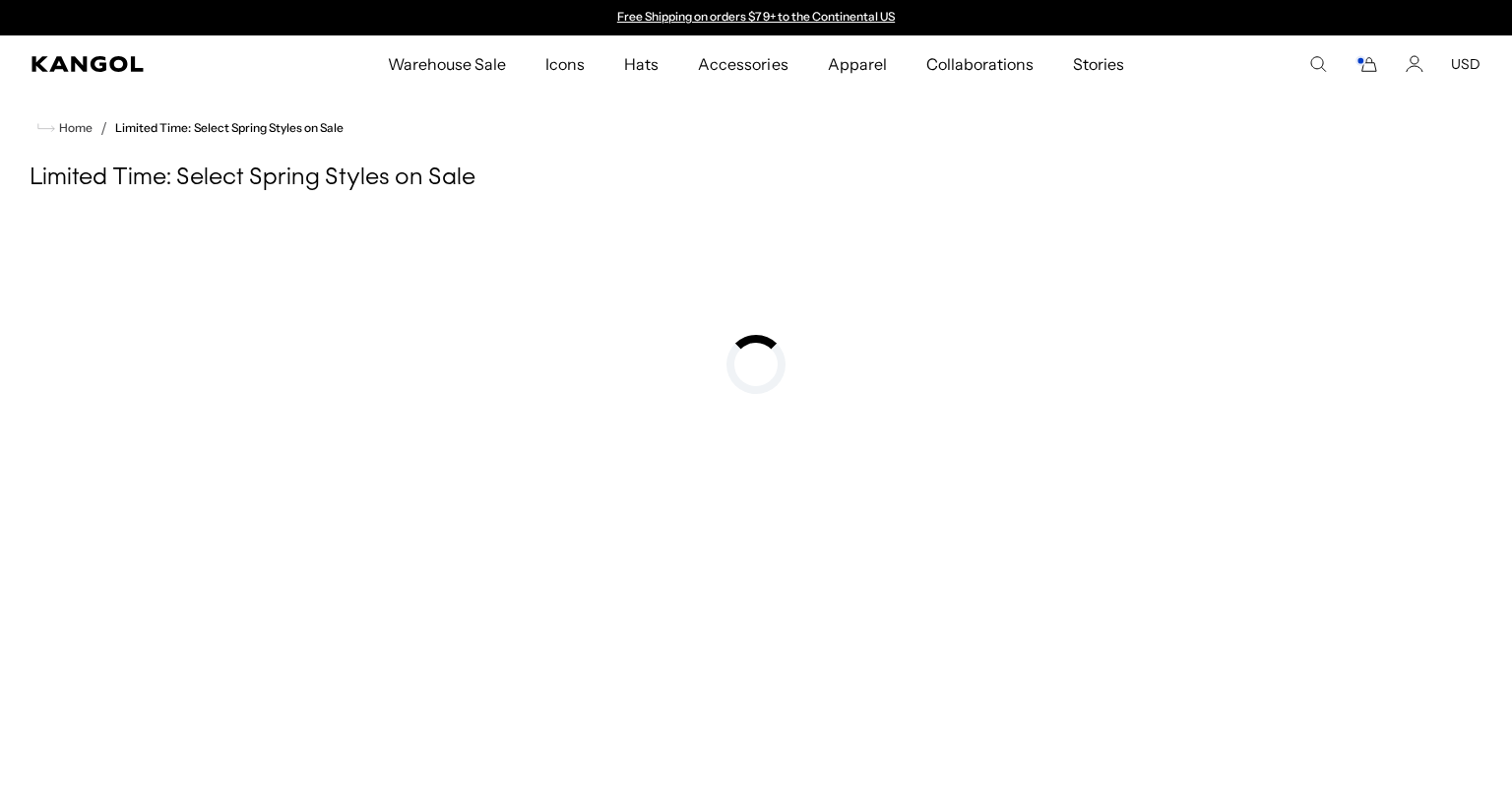 scroll, scrollTop: 104, scrollLeft: 0, axis: vertical 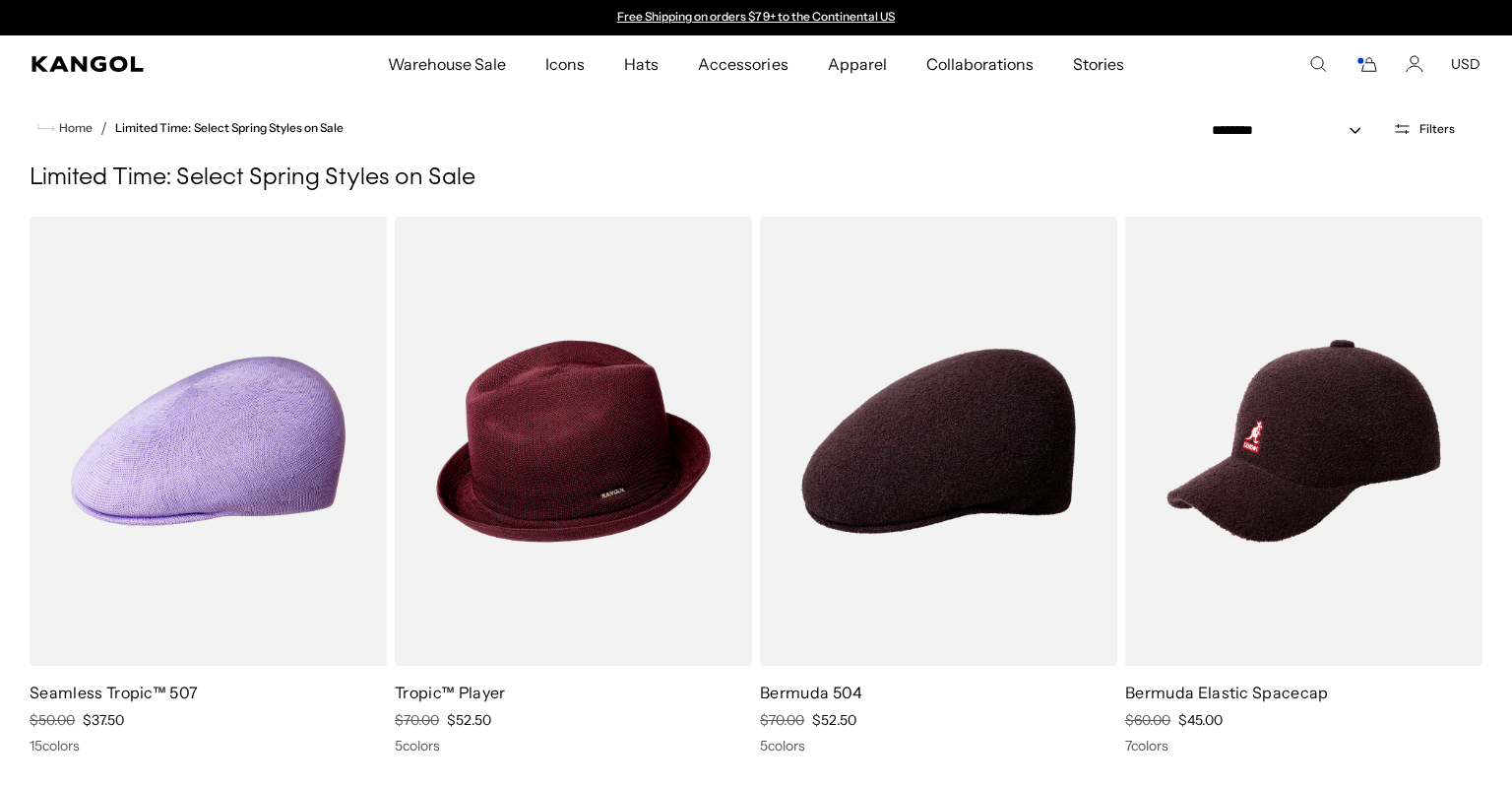 click on "Filters" at bounding box center (1437, 129) 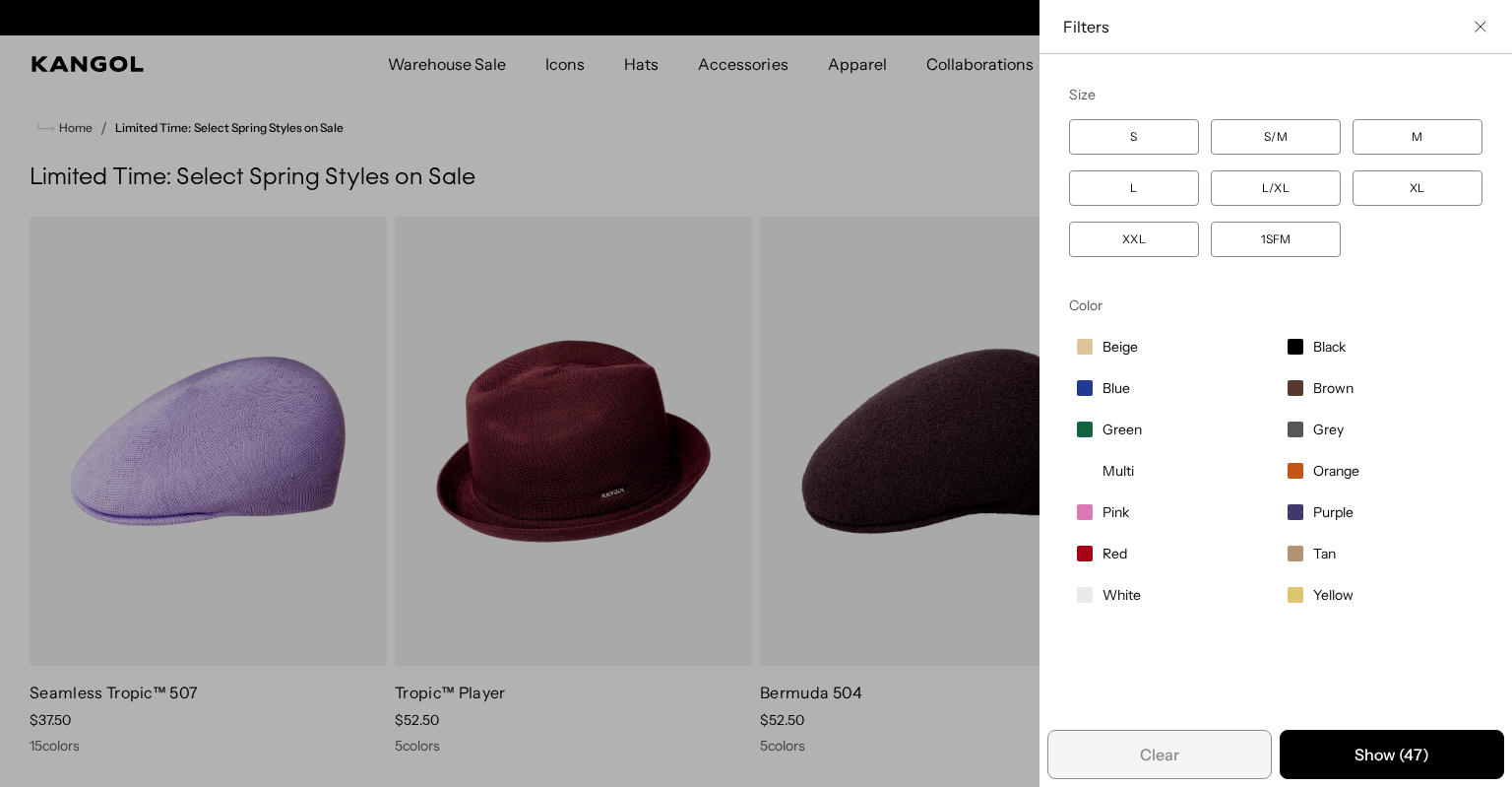 scroll, scrollTop: 0, scrollLeft: 406, axis: horizontal 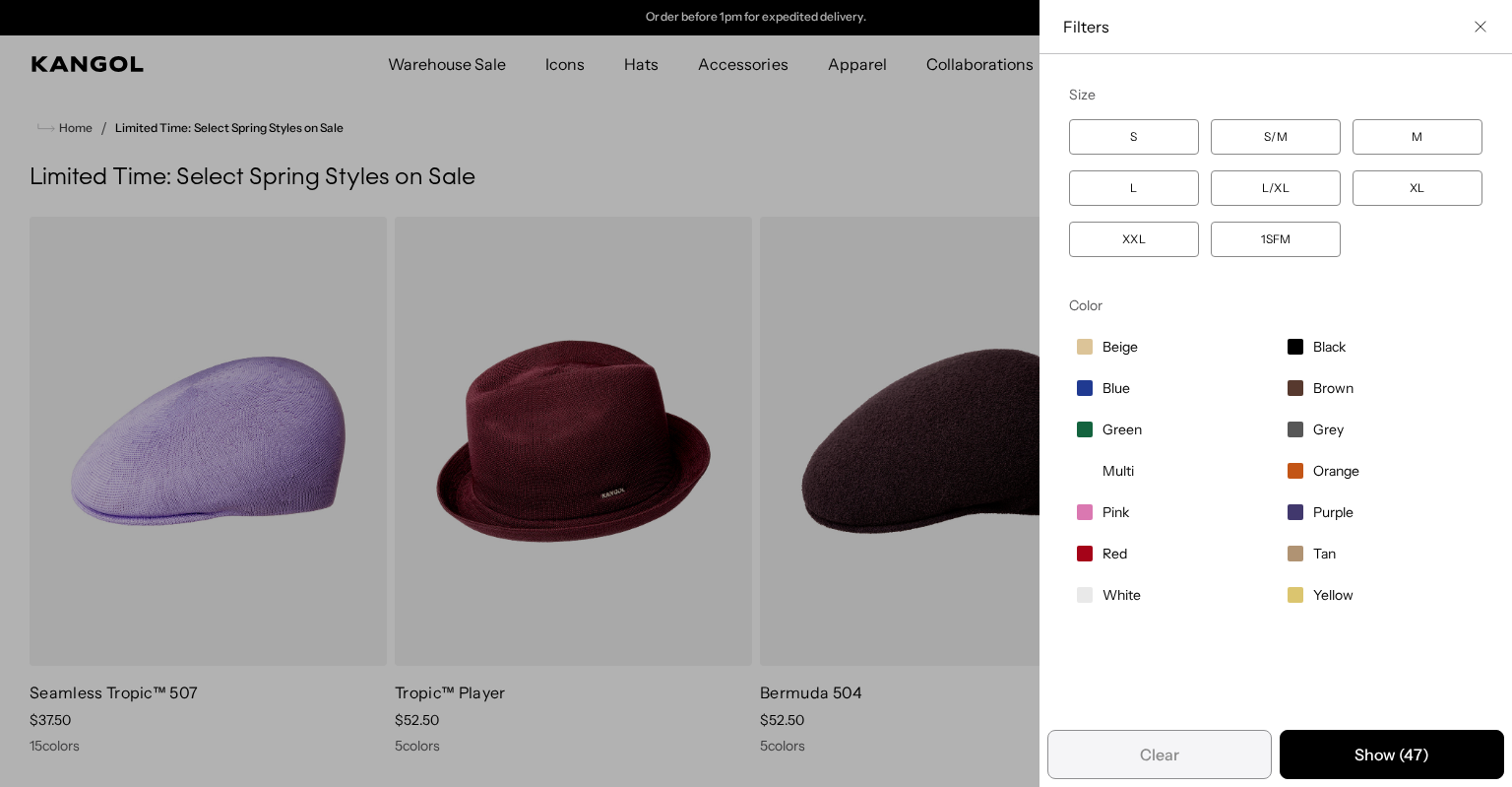click on "White" at bounding box center [1121, 595] 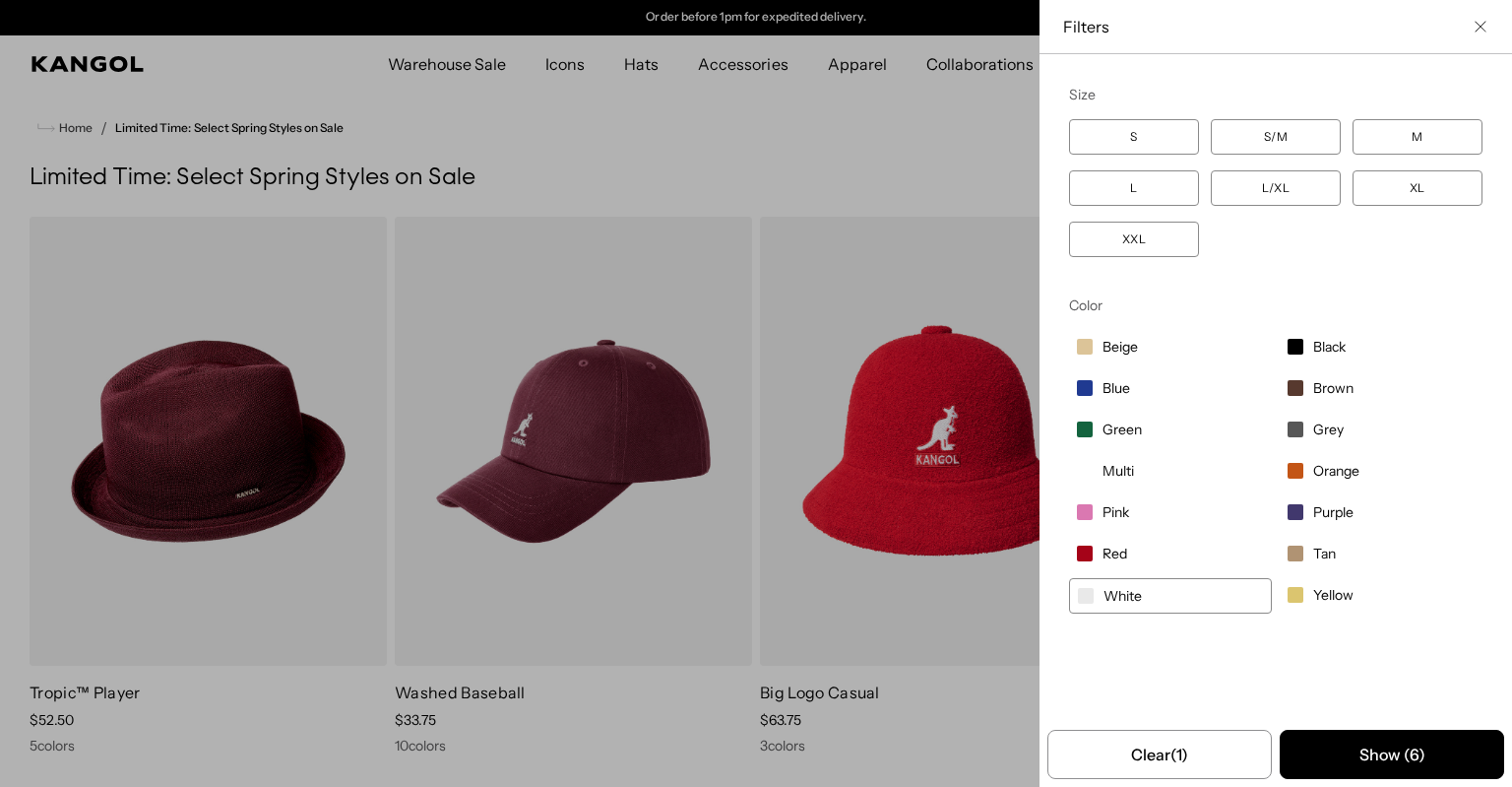 scroll, scrollTop: 0, scrollLeft: 0, axis: both 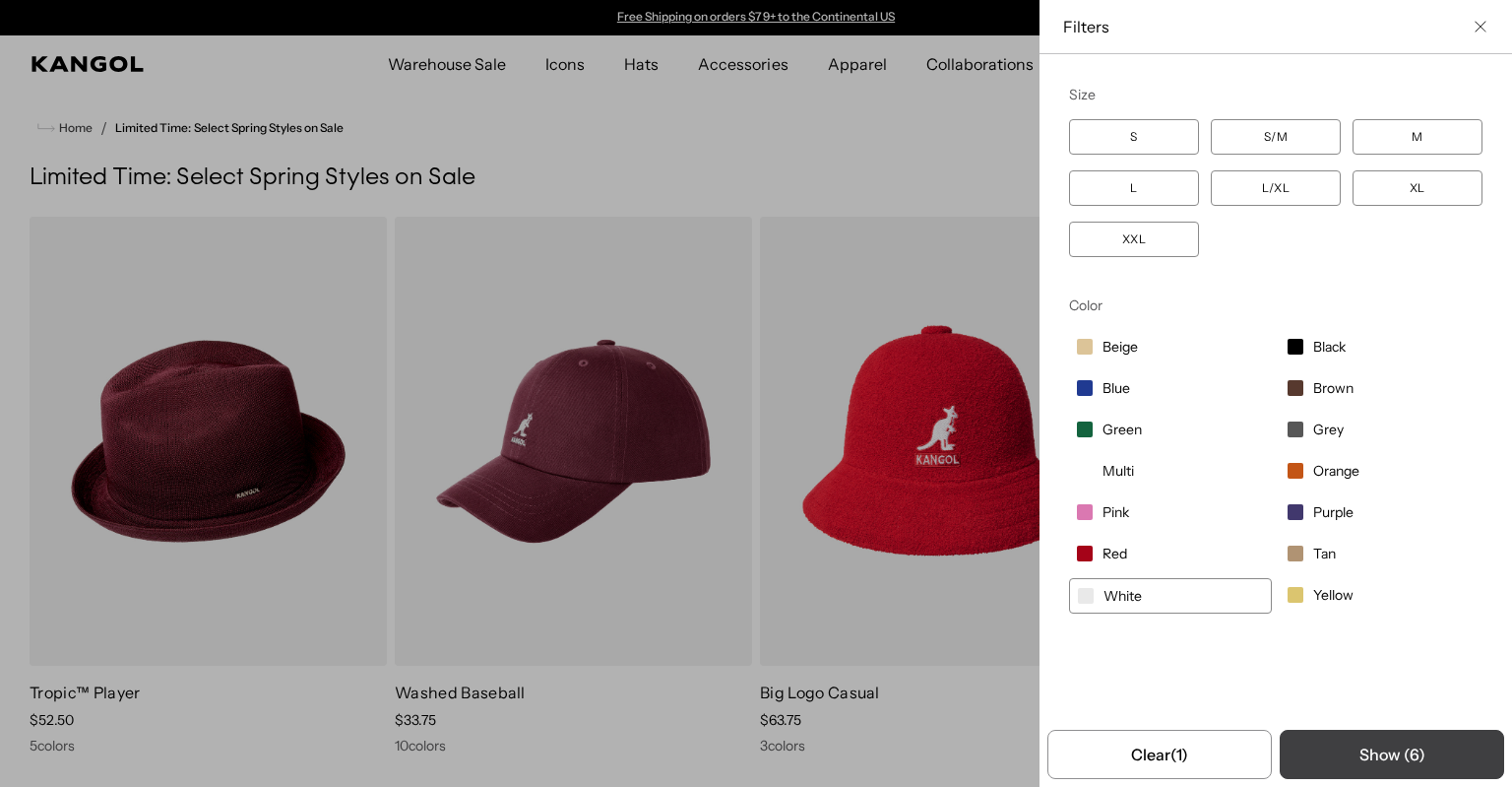click on "Show ( 6 )" at bounding box center [1392, 754] 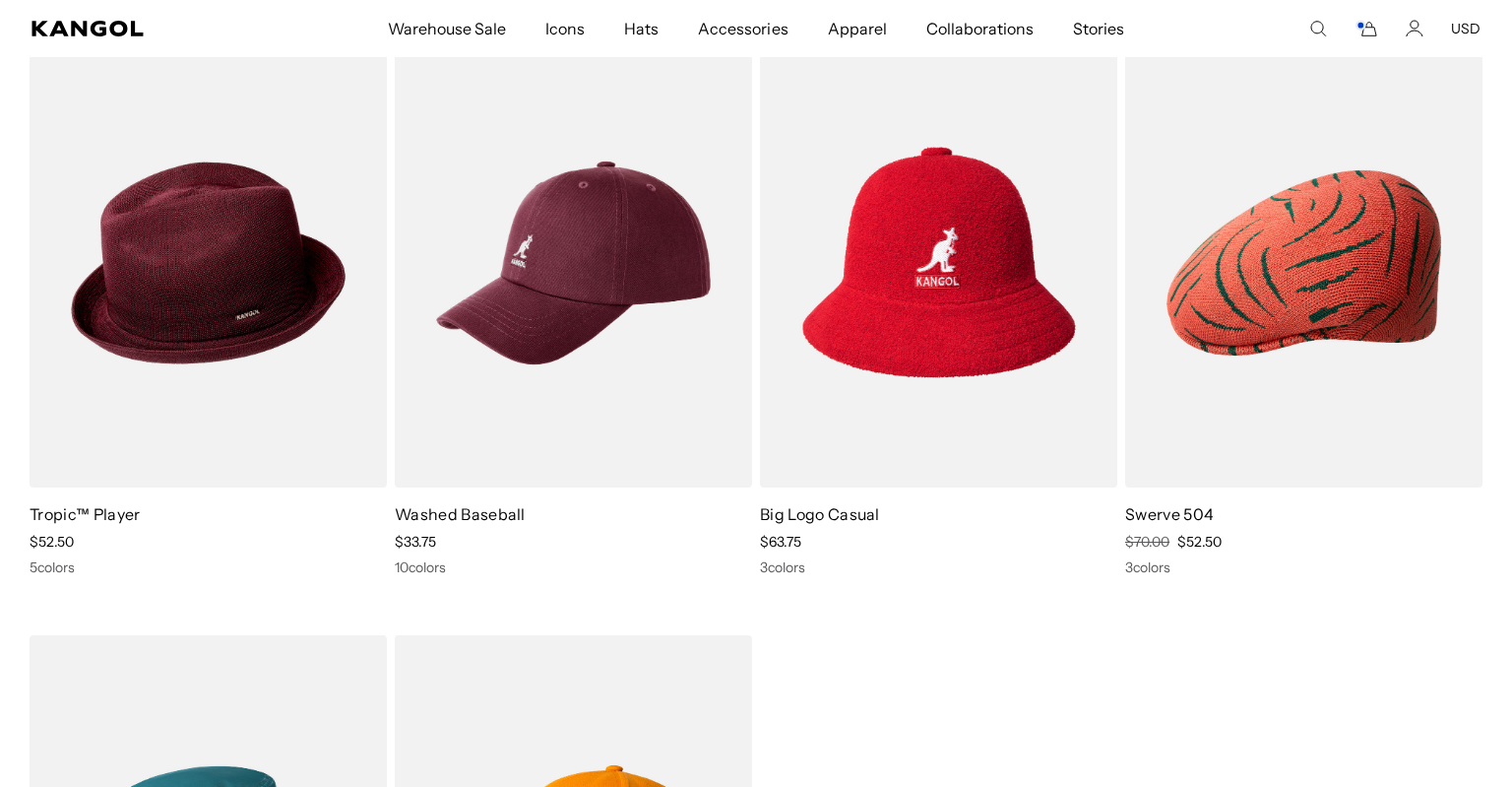 scroll, scrollTop: 0, scrollLeft: 0, axis: both 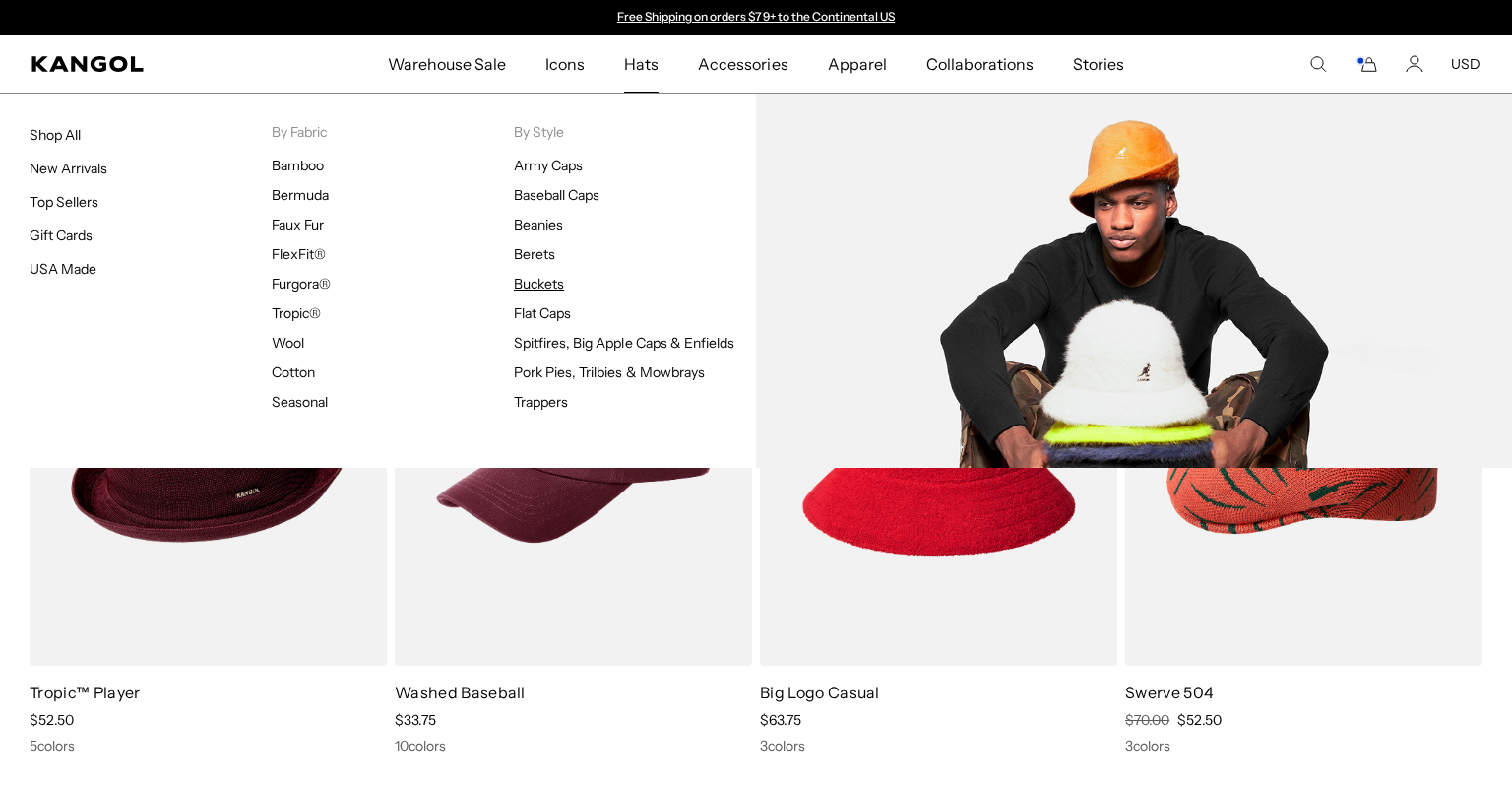 click on "Buckets" at bounding box center [538, 284] 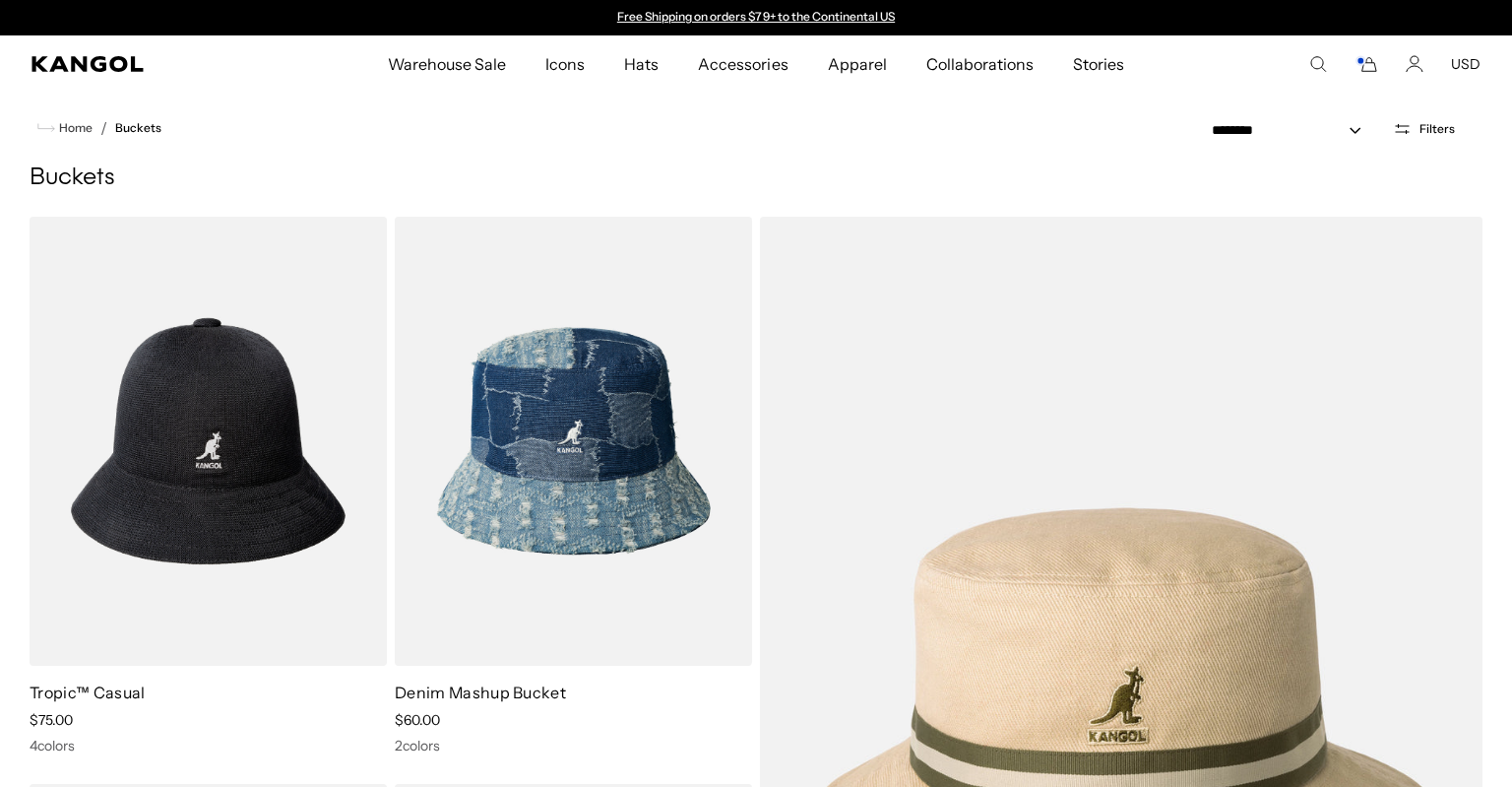 scroll, scrollTop: 416, scrollLeft: 0, axis: vertical 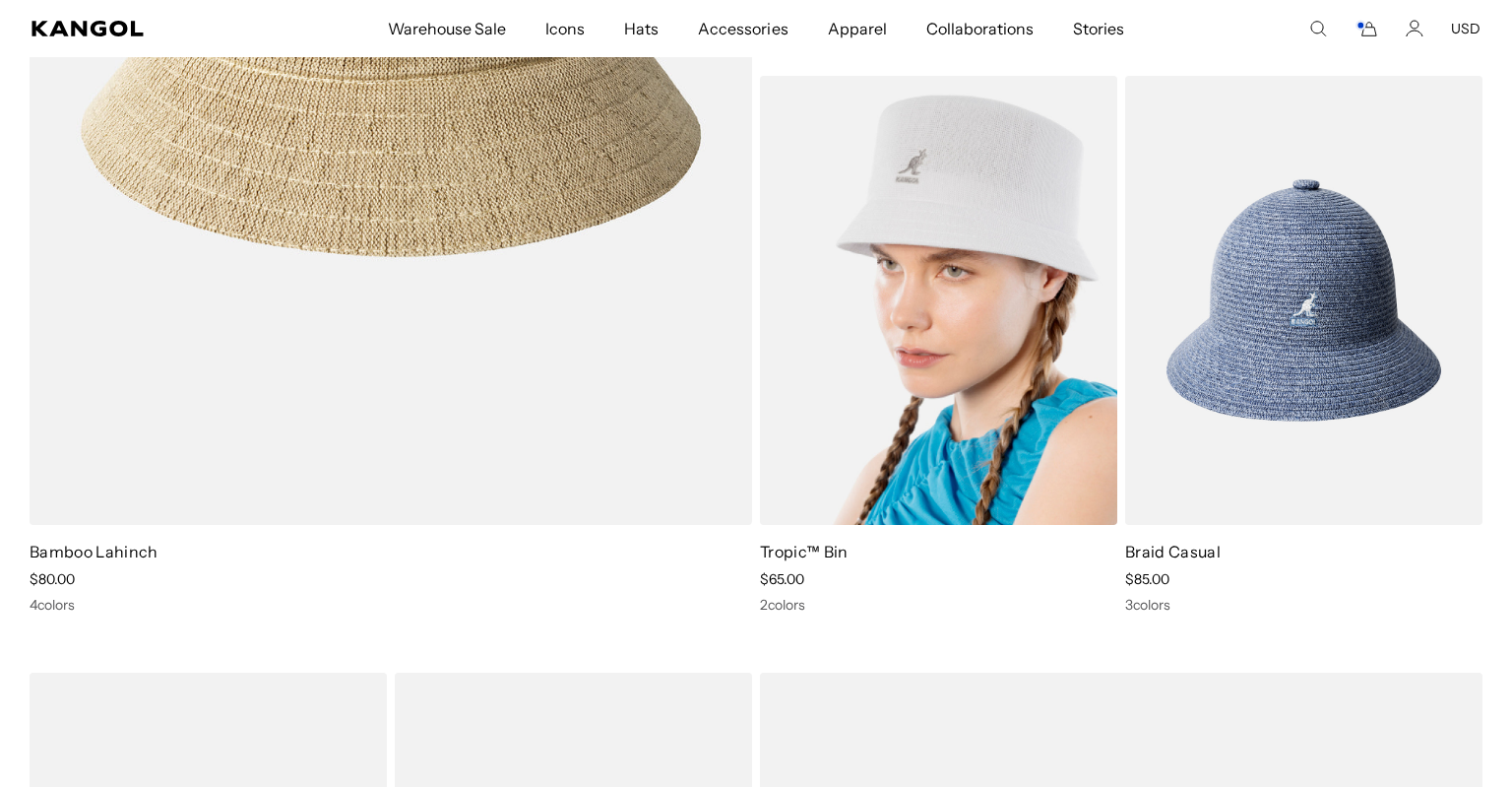 click at bounding box center [938, 300] 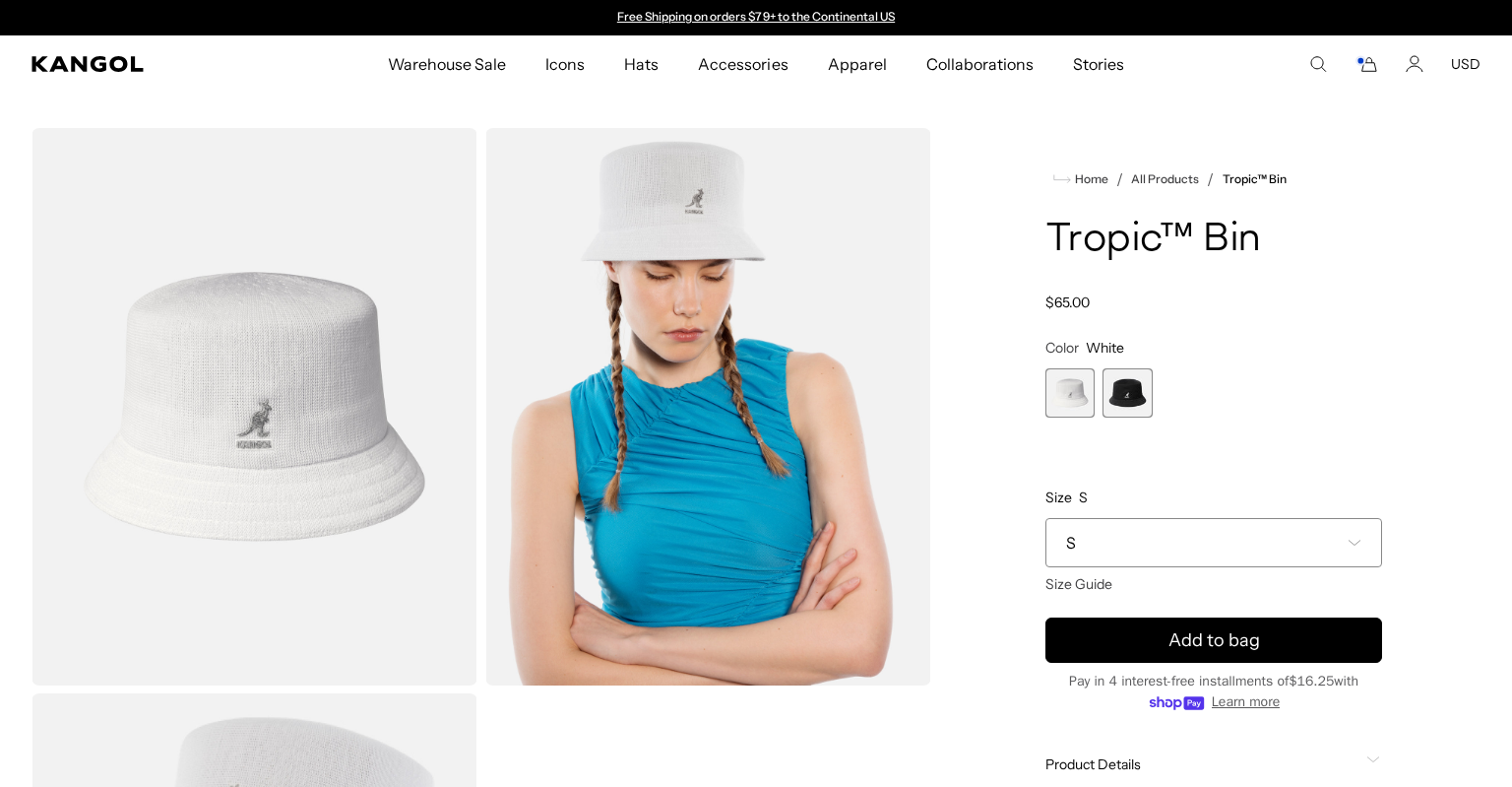 scroll, scrollTop: 0, scrollLeft: 0, axis: both 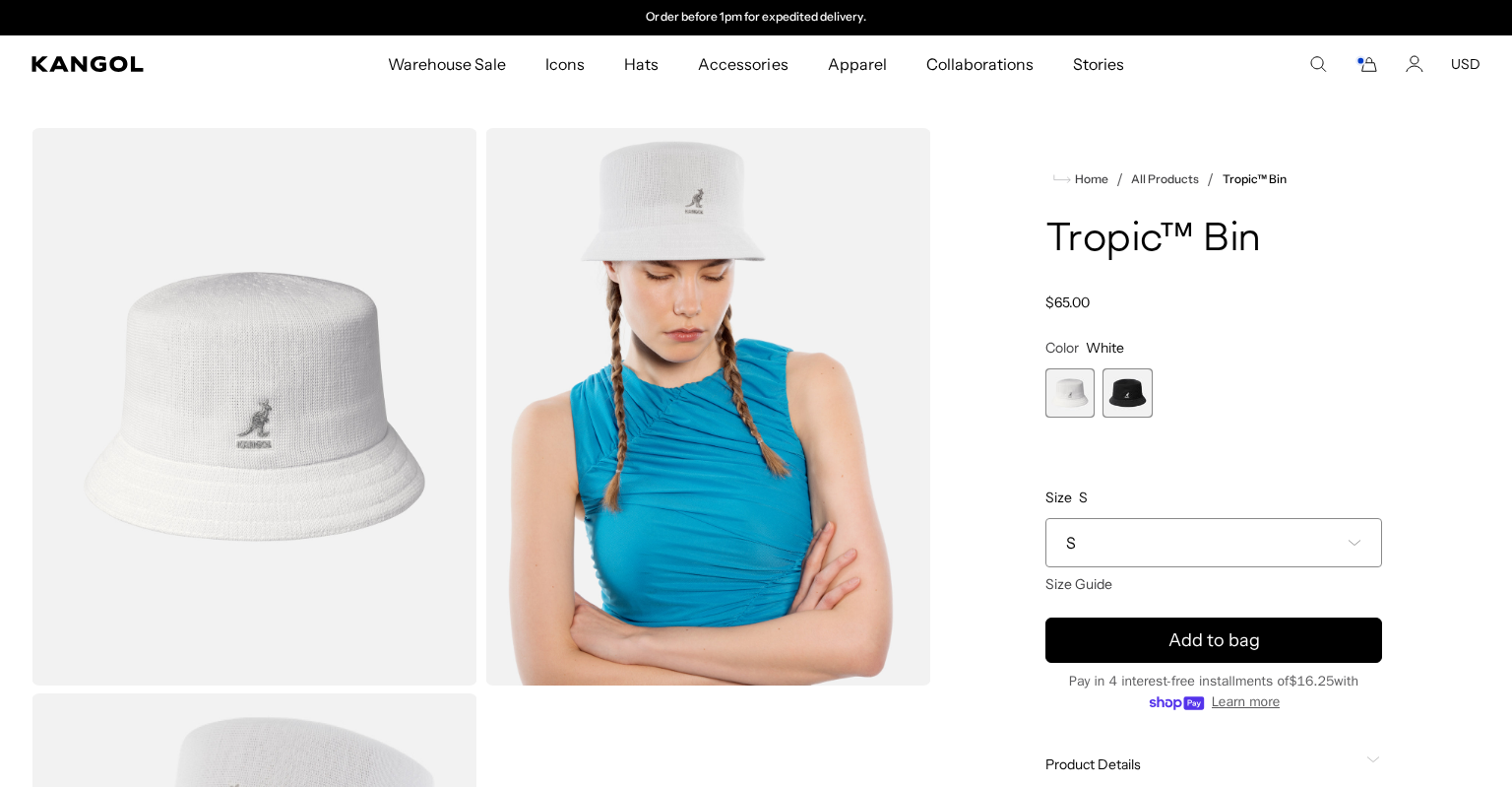 click at bounding box center (1127, 393) 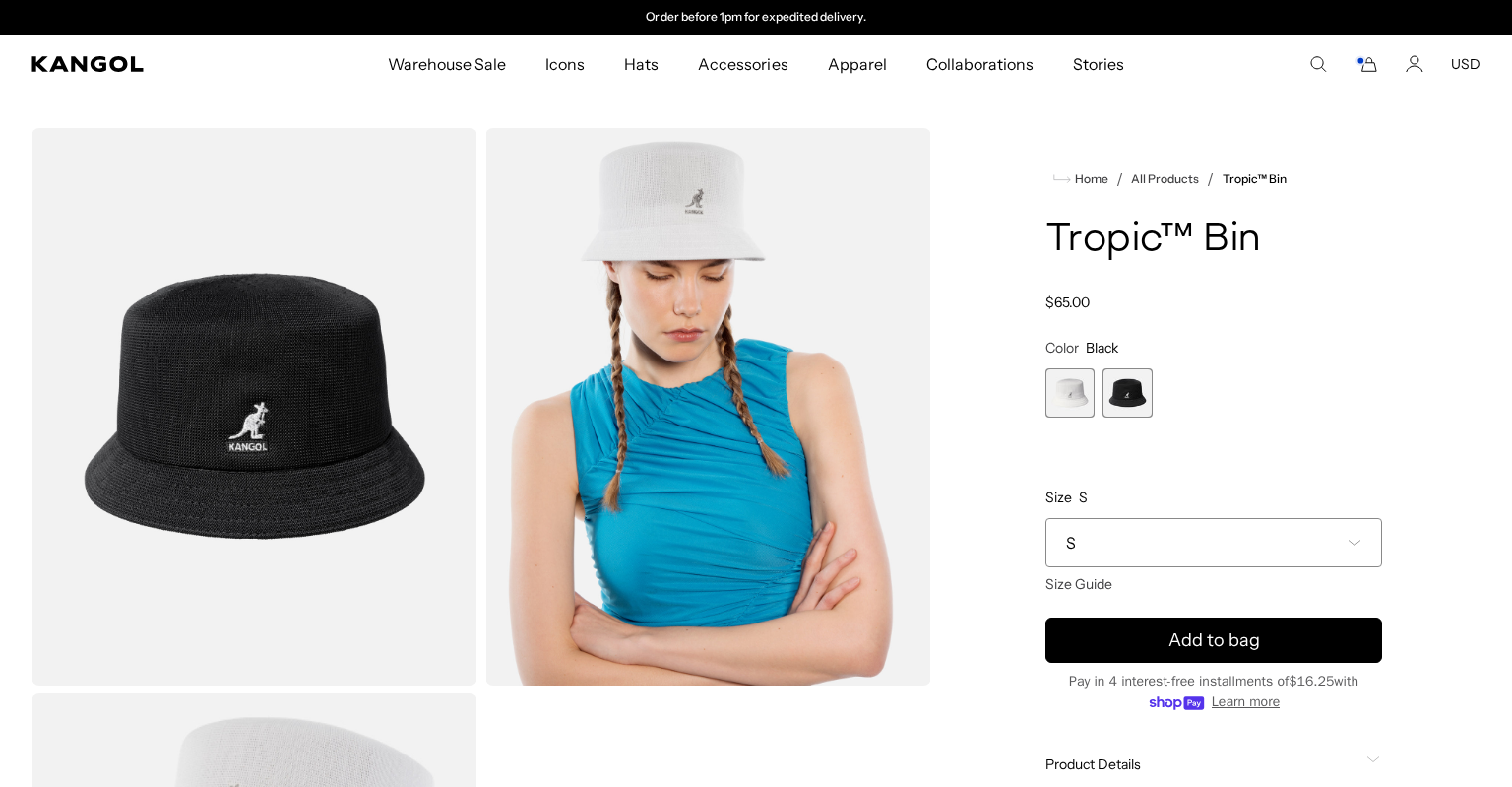 scroll, scrollTop: 0, scrollLeft: 0, axis: both 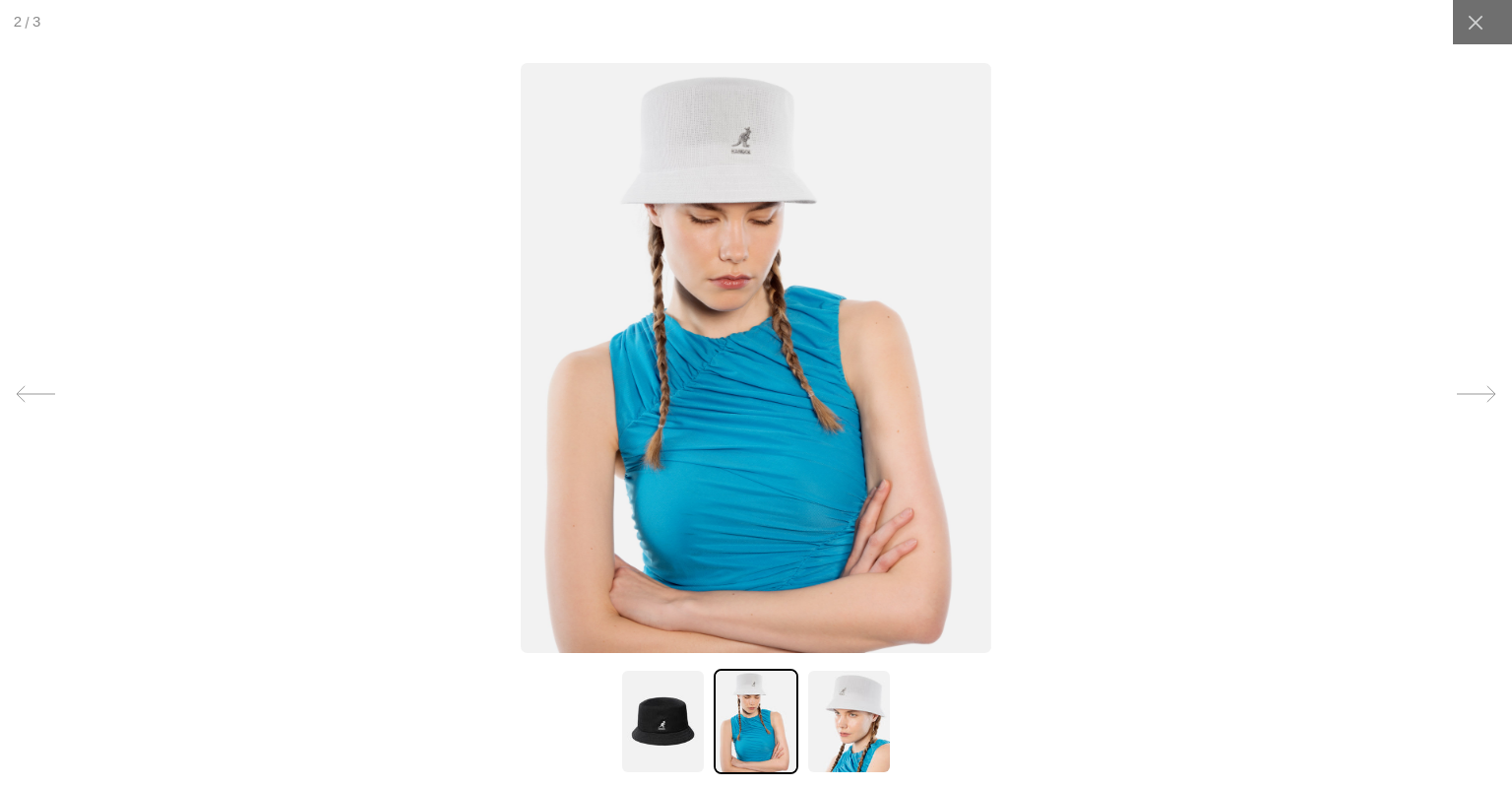 click at bounding box center (756, 358) 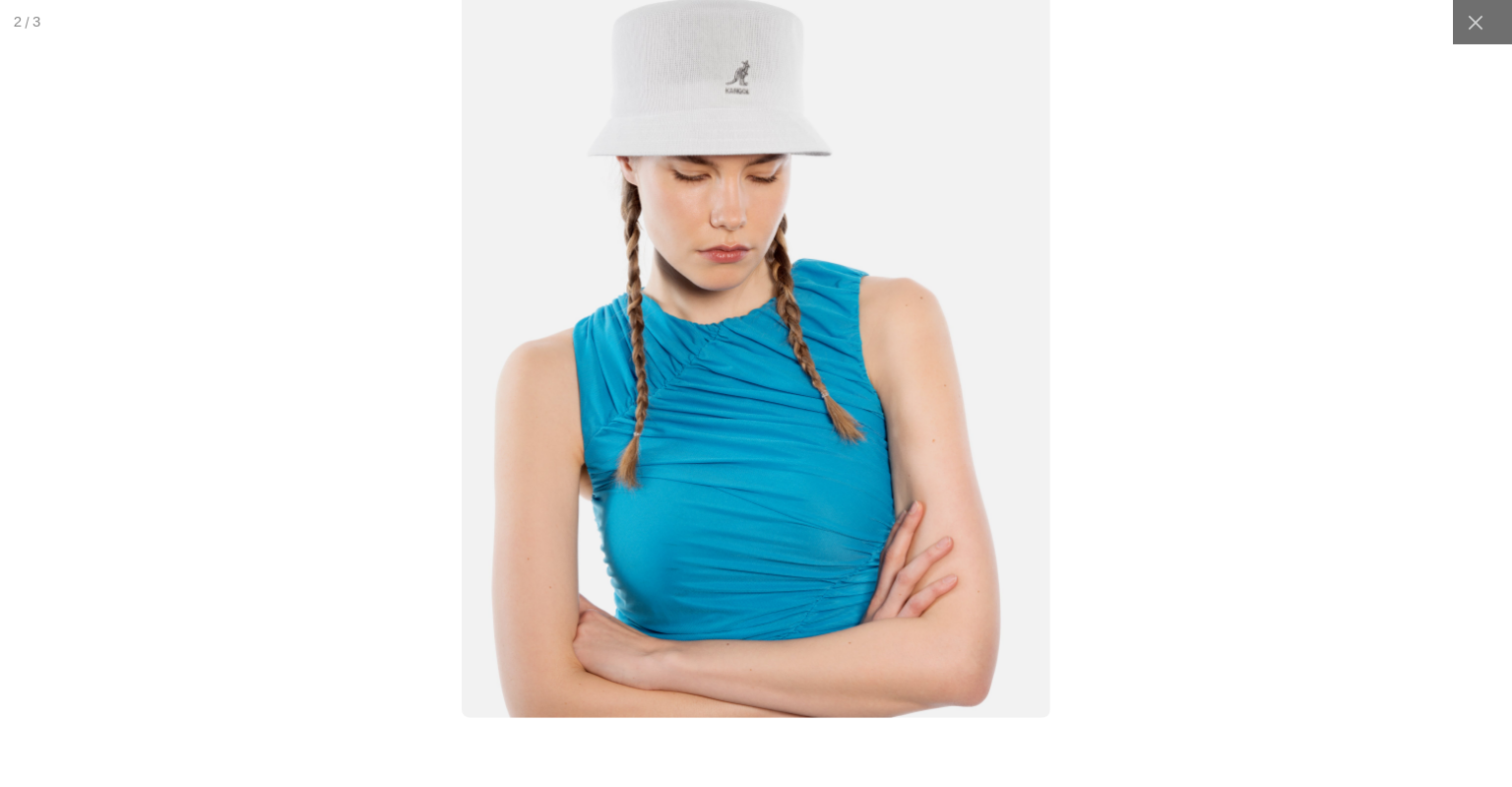 click at bounding box center [756, 349] 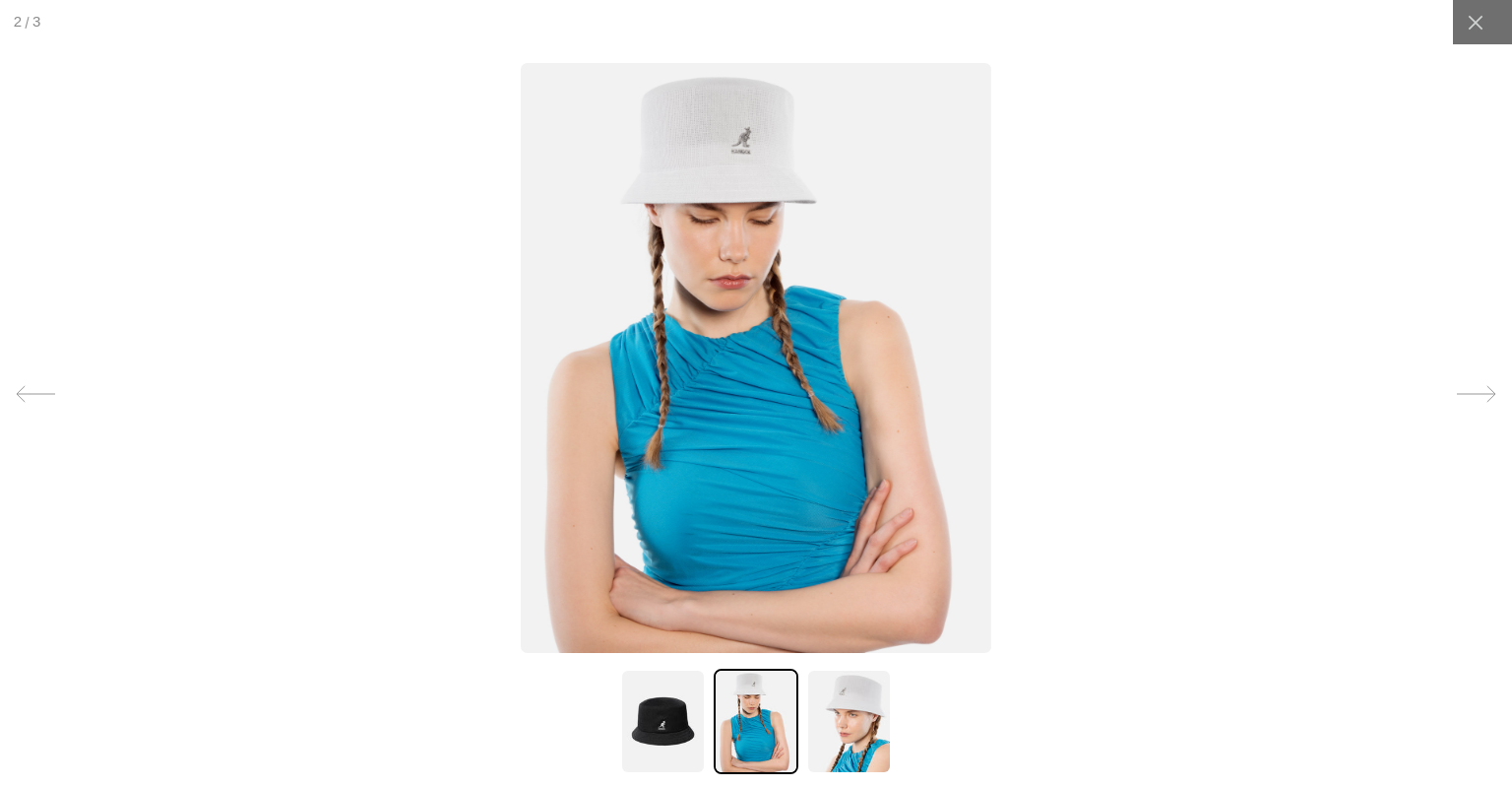 scroll, scrollTop: 0, scrollLeft: 406, axis: horizontal 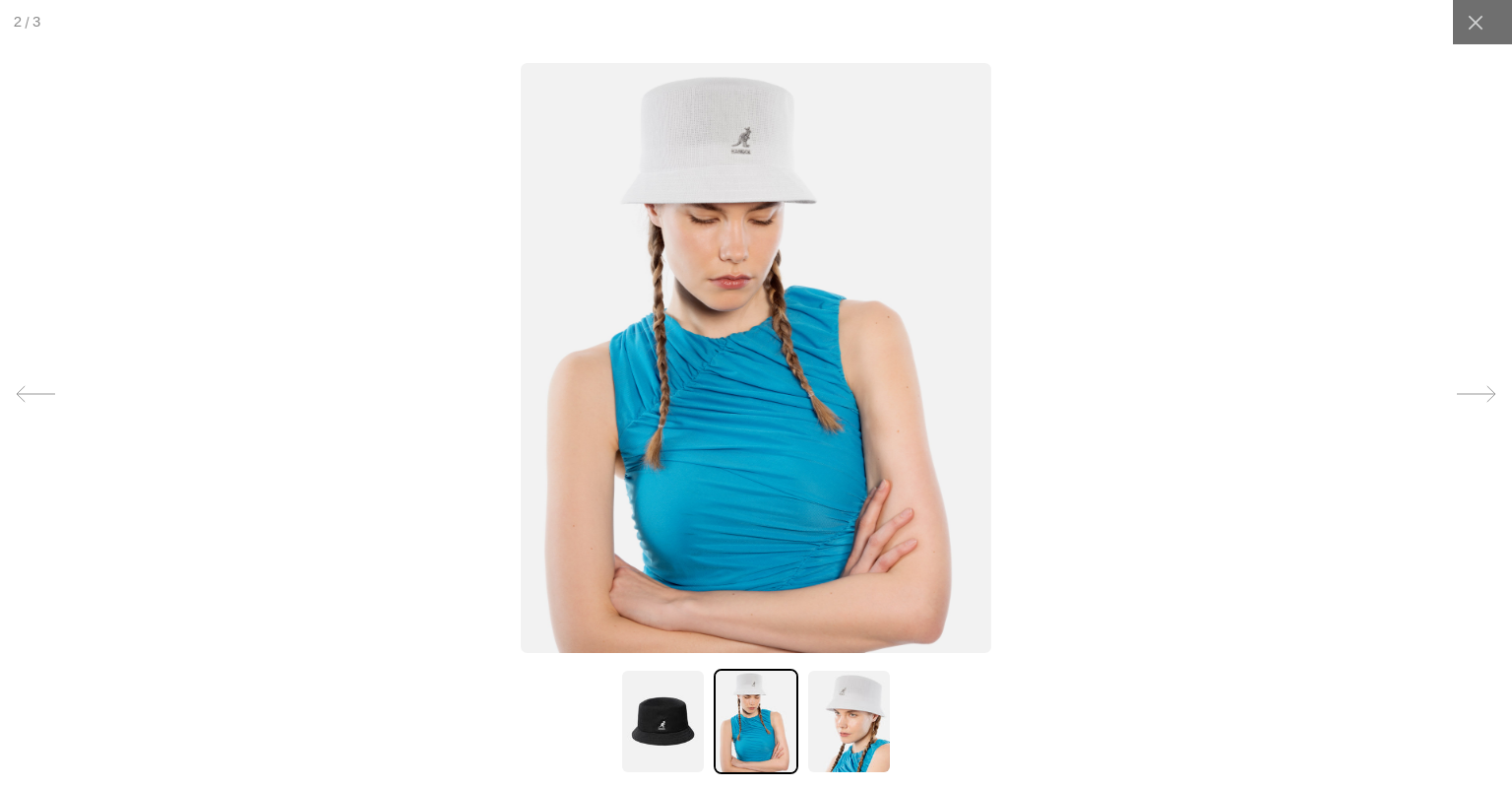 click at bounding box center [849, 721] 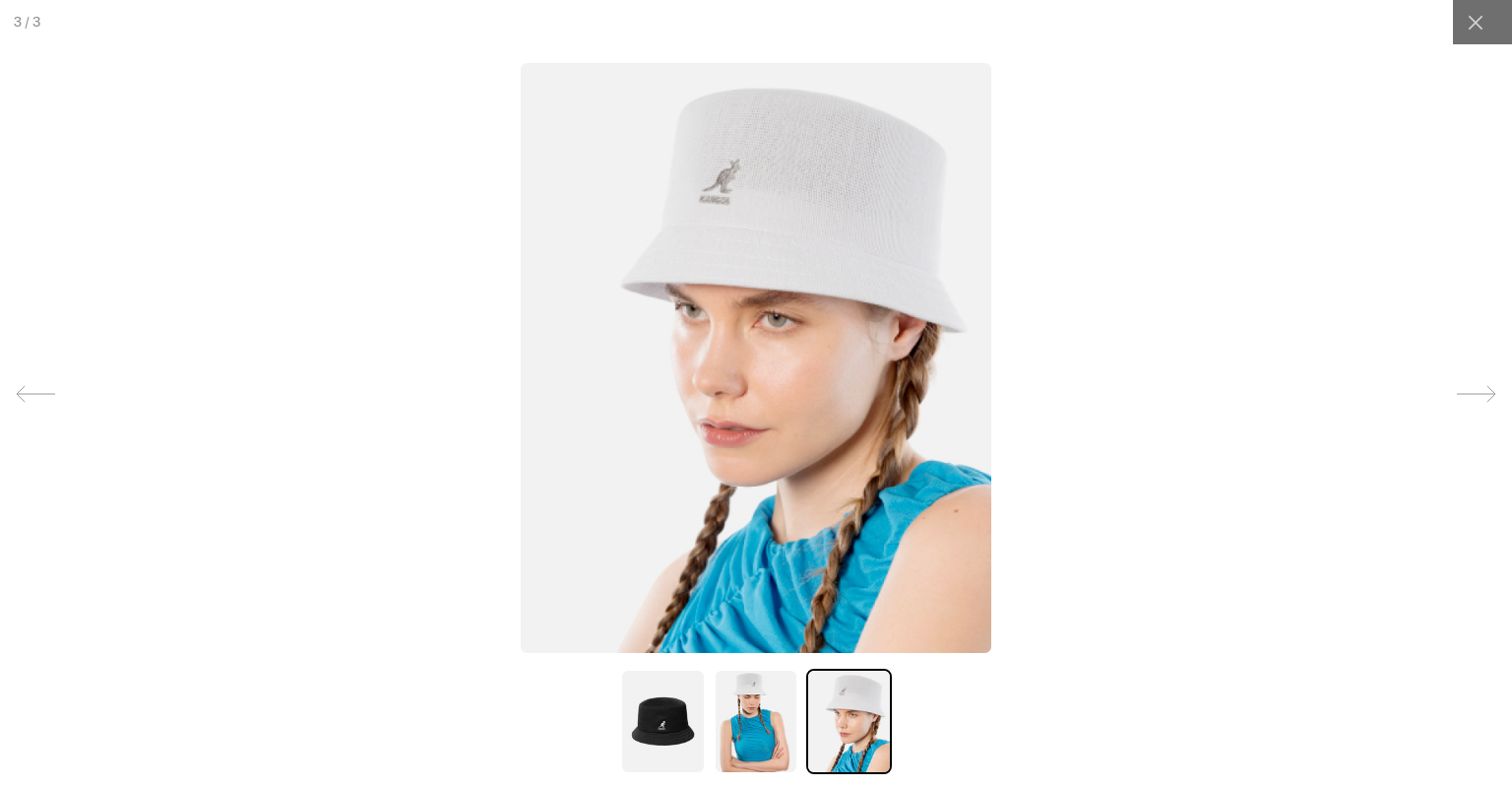 click at bounding box center (756, 358) 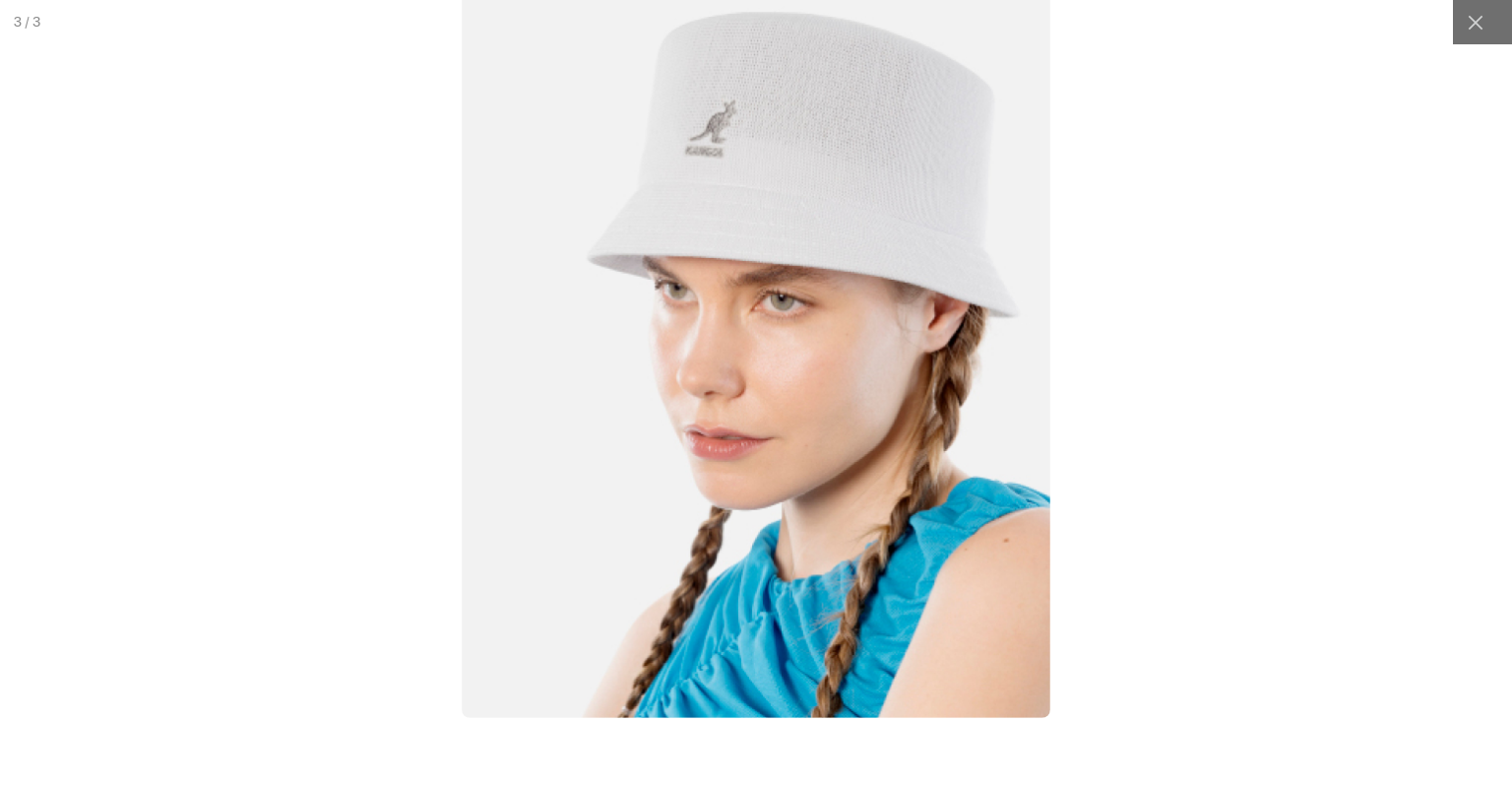scroll, scrollTop: 0, scrollLeft: 0, axis: both 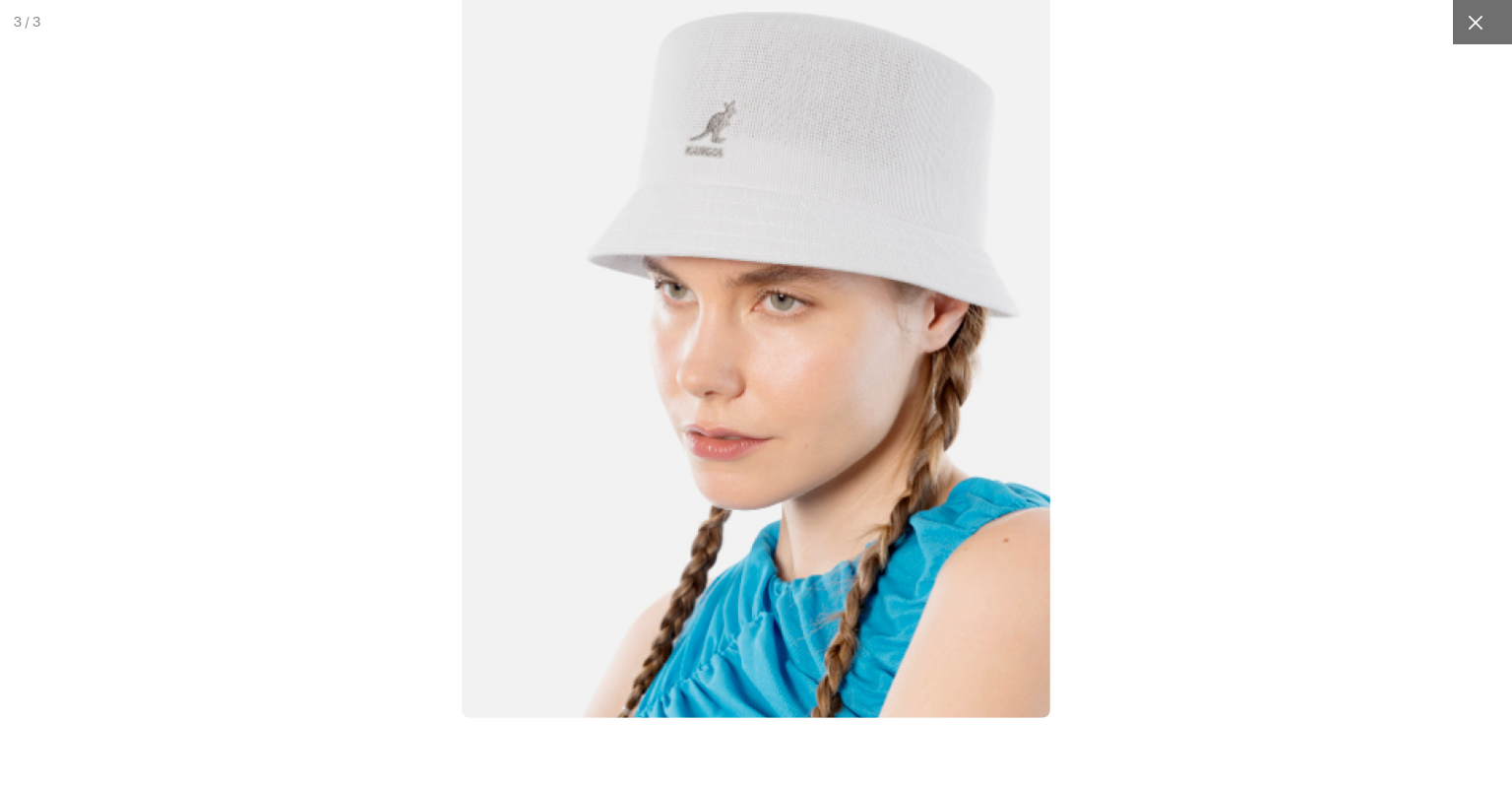 click at bounding box center [1475, 22] 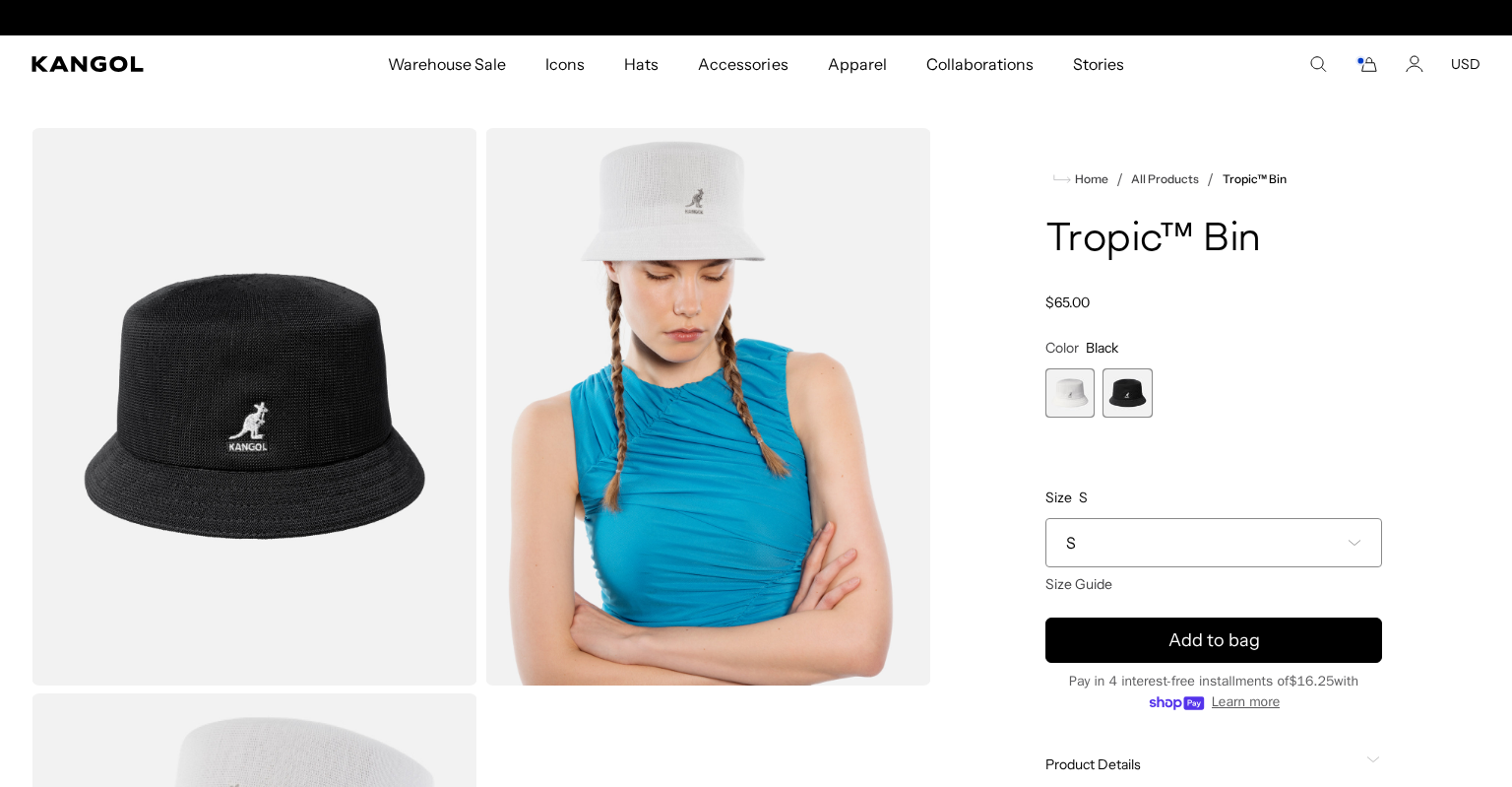 scroll, scrollTop: 0, scrollLeft: 406, axis: horizontal 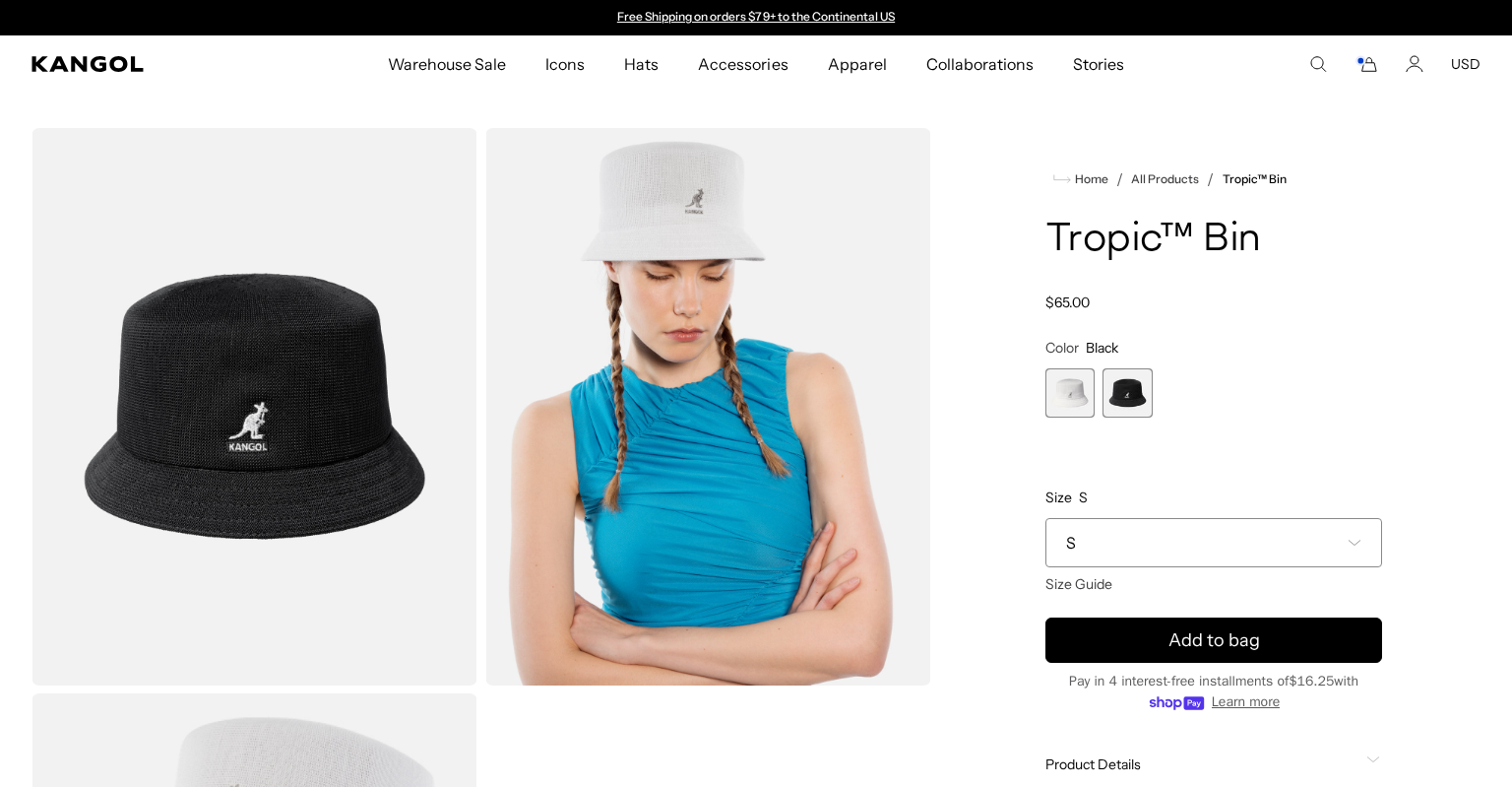 click at bounding box center [1070, 393] 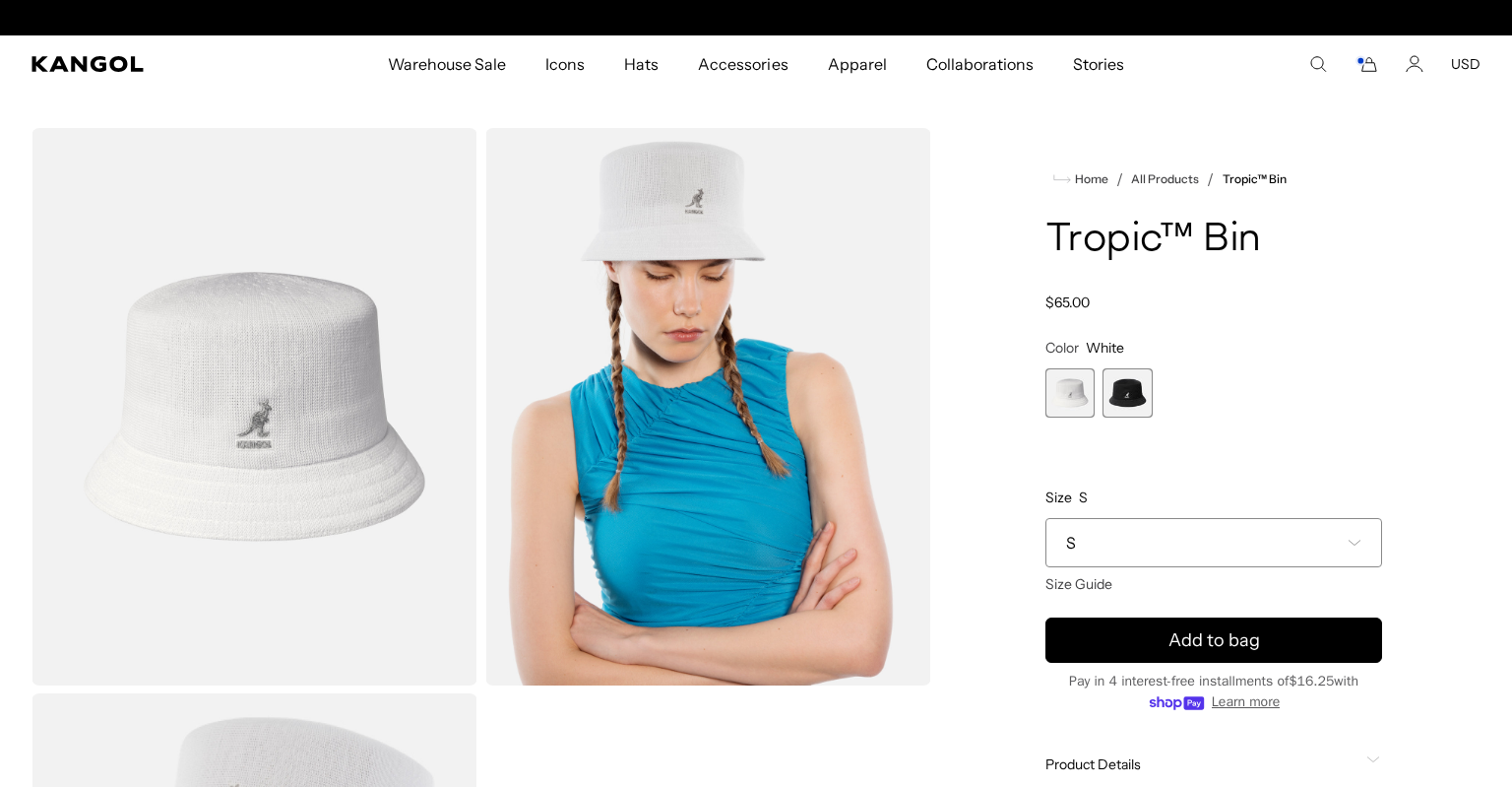 scroll, scrollTop: 0, scrollLeft: 406, axis: horizontal 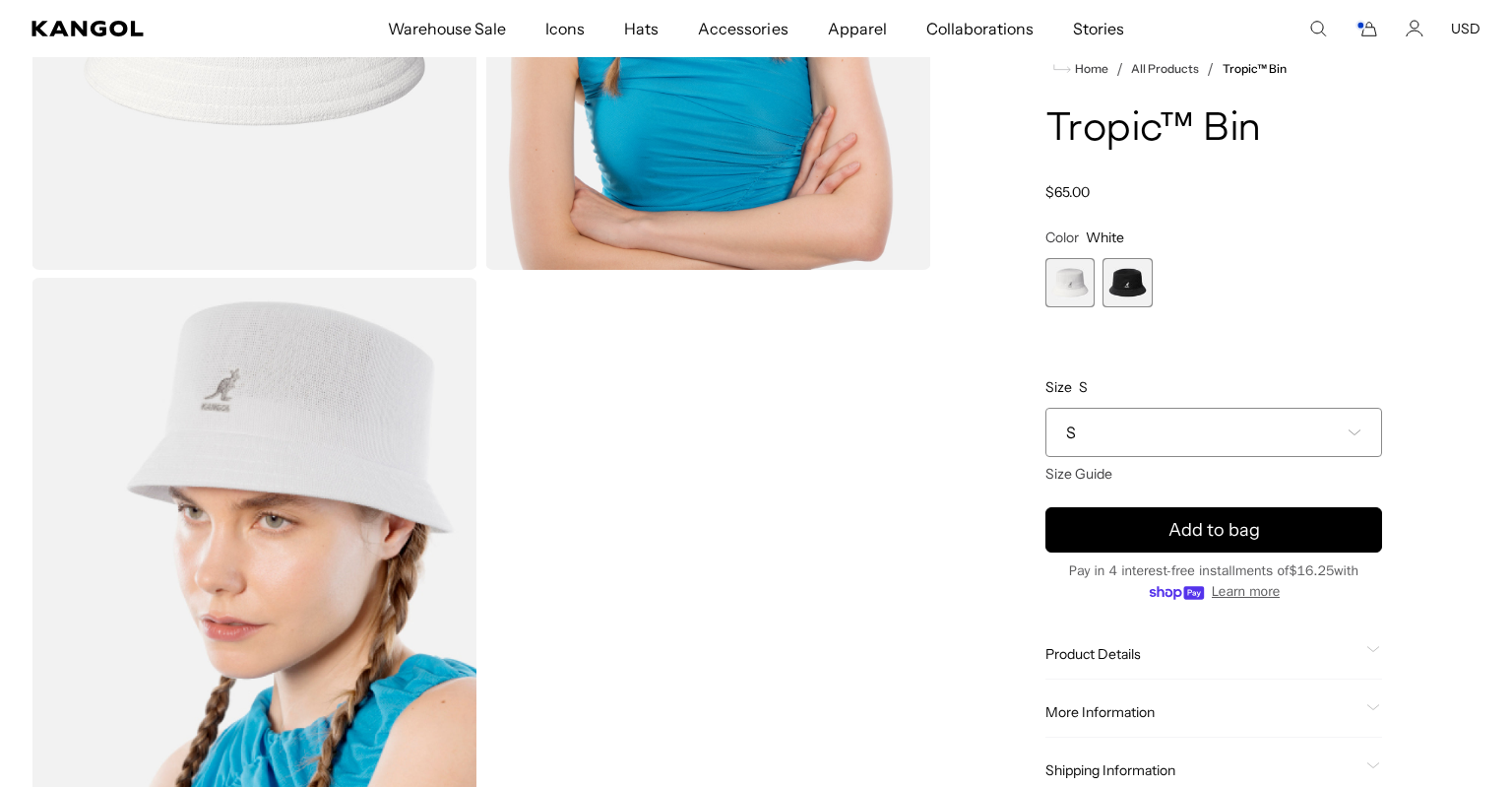 click on "S" at bounding box center (1214, 433) 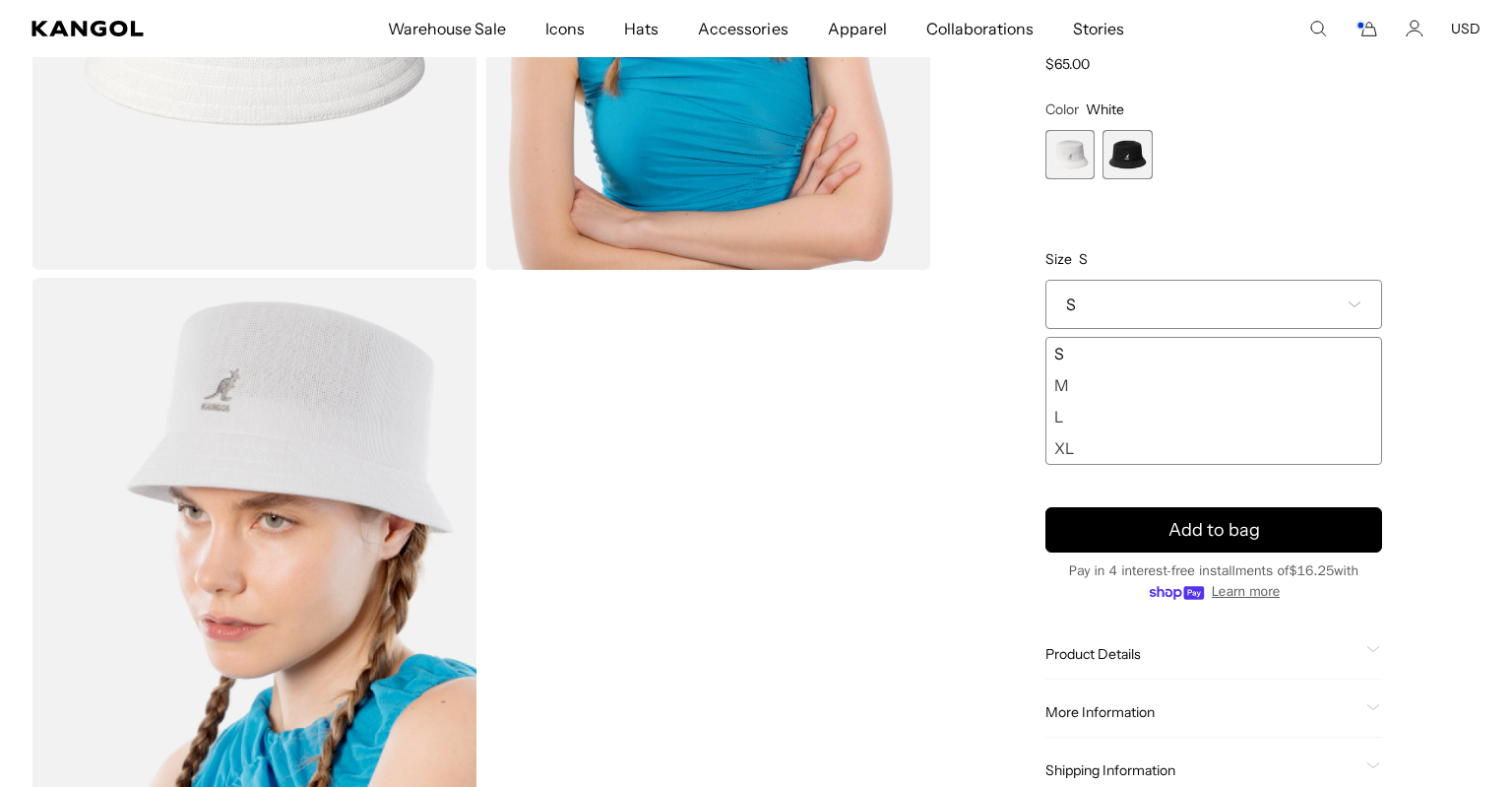 click on "XL" at bounding box center (1214, 449) 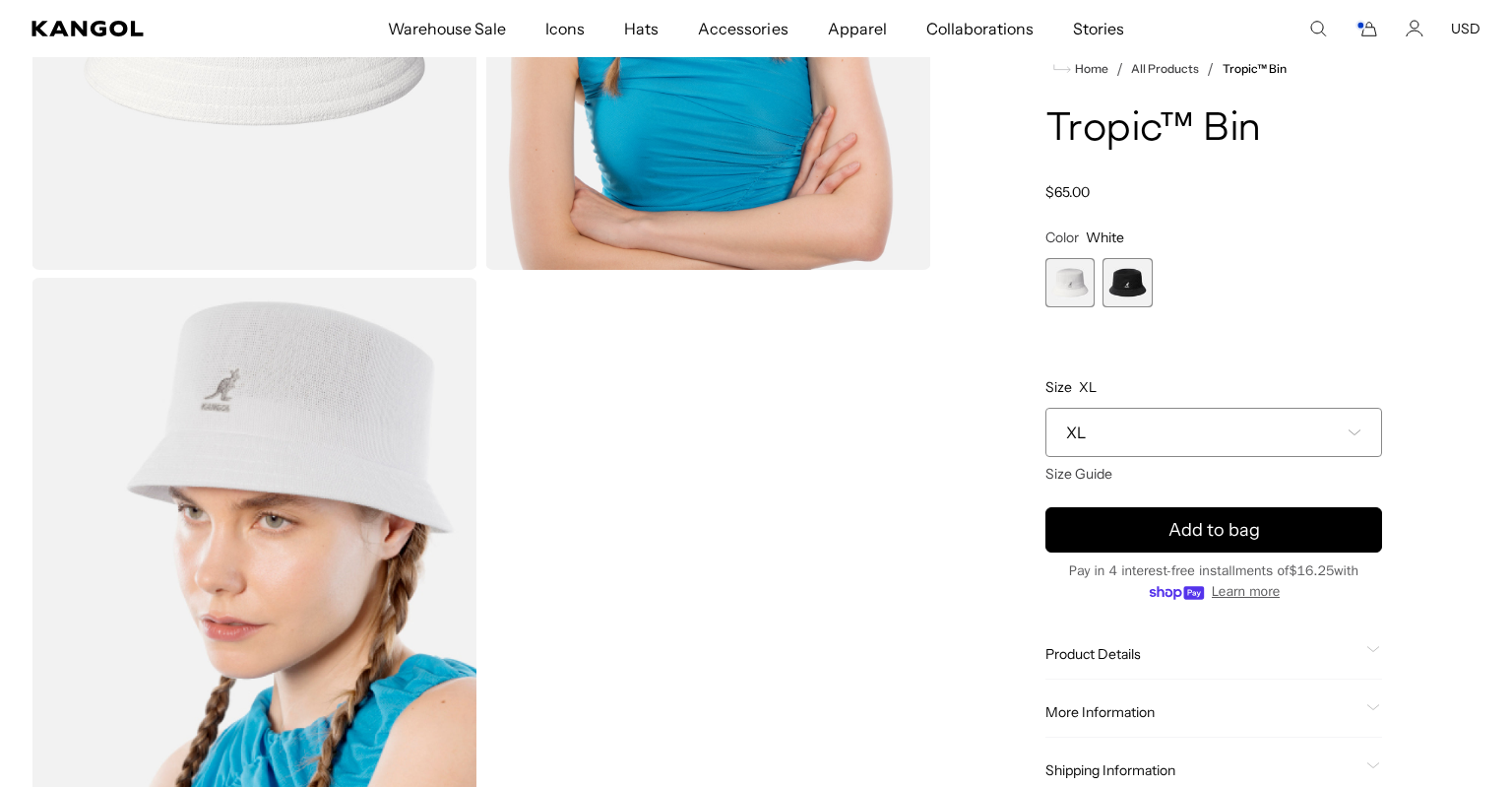 scroll, scrollTop: 0, scrollLeft: 0, axis: both 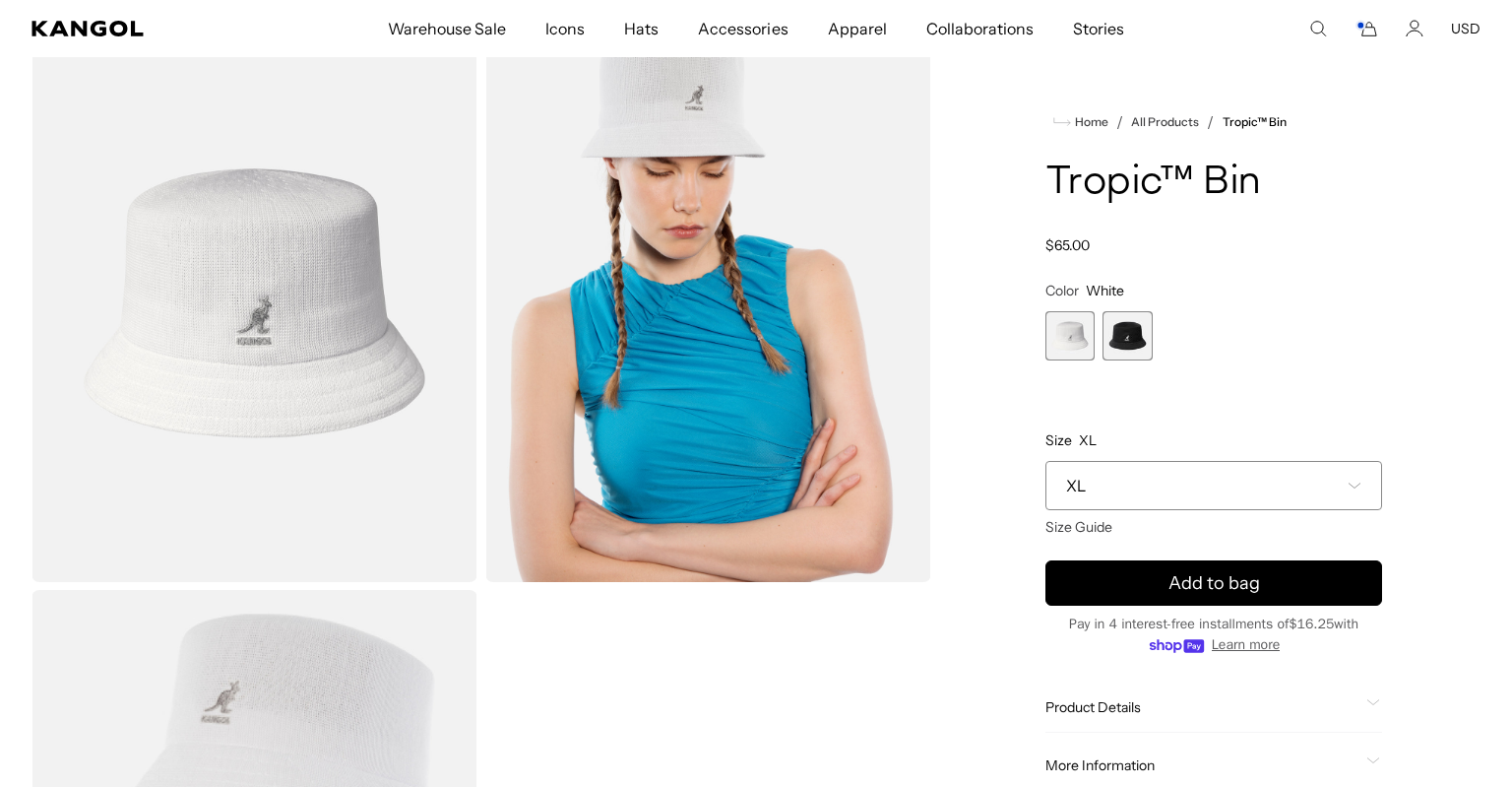 click on "XL" at bounding box center [1214, 486] 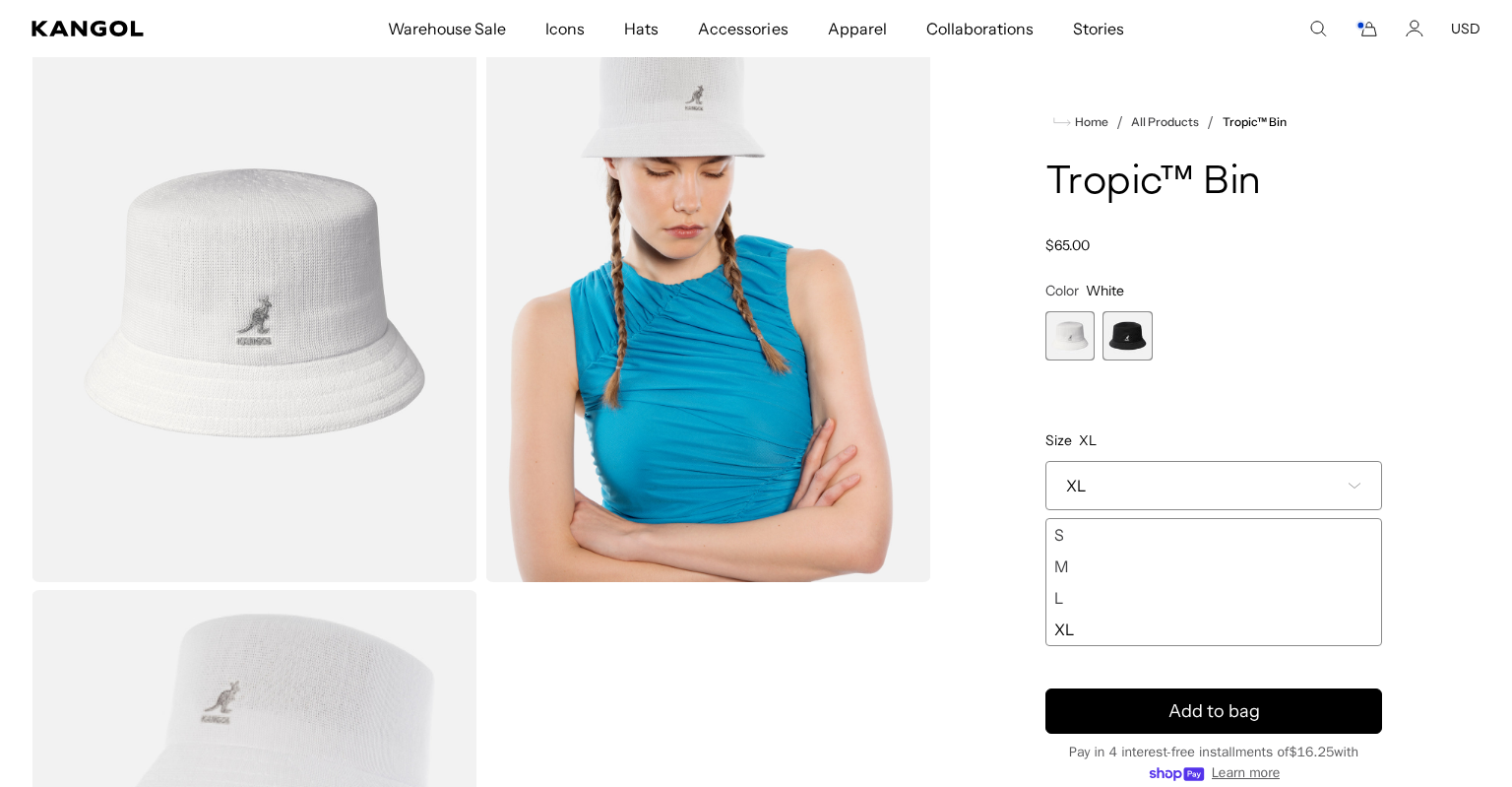 scroll, scrollTop: 0, scrollLeft: 0, axis: both 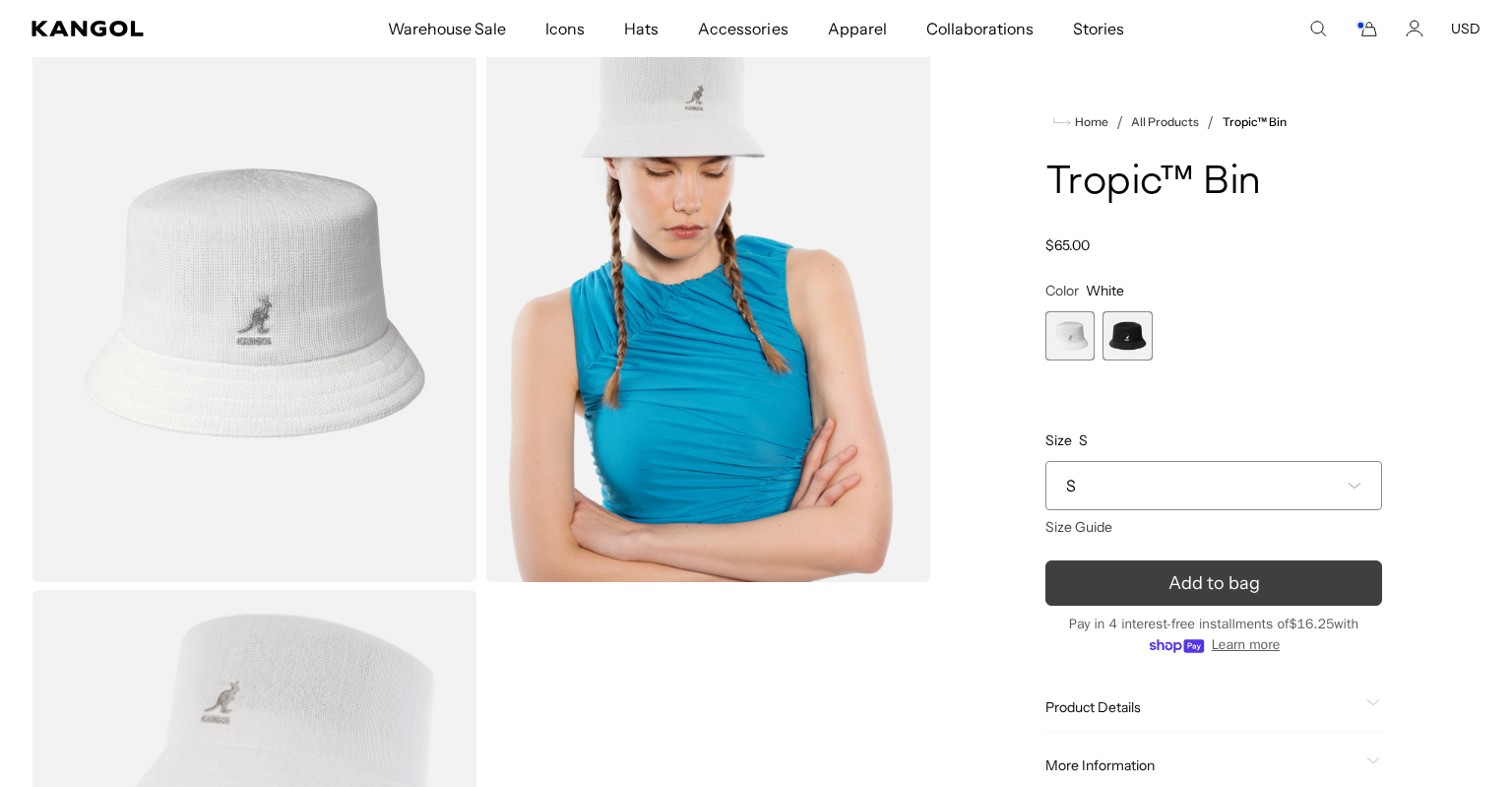 click 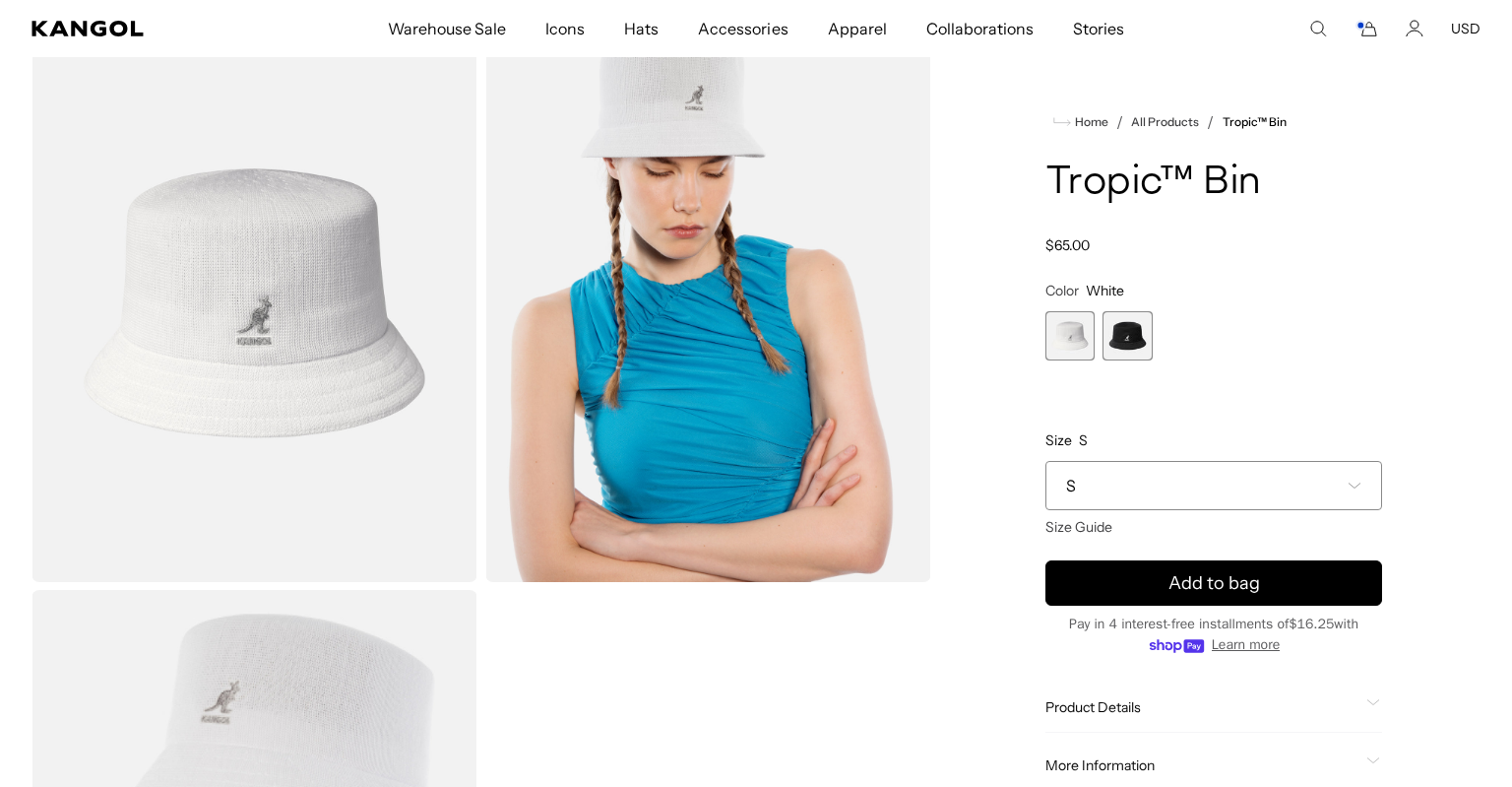 scroll, scrollTop: 0, scrollLeft: 406, axis: horizontal 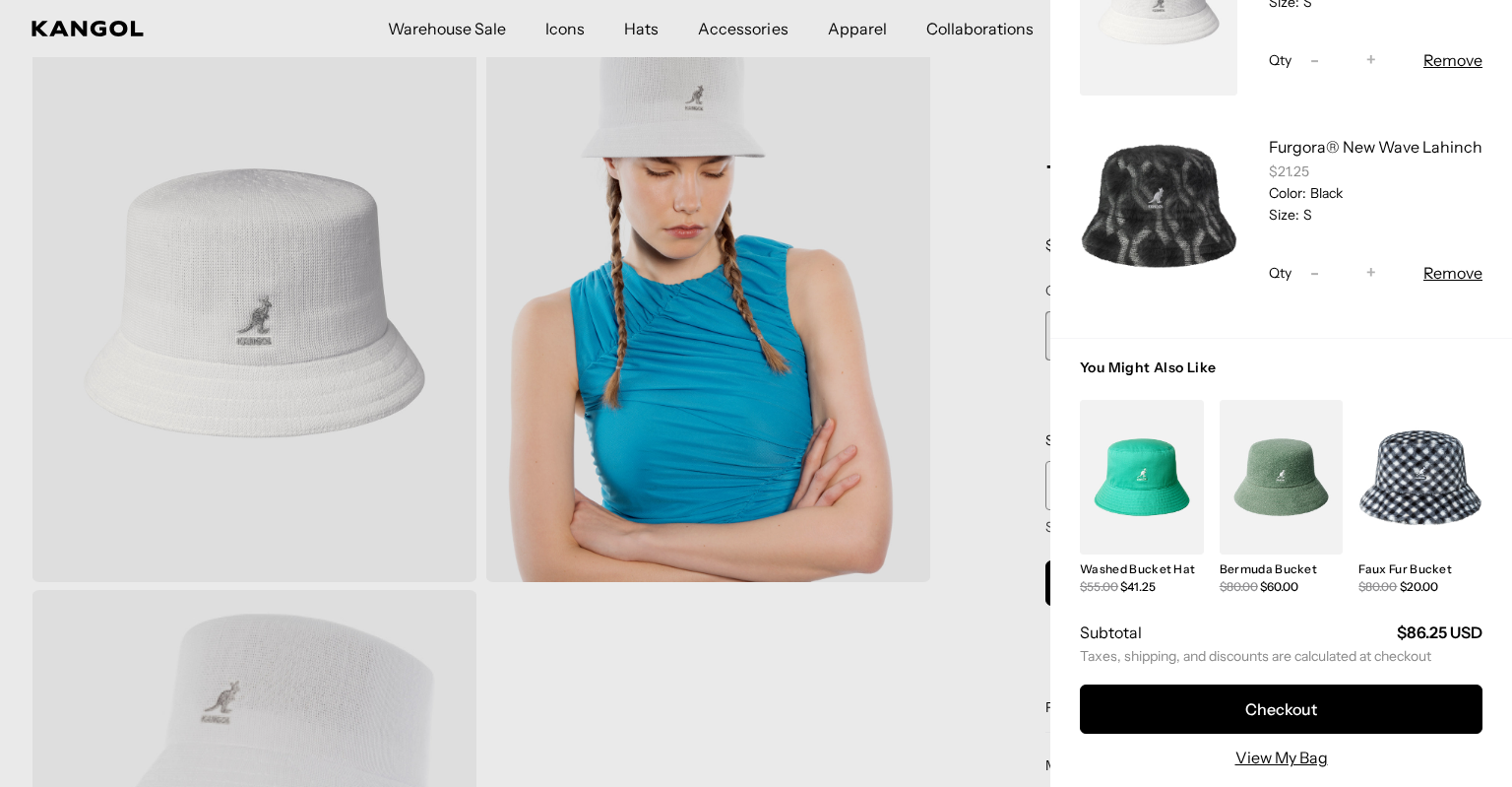 click at bounding box center [756, 393] 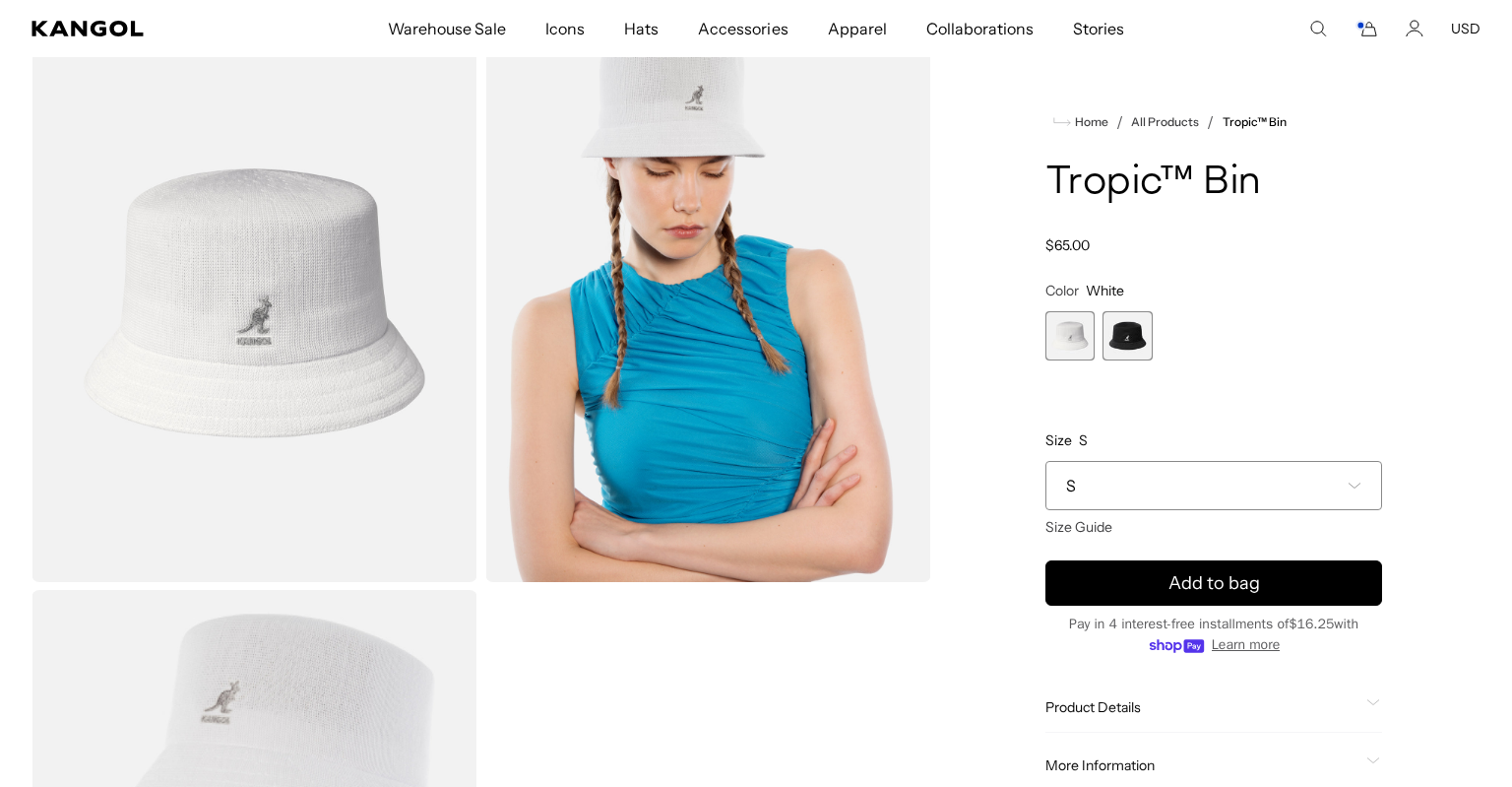 scroll, scrollTop: 0, scrollLeft: 406, axis: horizontal 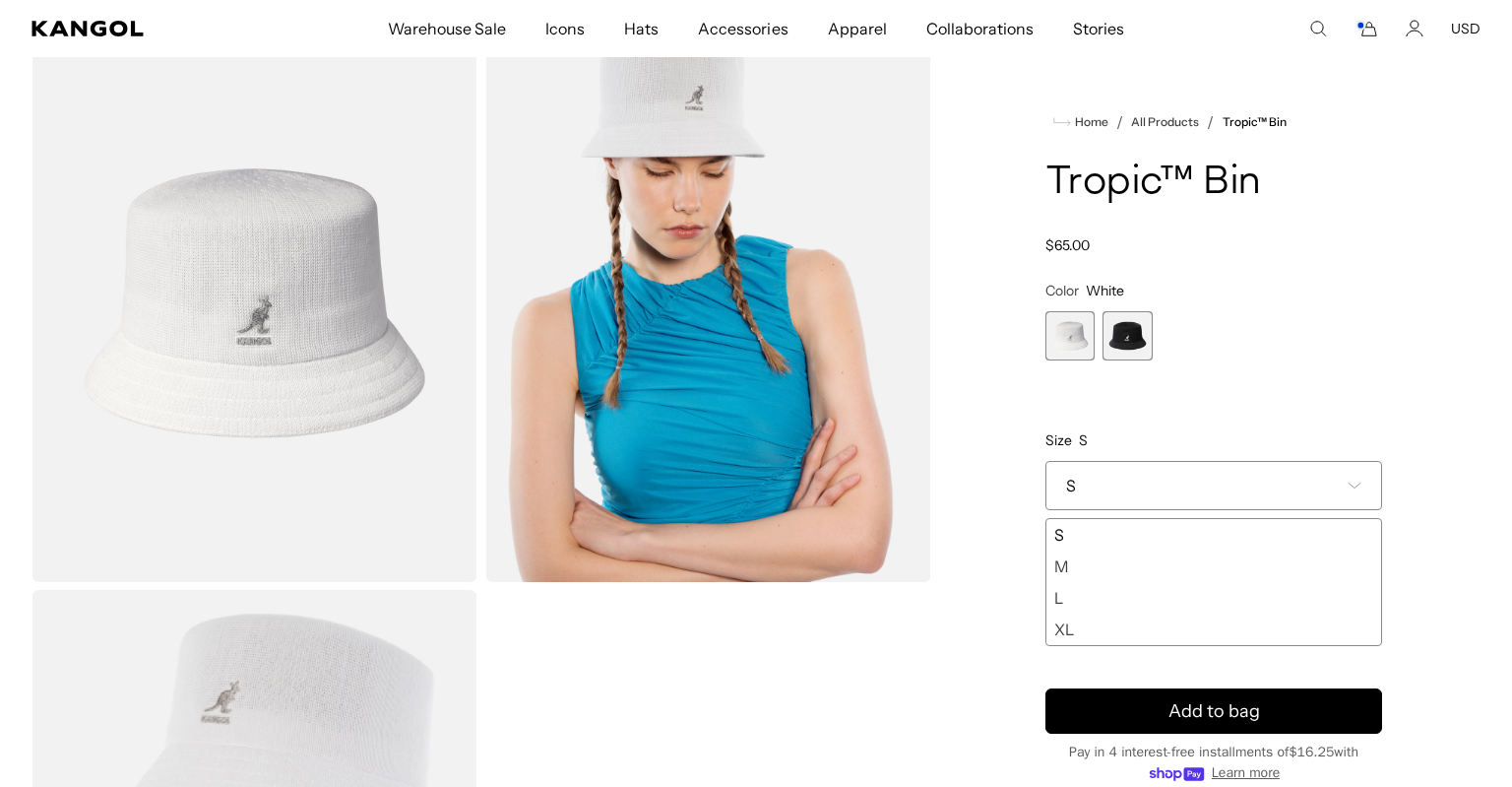 click on "M" at bounding box center [1214, 566] 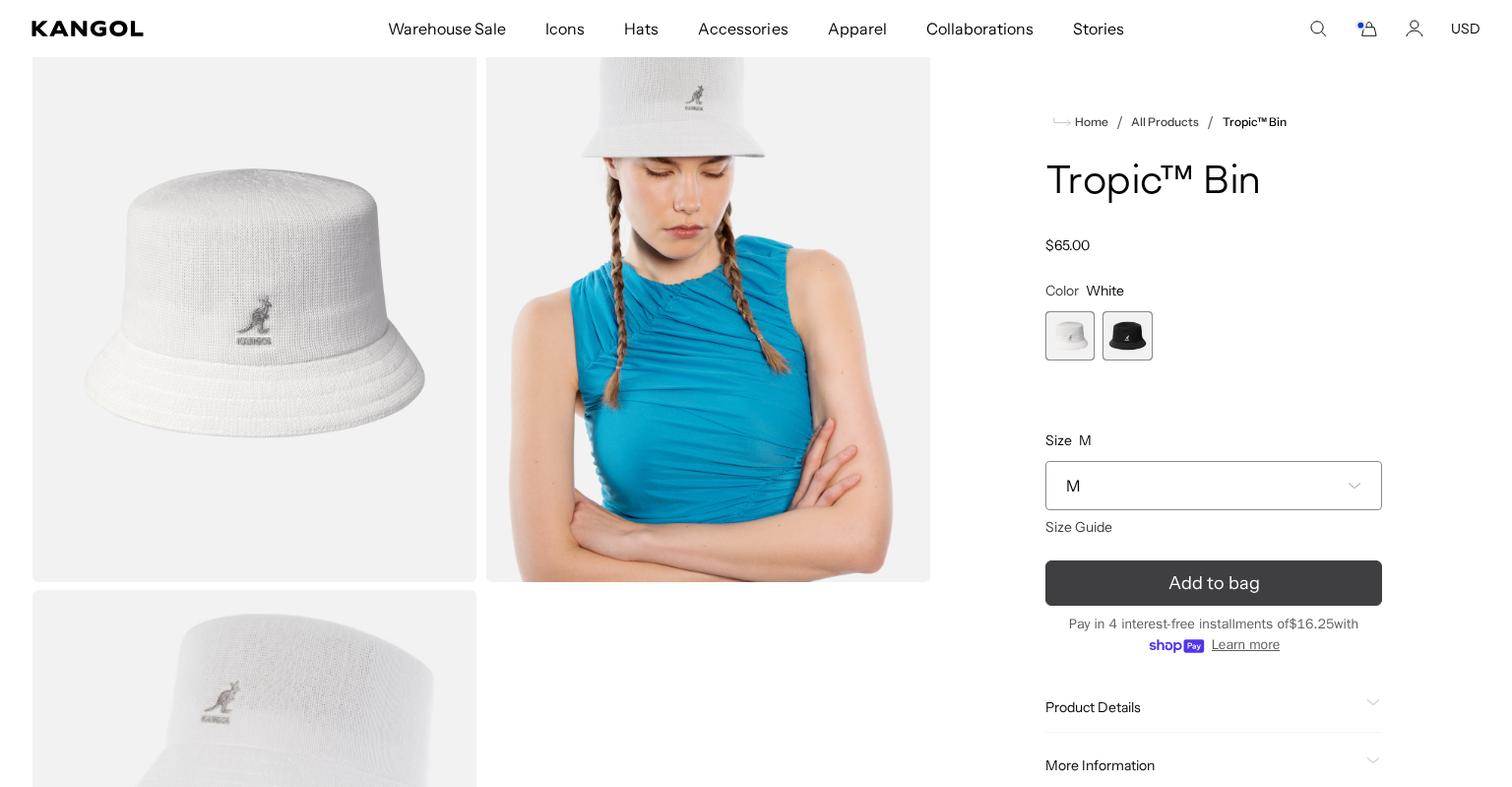 click 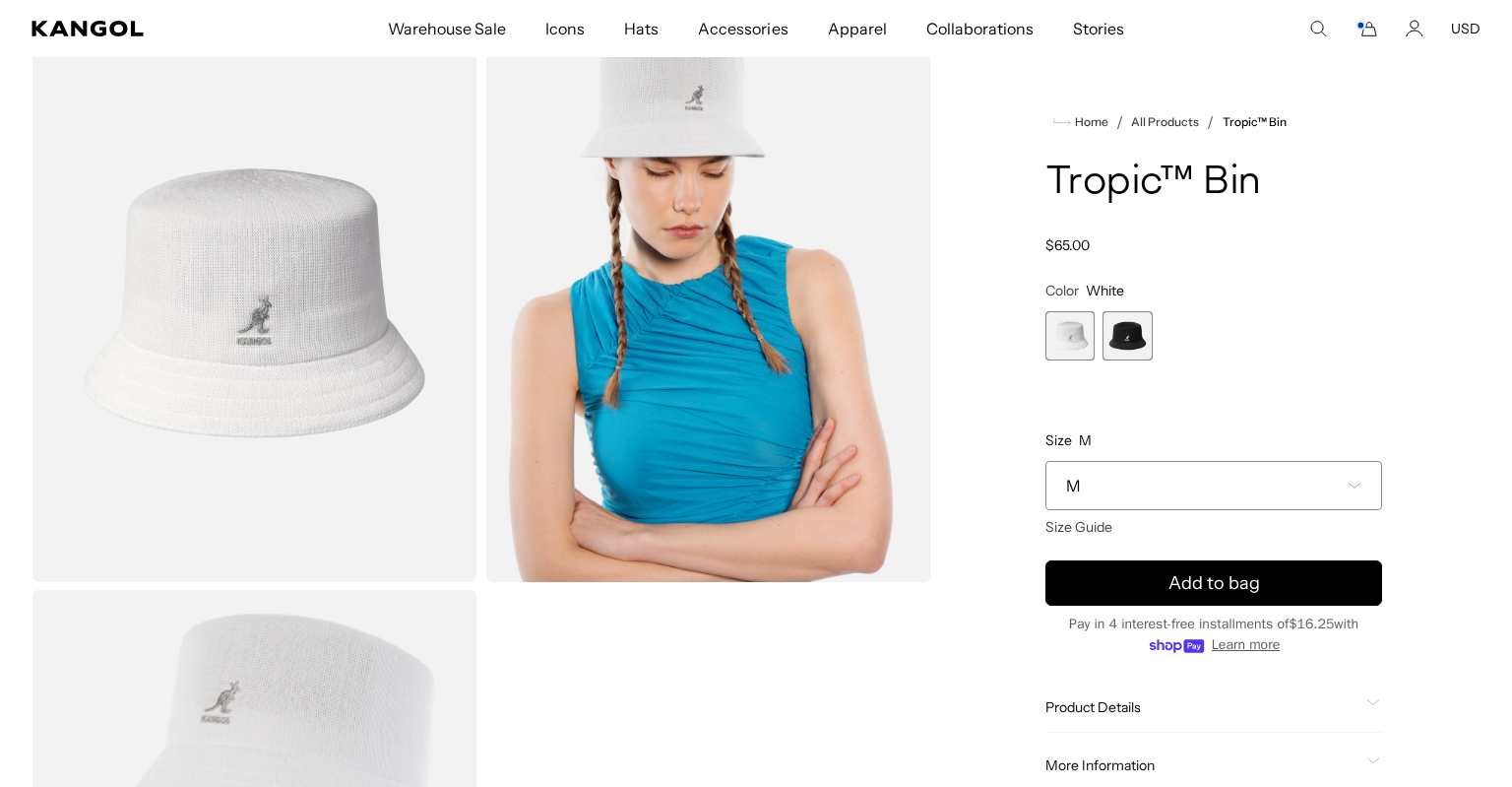 scroll, scrollTop: 0, scrollLeft: 0, axis: both 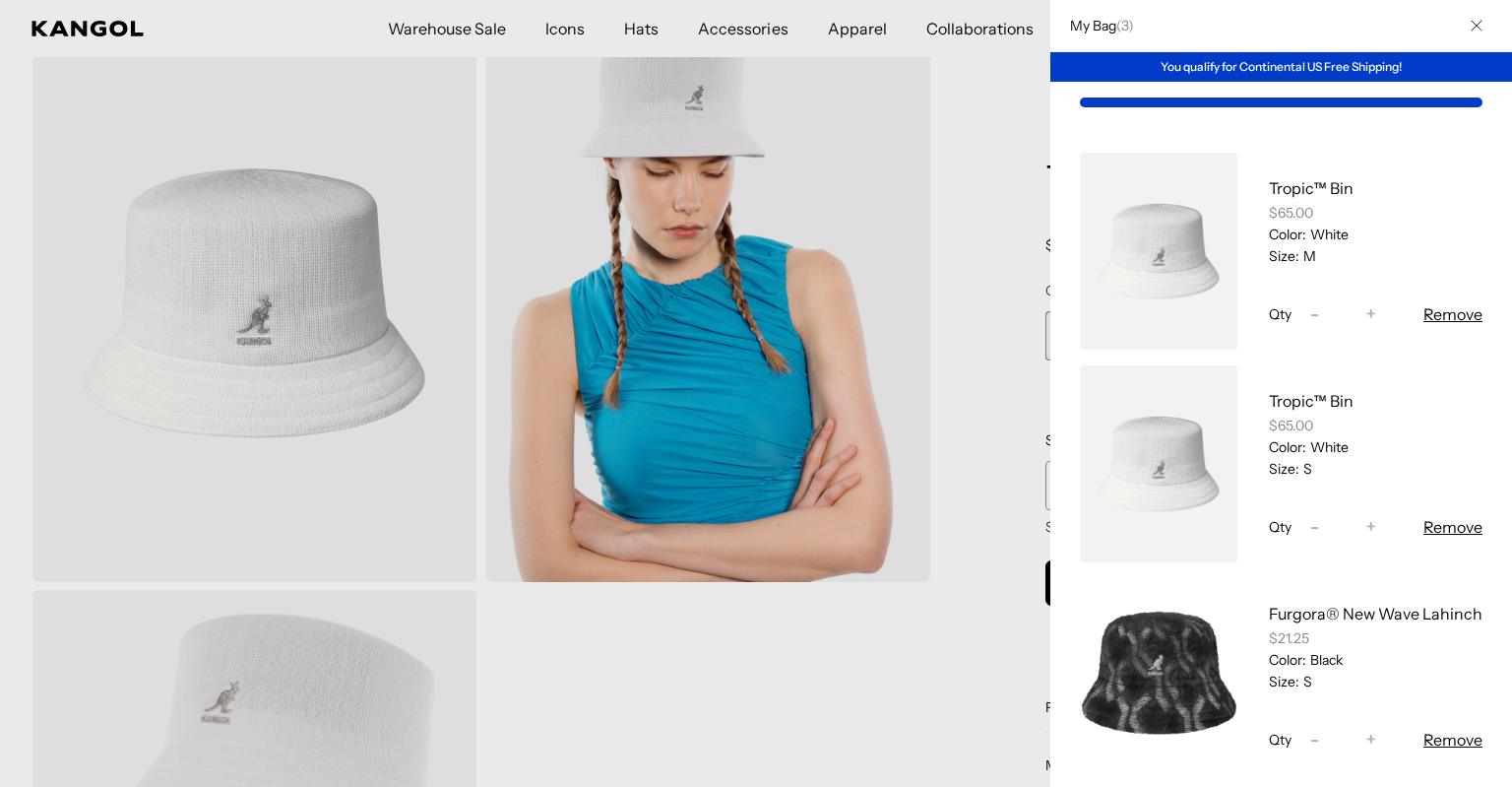 click on "Remove" at bounding box center (1453, 314) 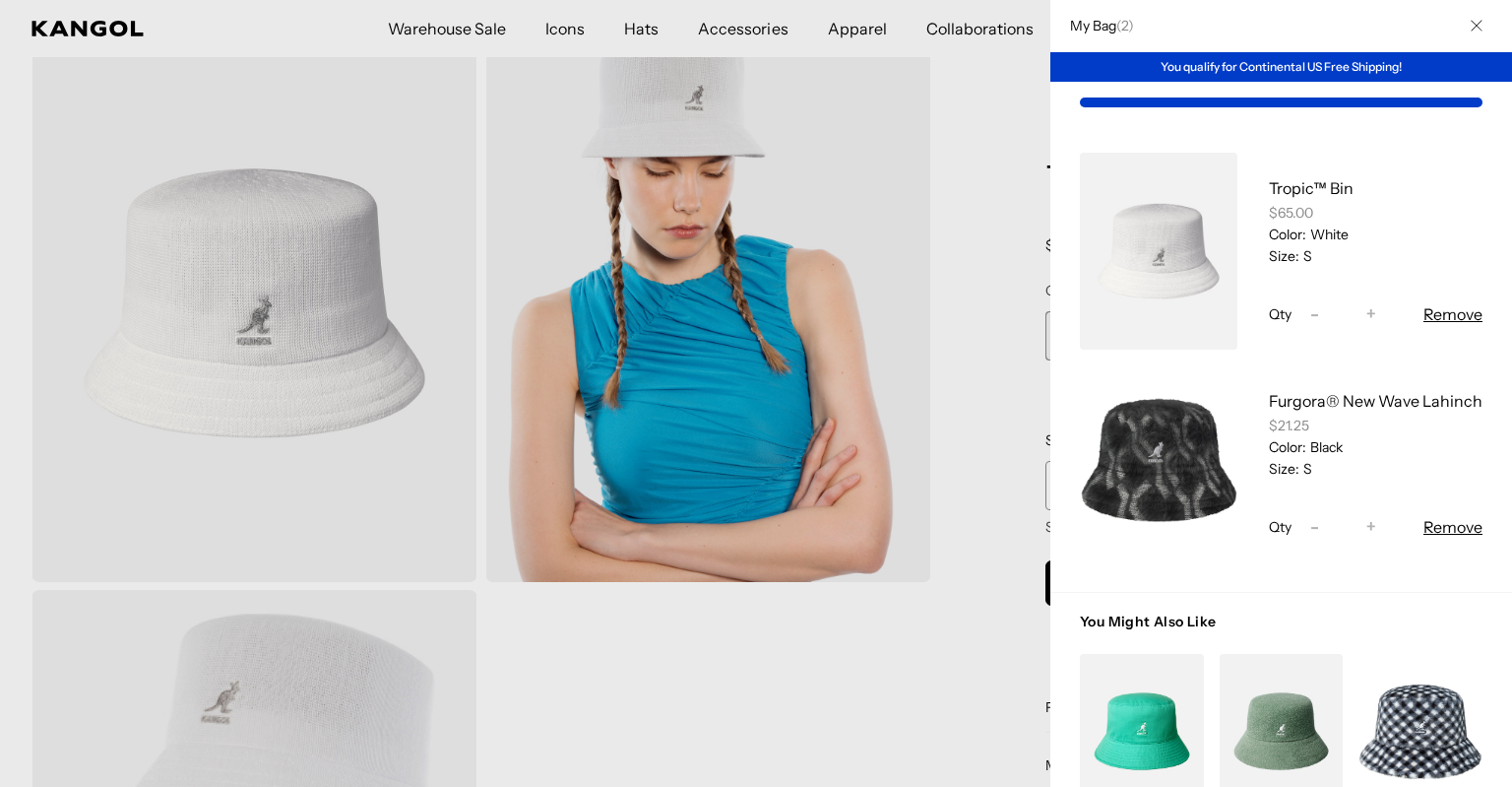click at bounding box center (756, 393) 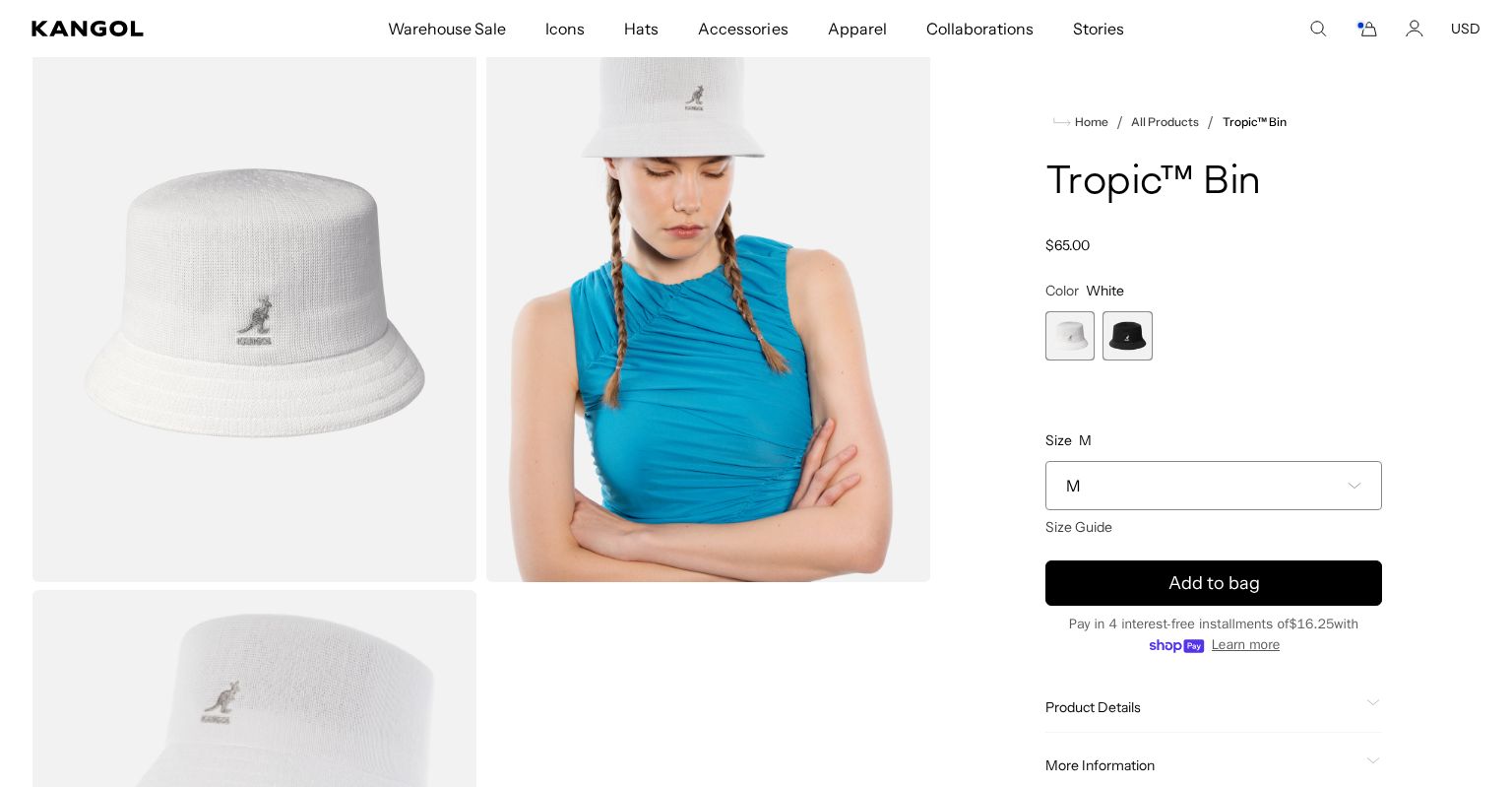 scroll, scrollTop: 272, scrollLeft: 0, axis: vertical 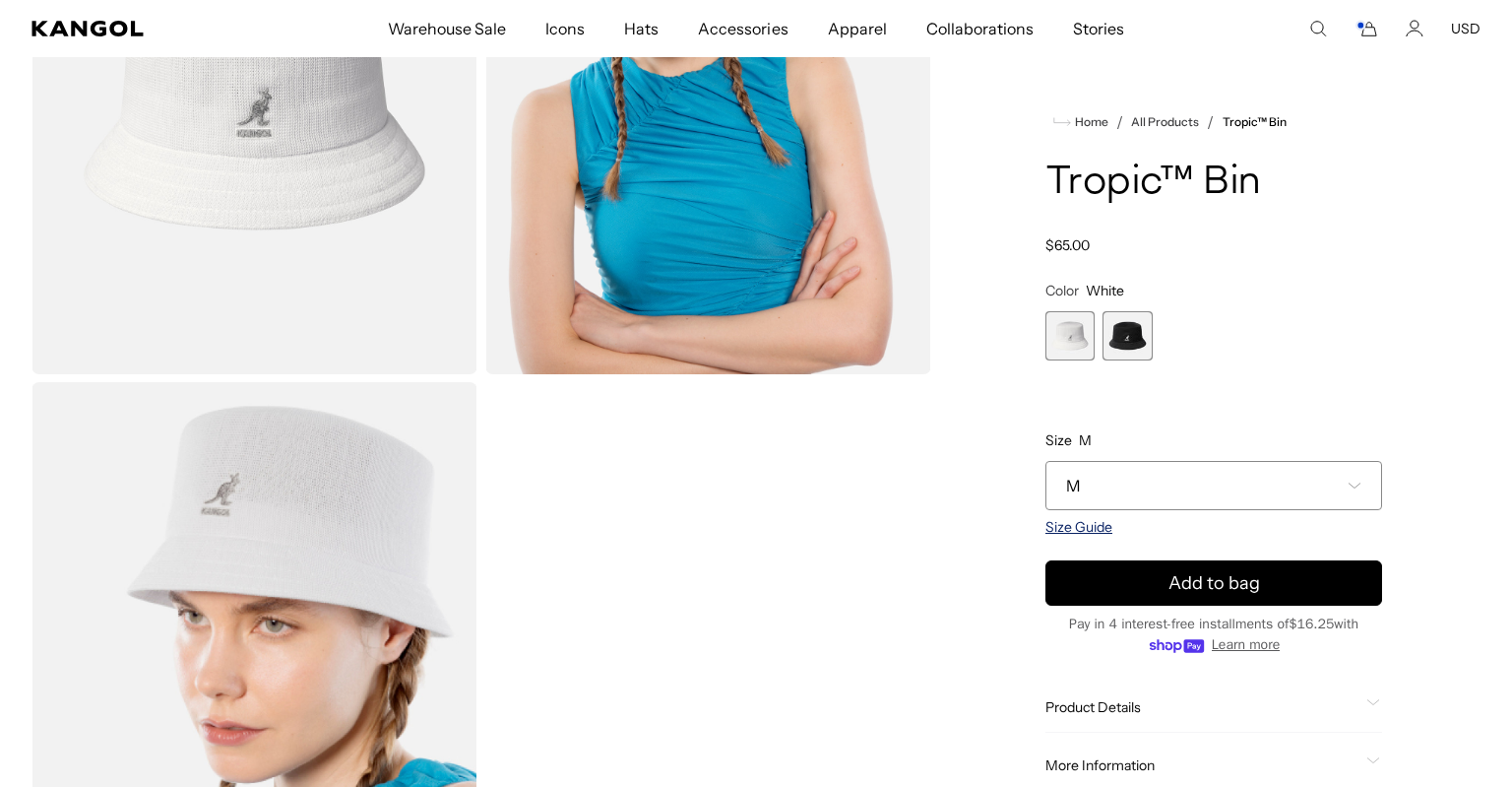 click on "Size Guide" at bounding box center [1079, 527] 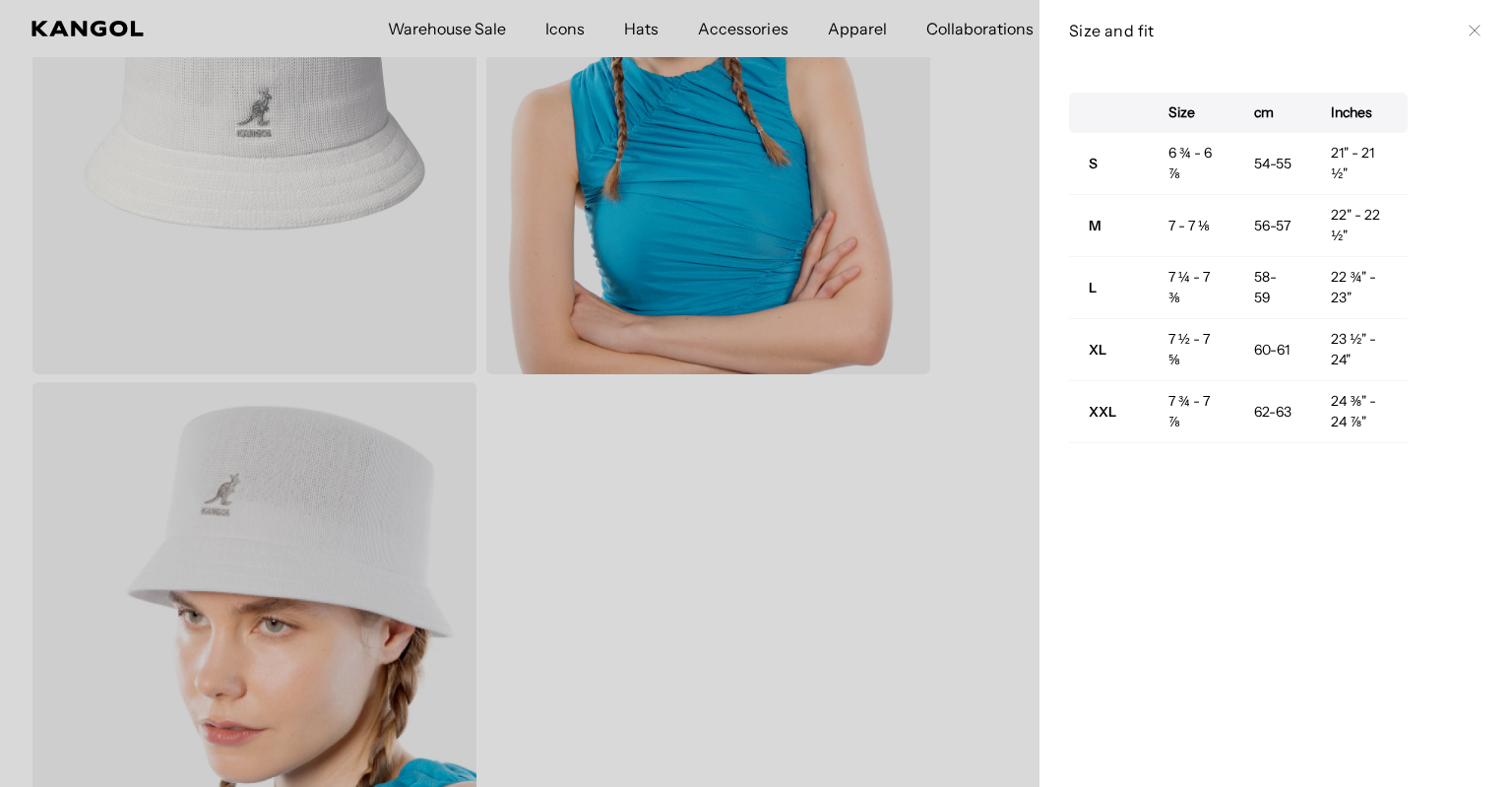 scroll, scrollTop: 0, scrollLeft: 406, axis: horizontal 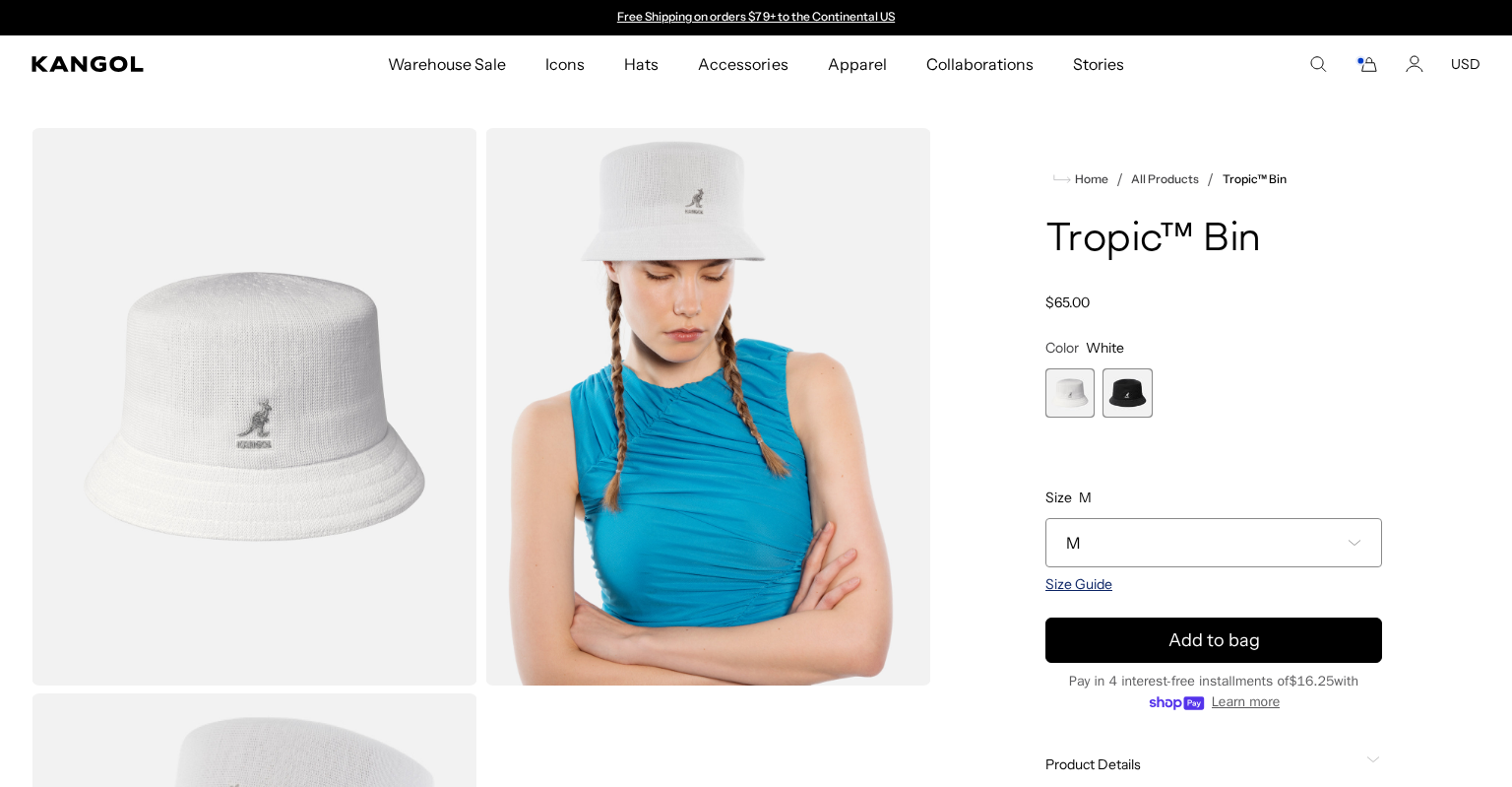 click on "Size Guide" at bounding box center [1079, 584] 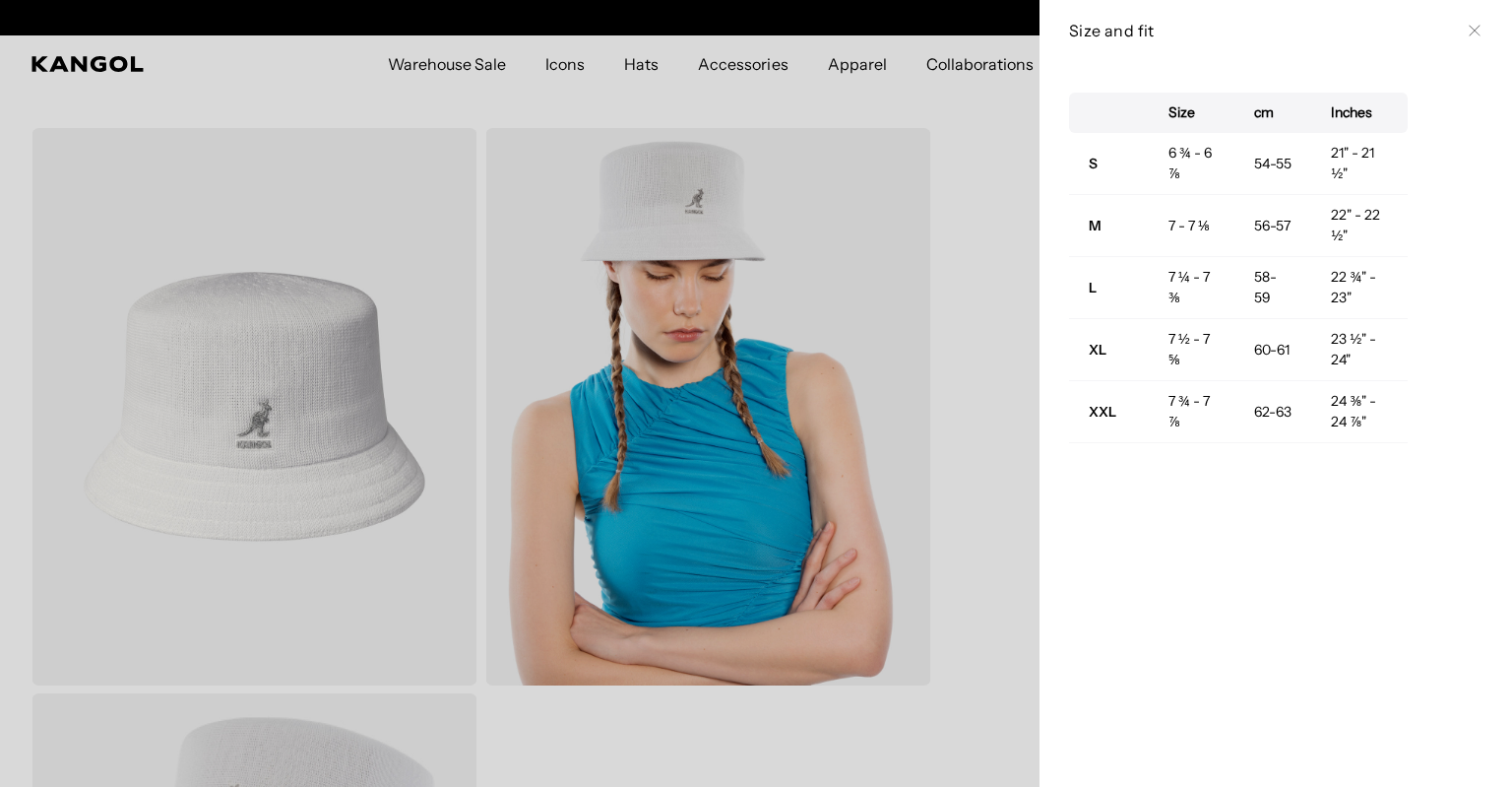 scroll, scrollTop: 0, scrollLeft: 0, axis: both 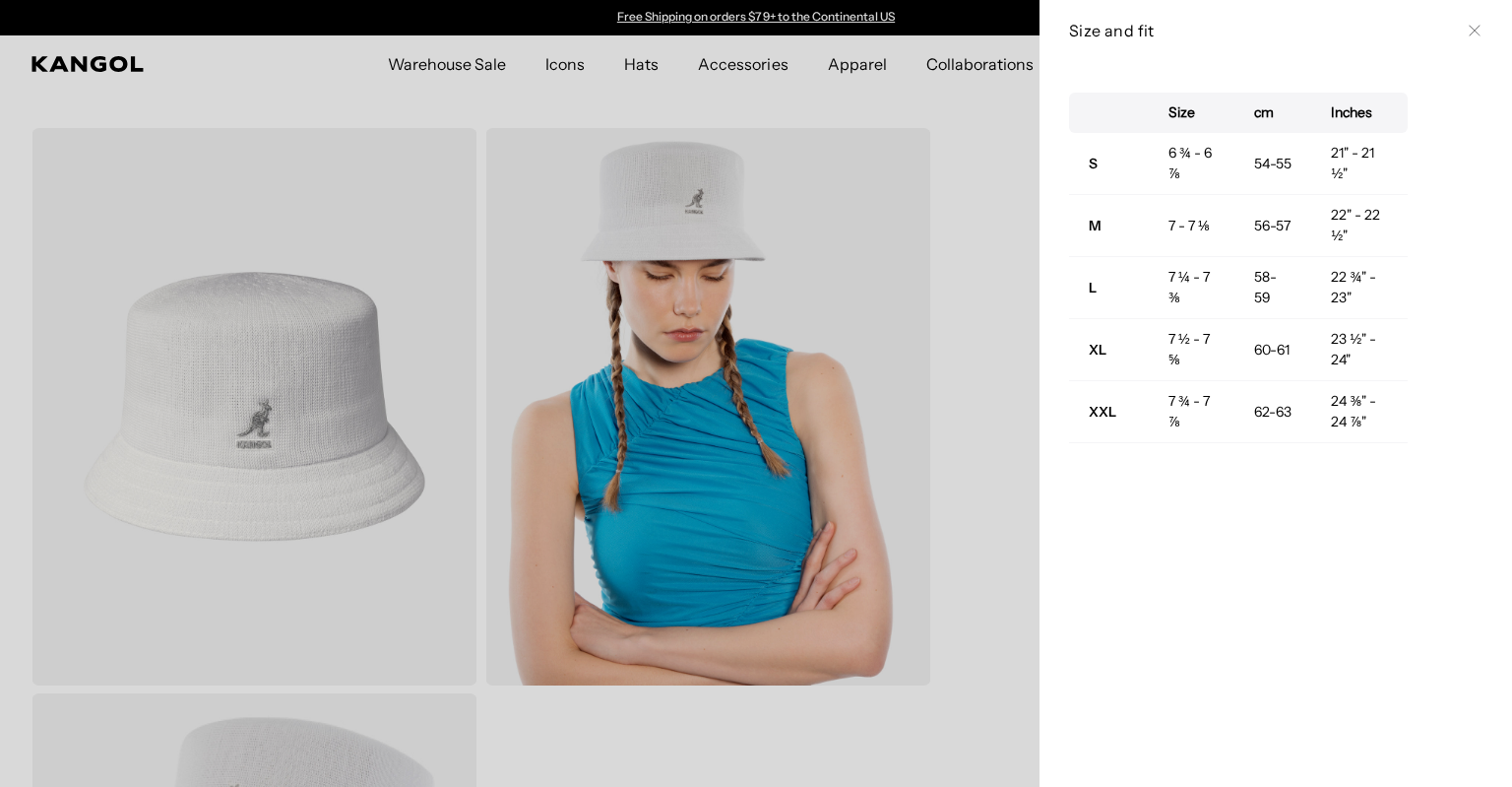 click 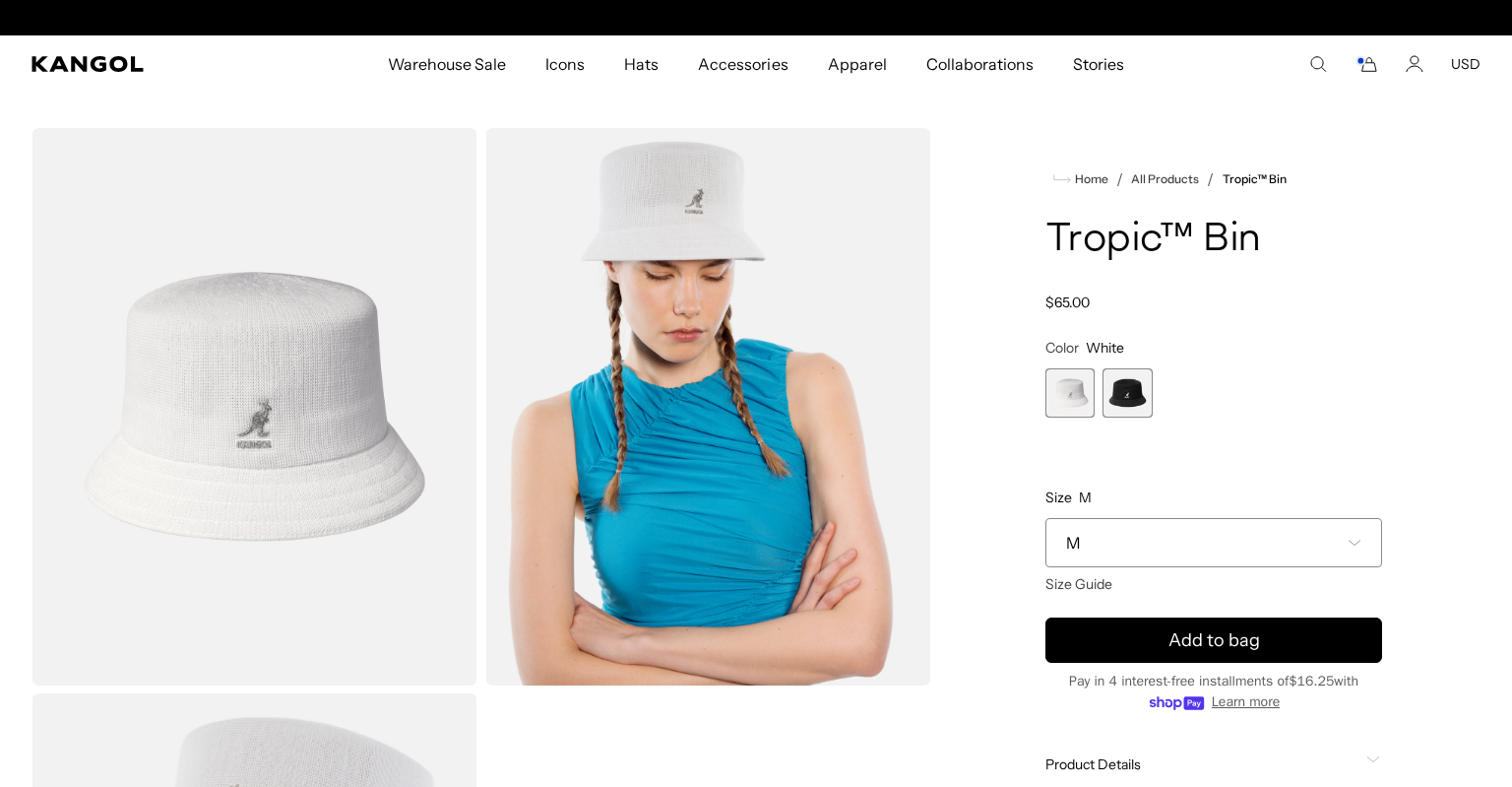 scroll, scrollTop: 0, scrollLeft: 406, axis: horizontal 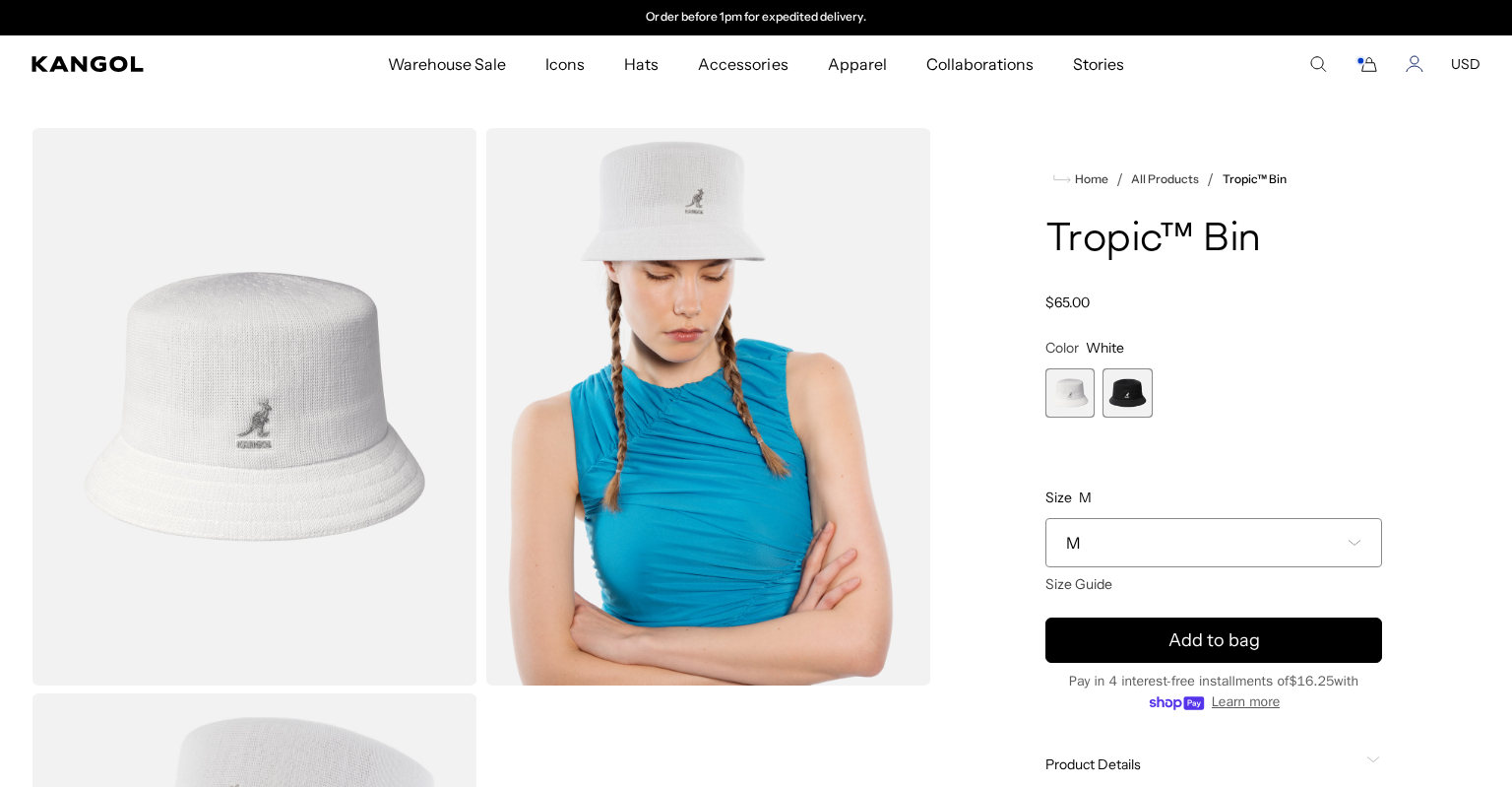 click 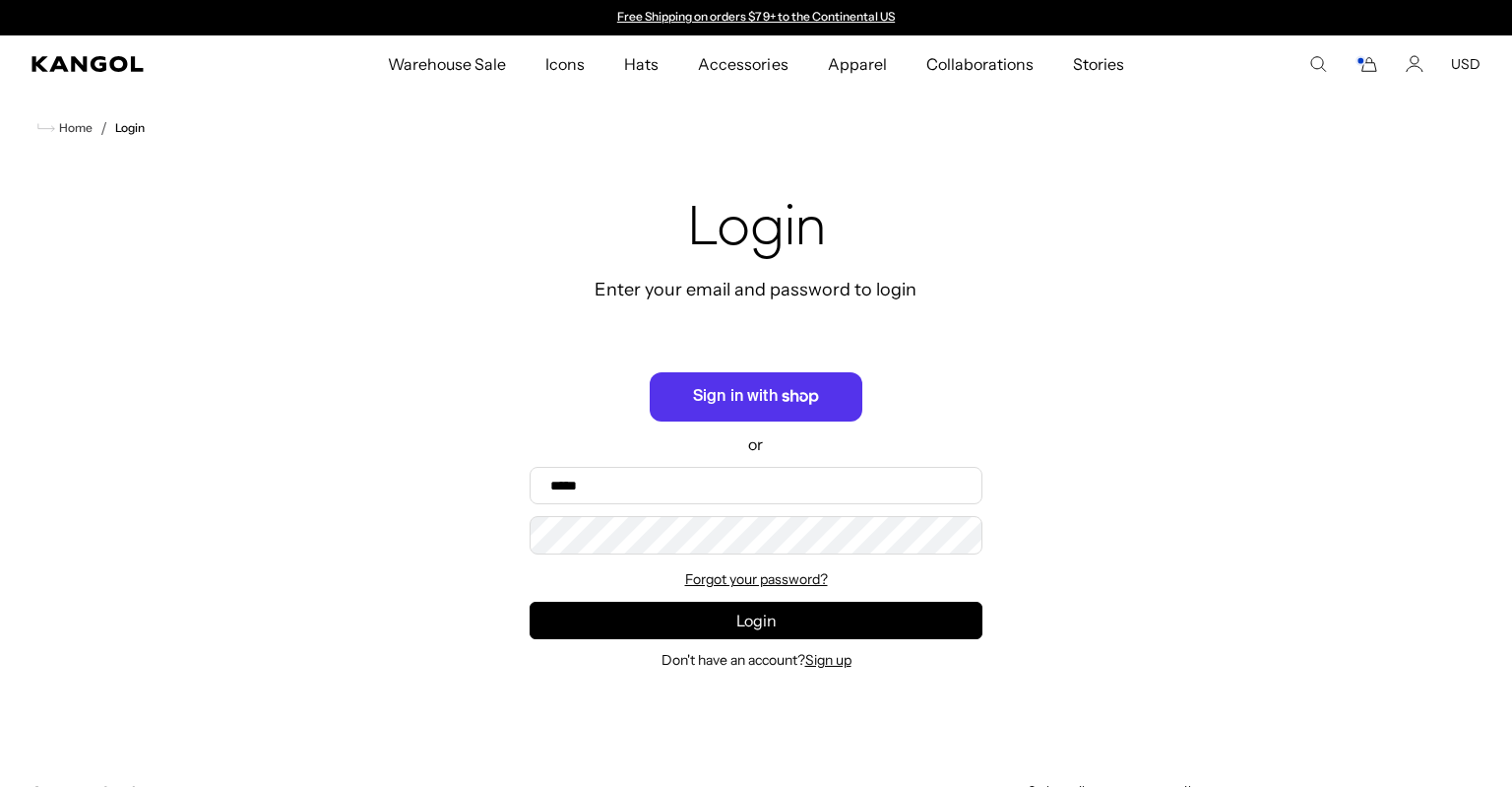 scroll, scrollTop: 0, scrollLeft: 0, axis: both 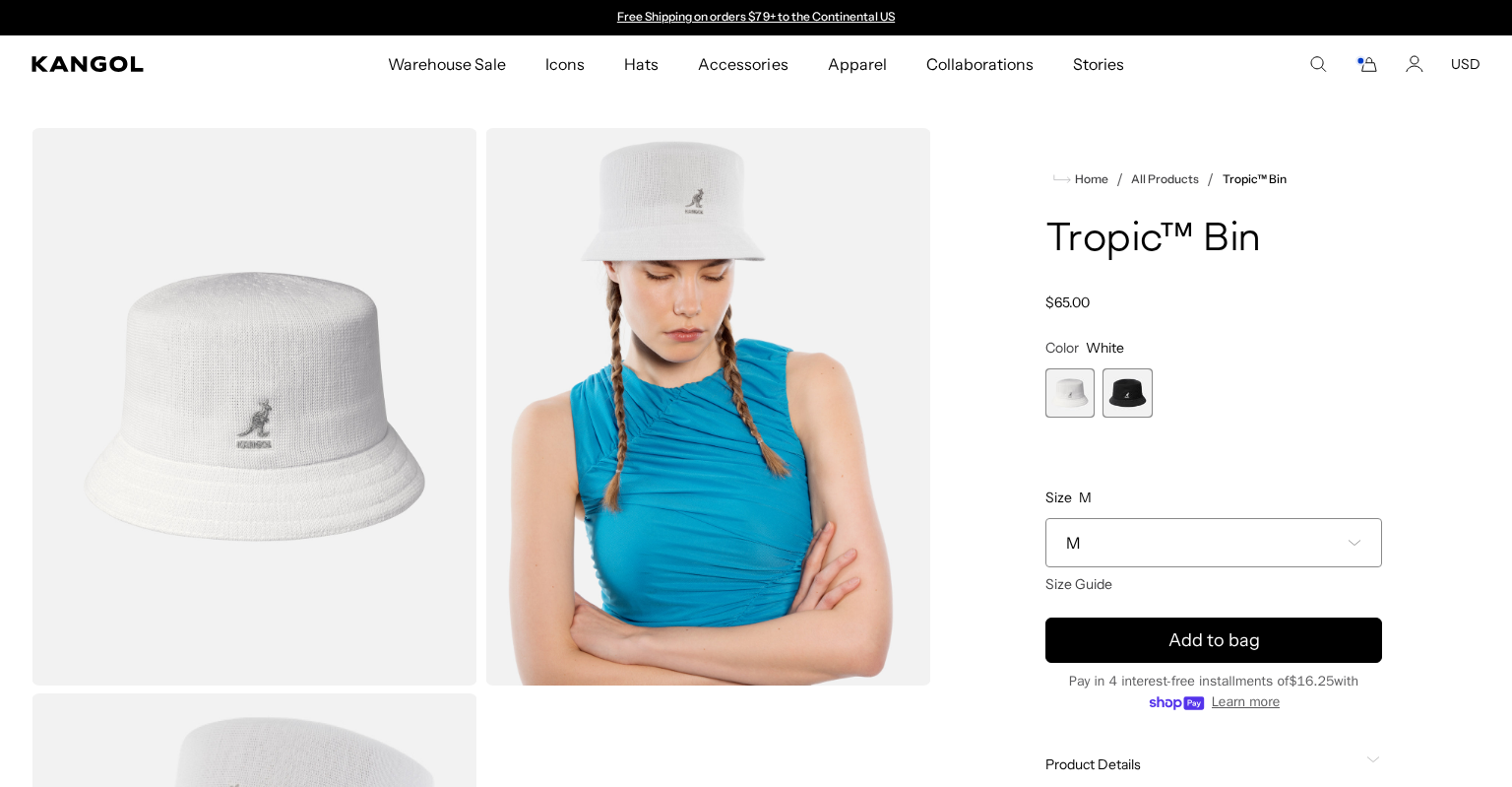 click 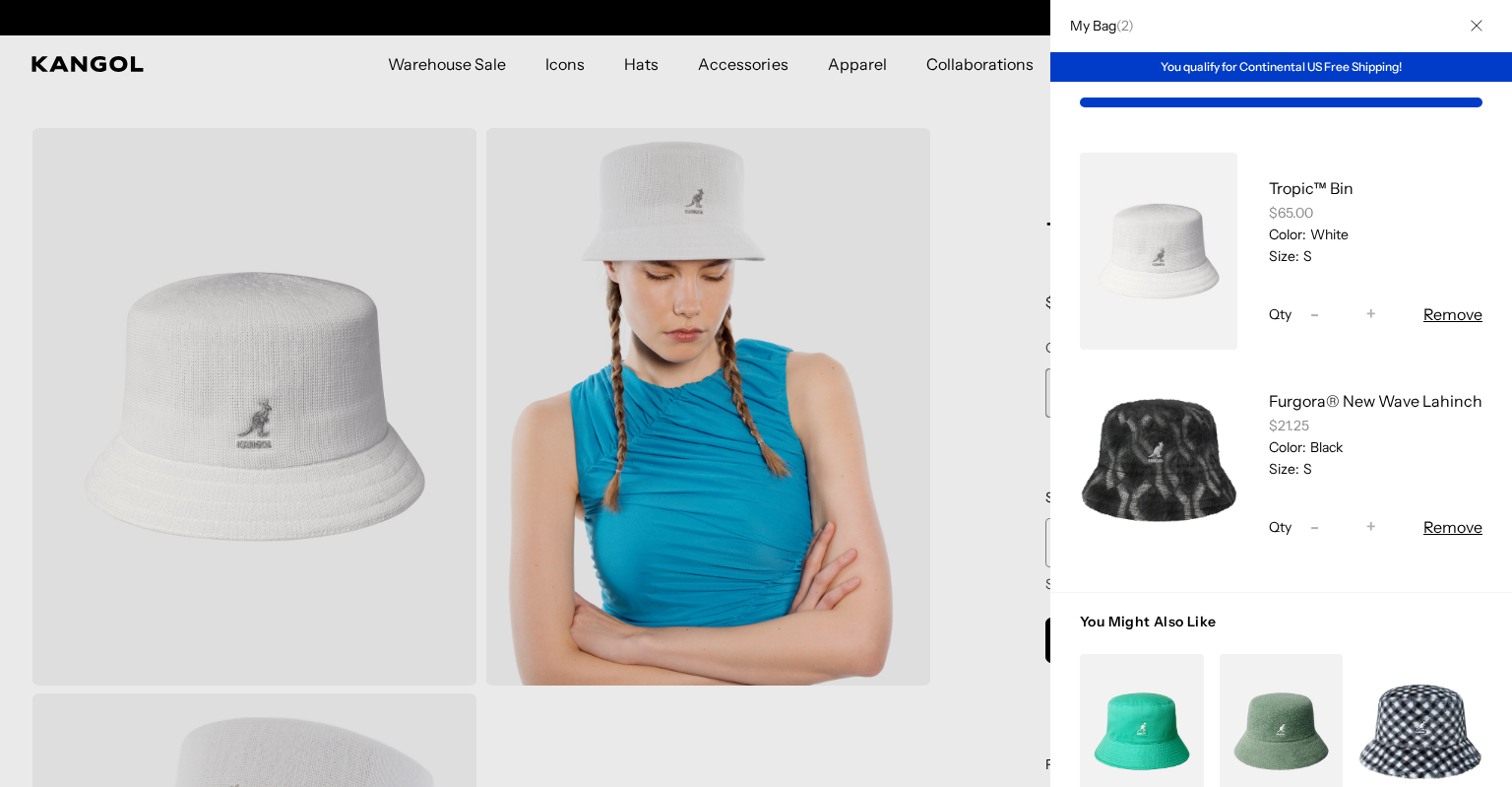 scroll, scrollTop: 0, scrollLeft: 406, axis: horizontal 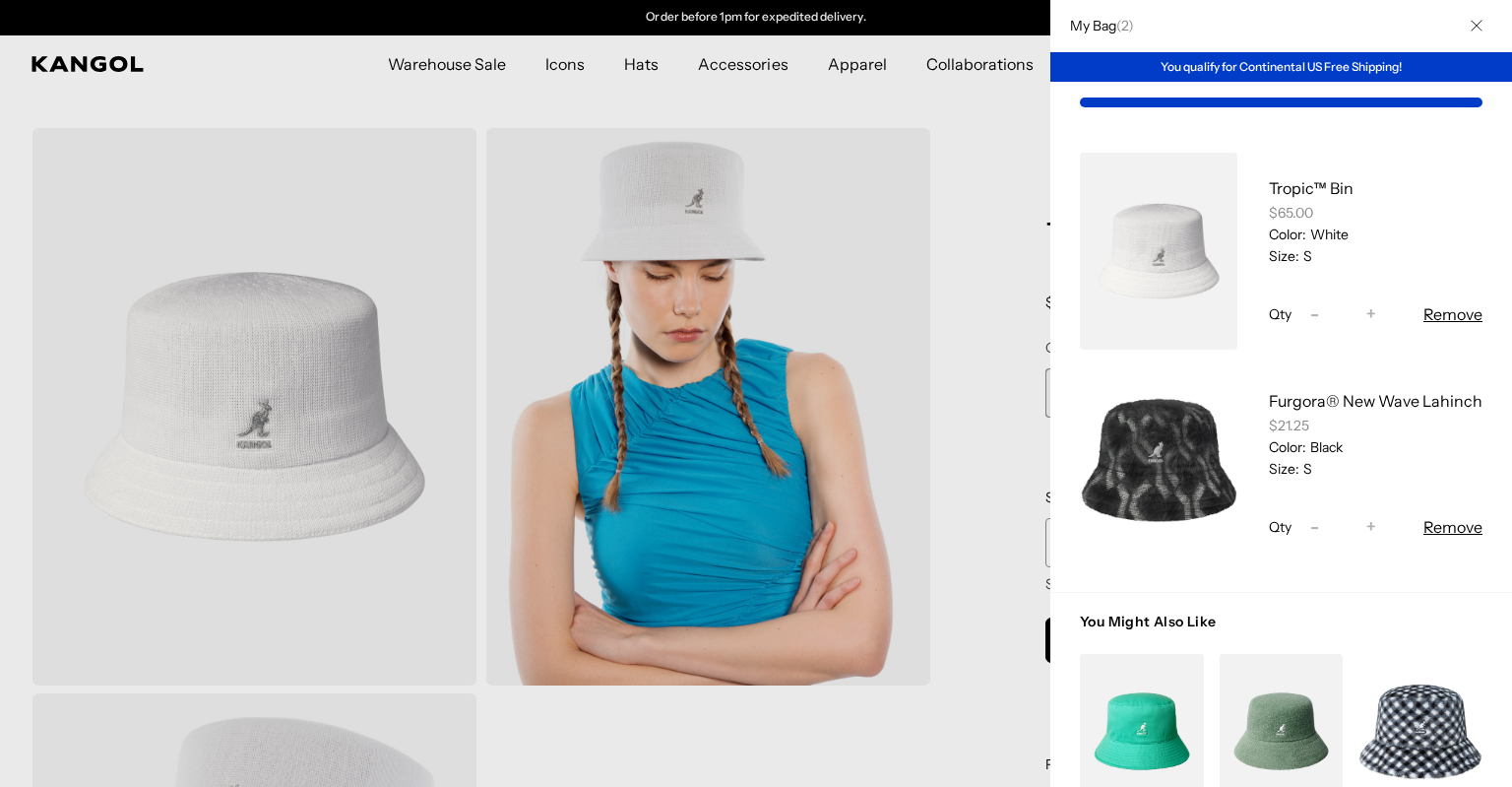 click on "Remove" at bounding box center (1453, 314) 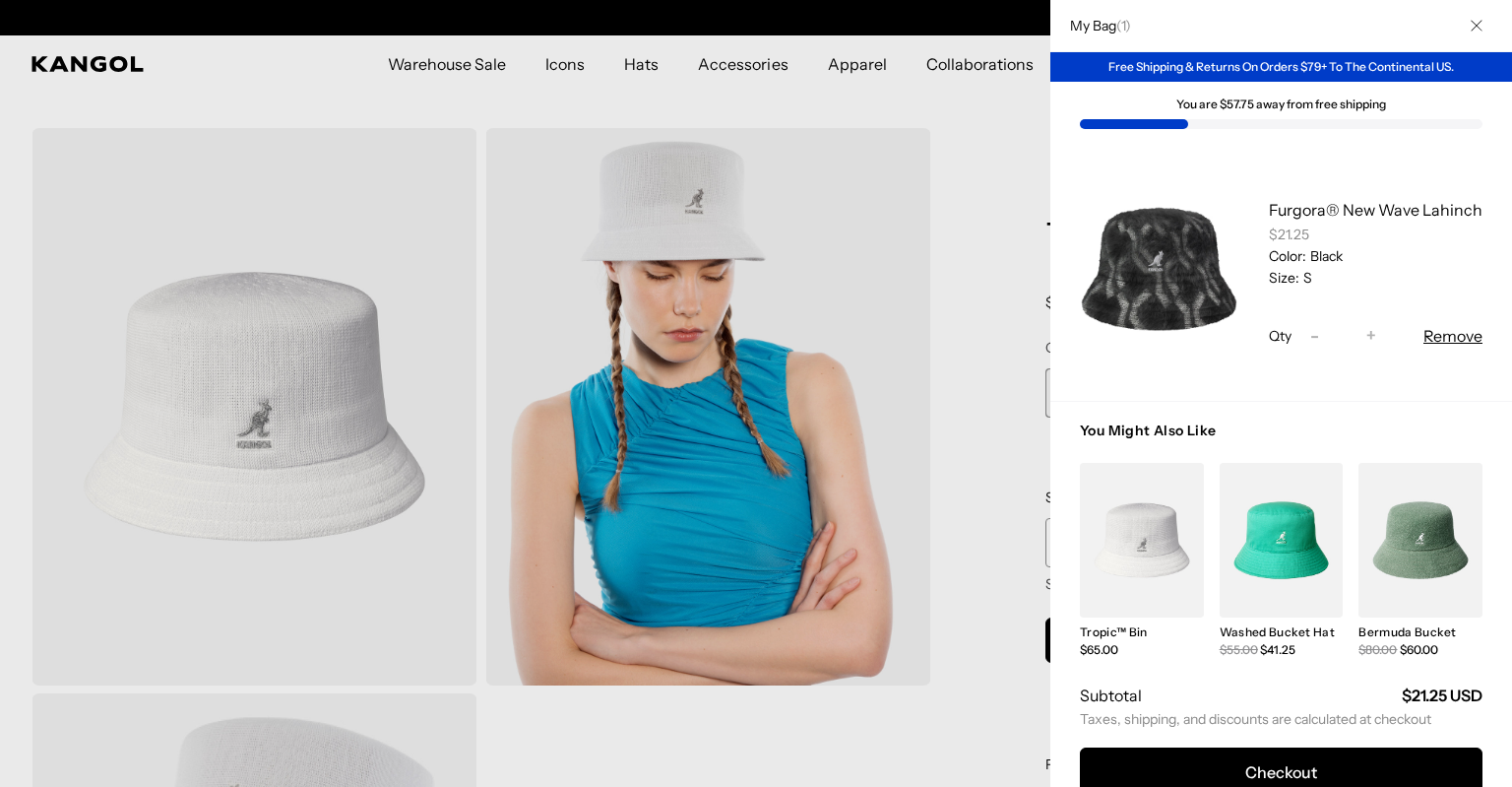 scroll, scrollTop: 0, scrollLeft: 0, axis: both 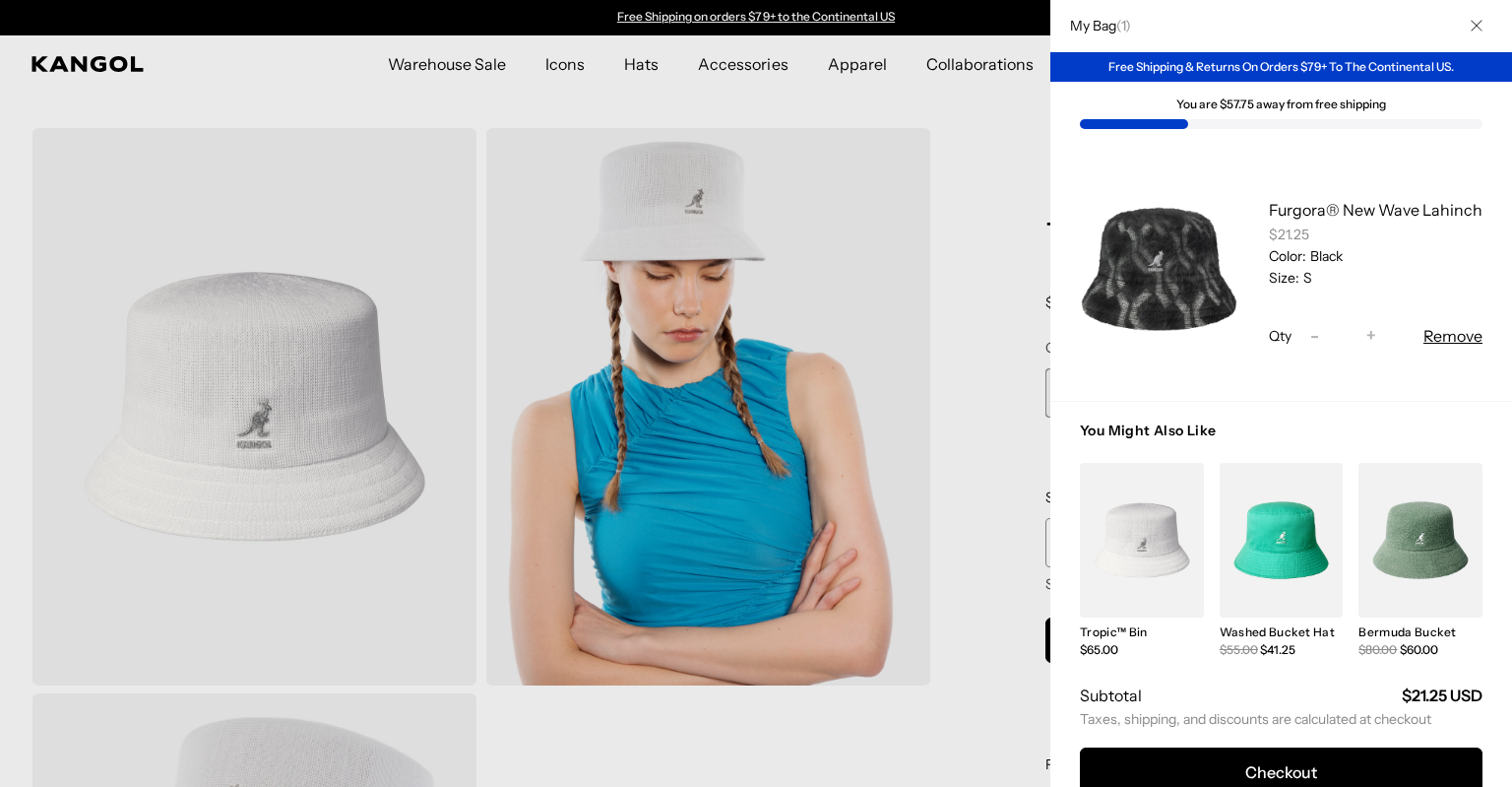 click at bounding box center (756, 393) 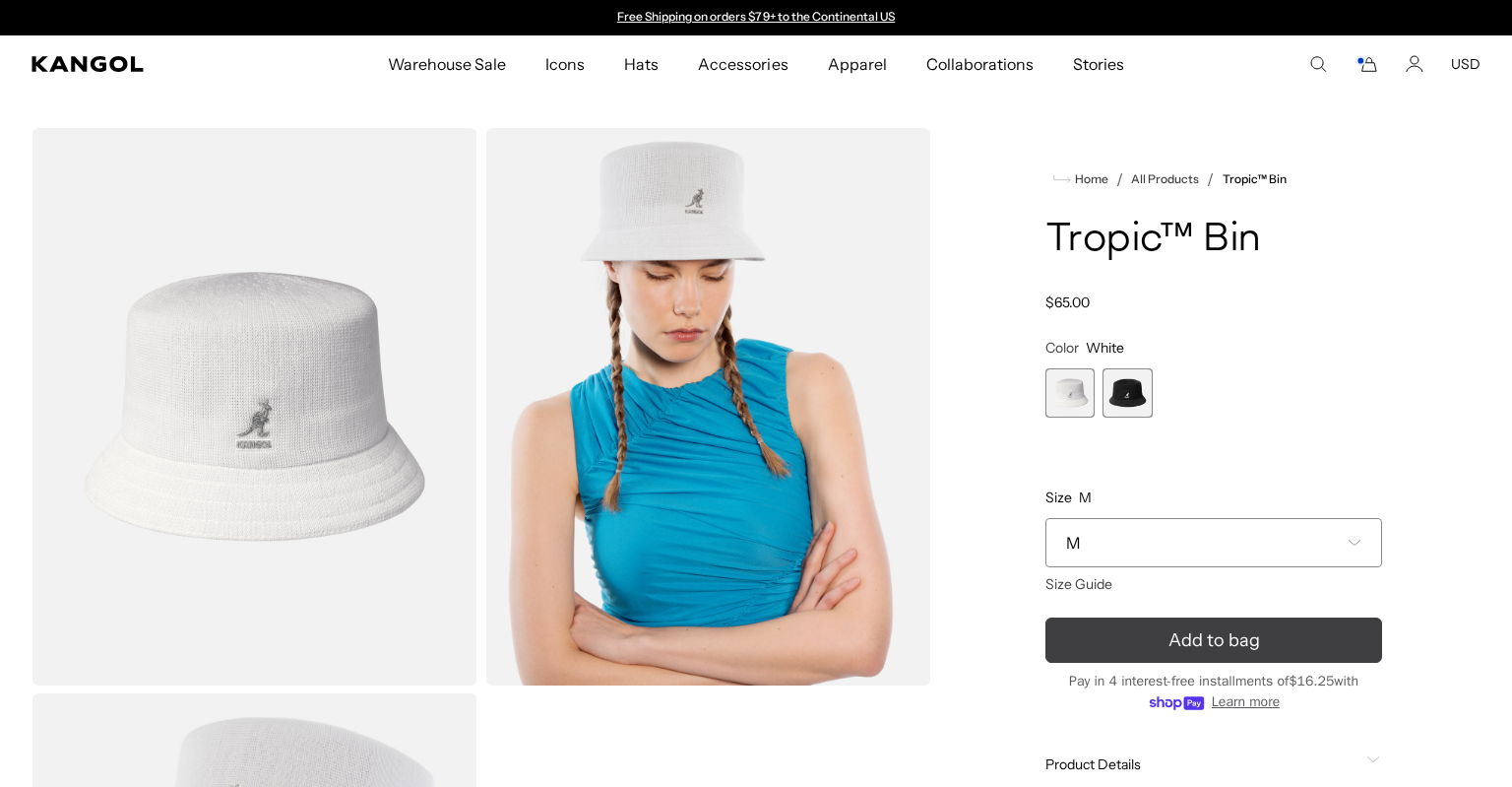 click on "Add to bag" at bounding box center [1214, 640] 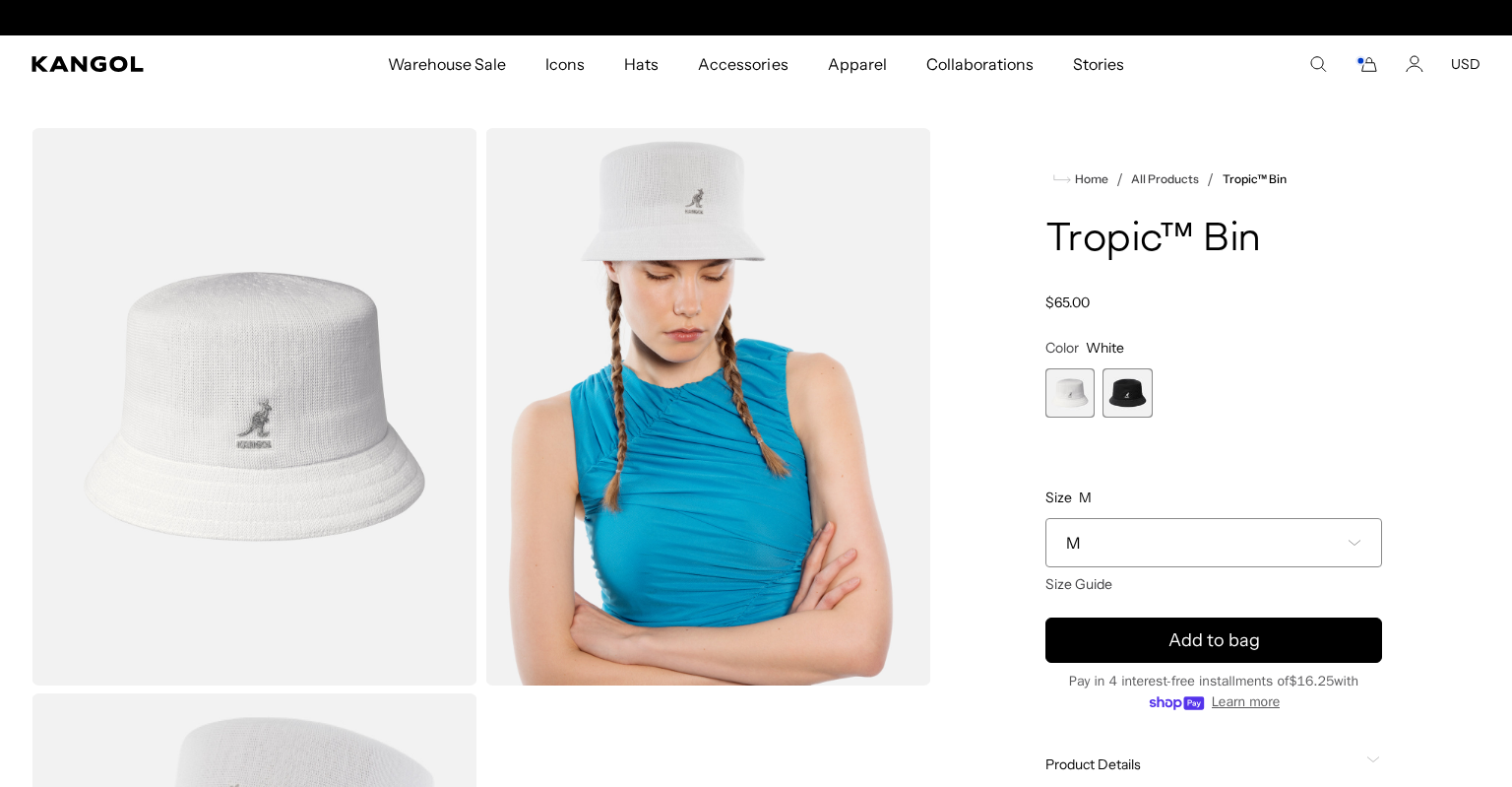 scroll, scrollTop: 0, scrollLeft: 406, axis: horizontal 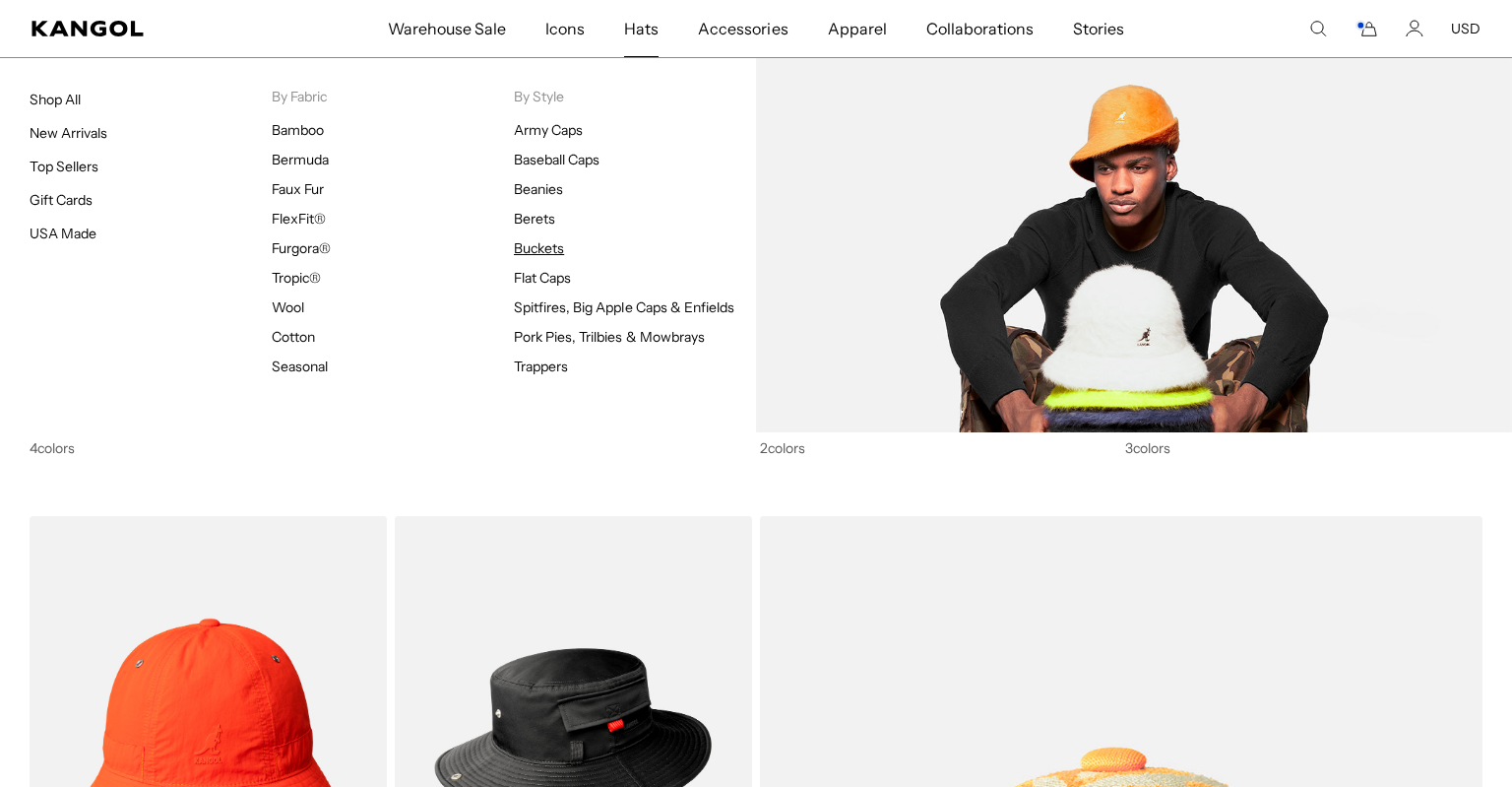 click on "Buckets" at bounding box center [538, 248] 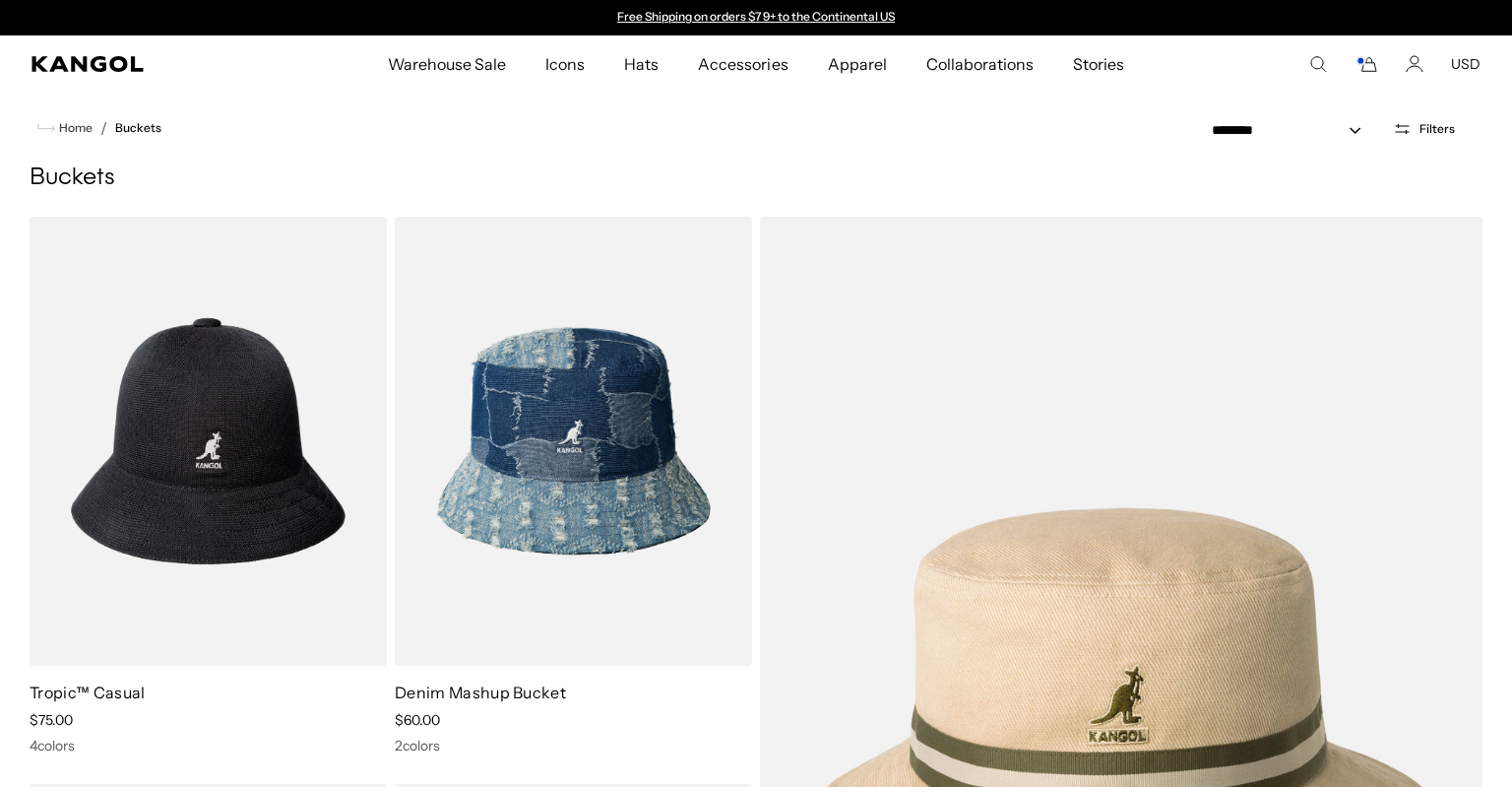 scroll, scrollTop: 0, scrollLeft: 0, axis: both 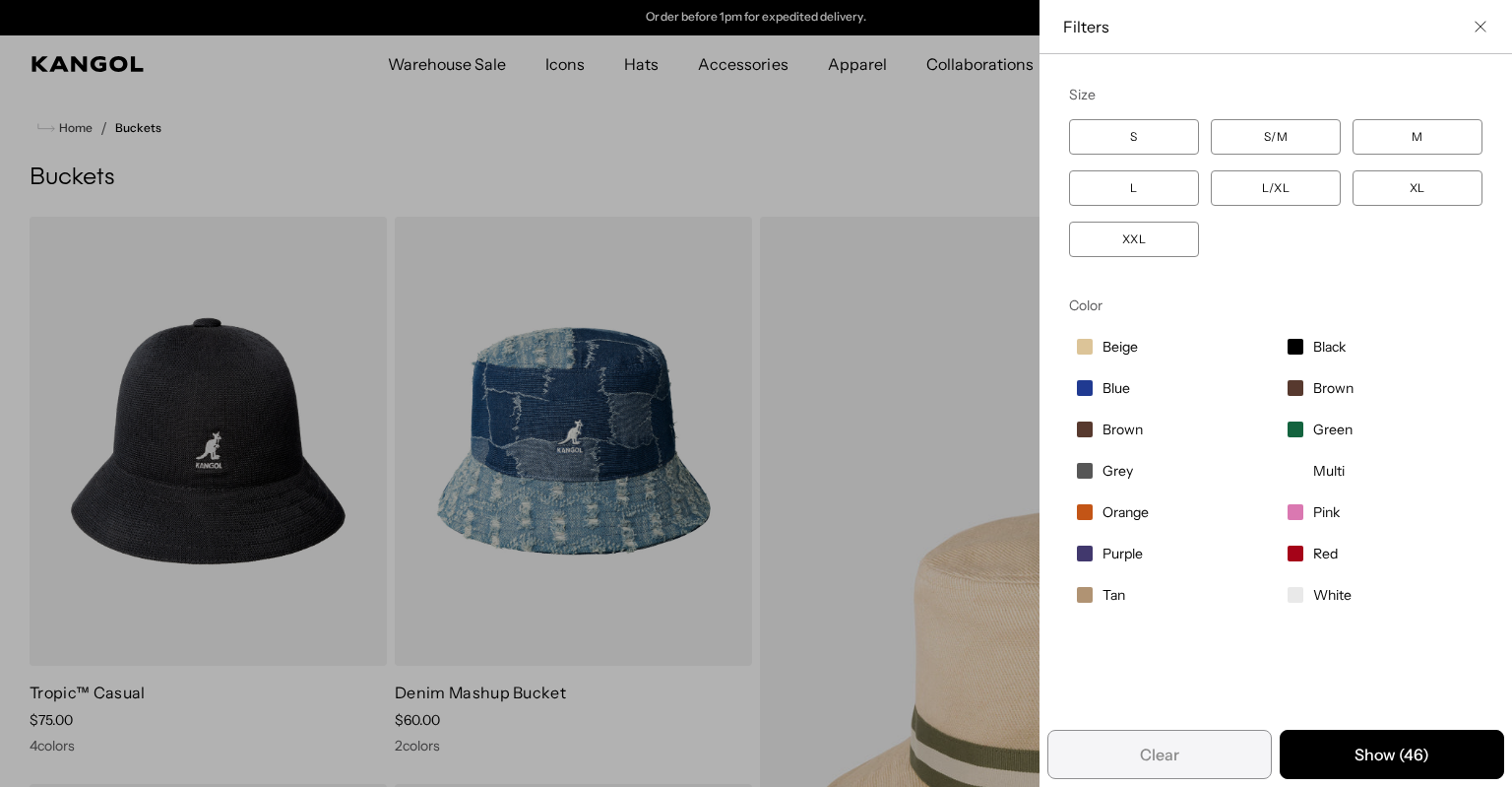 click on "White" at bounding box center [1381, 595] 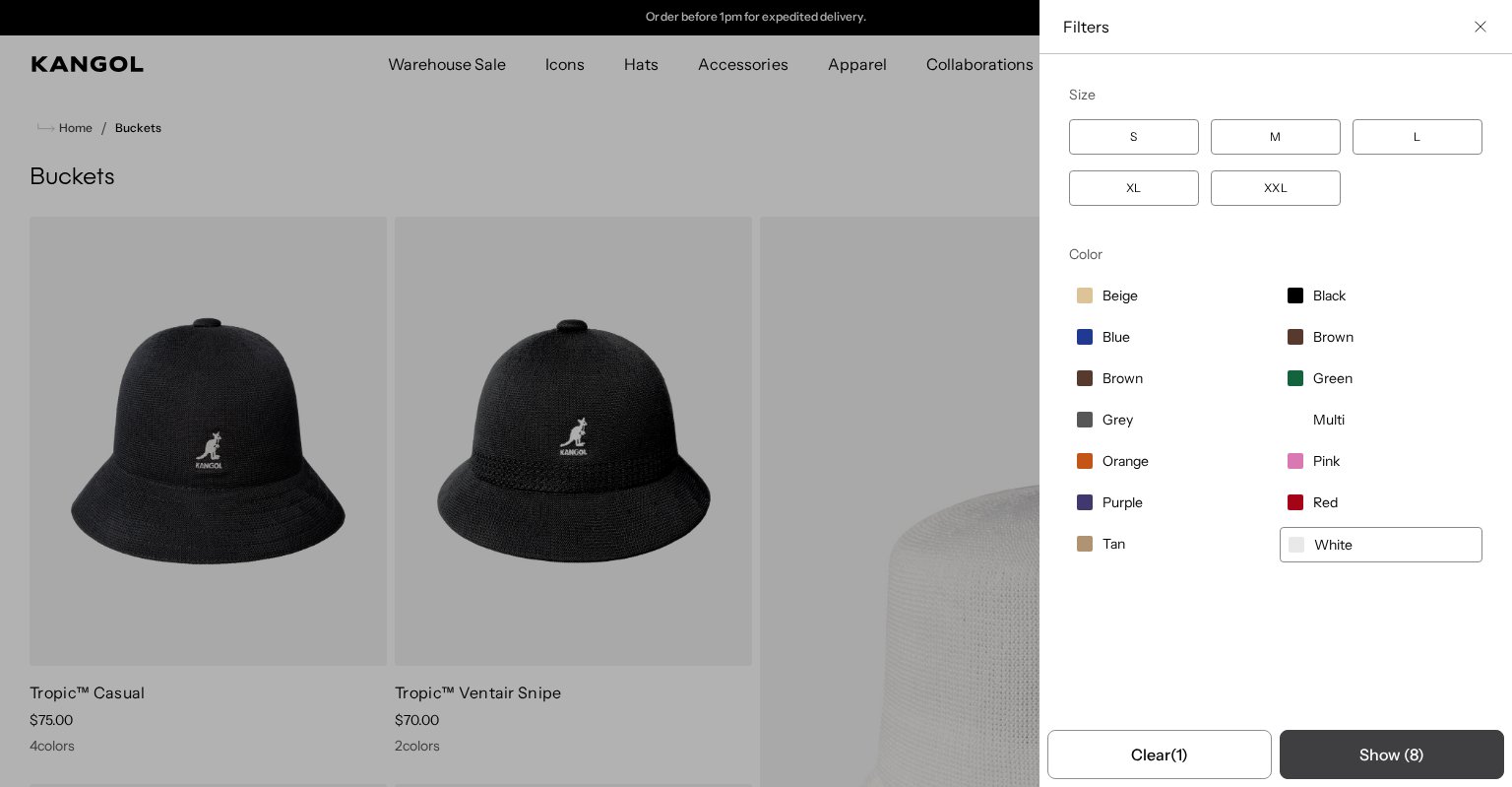 click on "Show ( 8 )" at bounding box center (1392, 754) 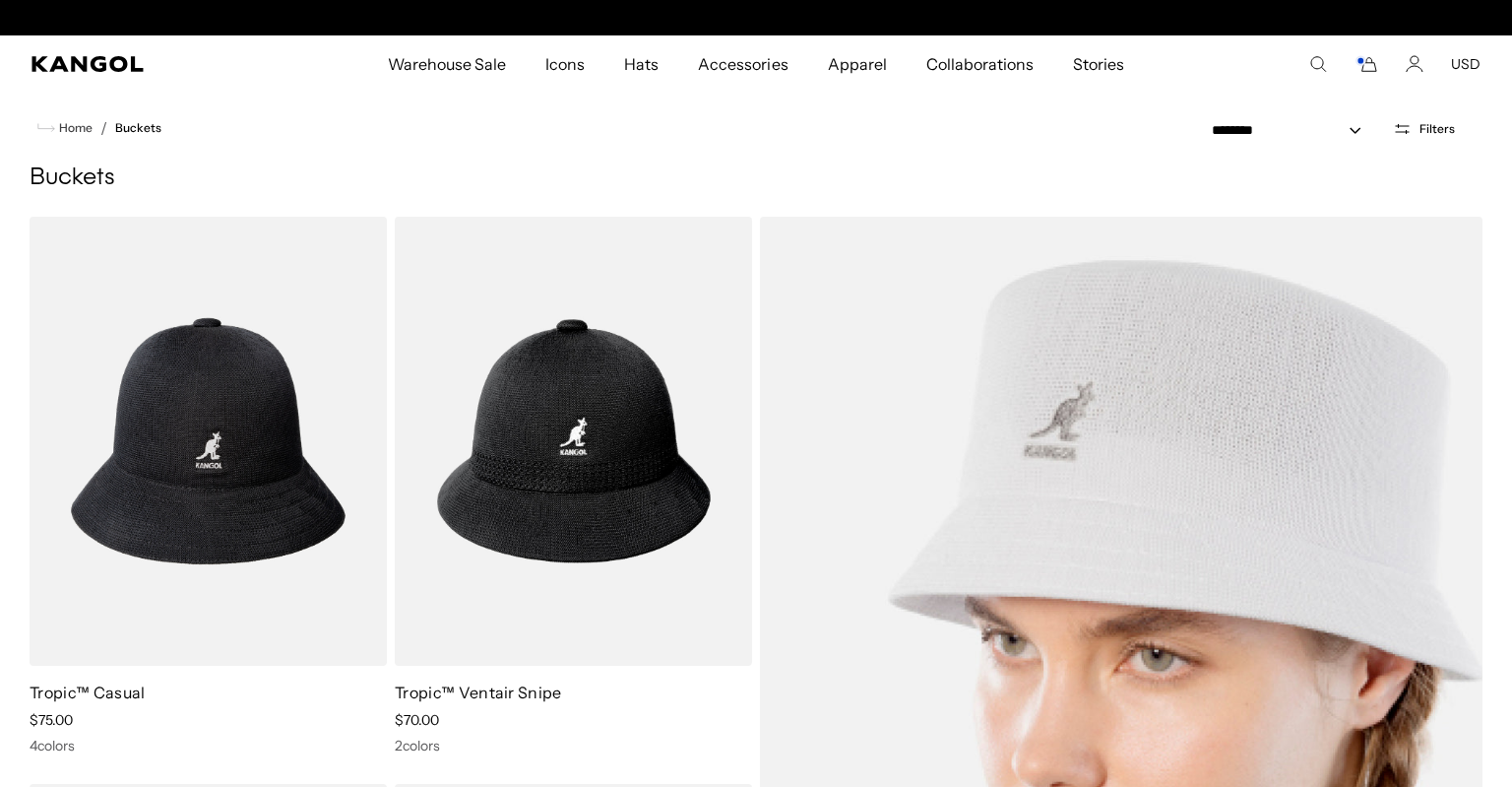 scroll, scrollTop: 0, scrollLeft: 0, axis: both 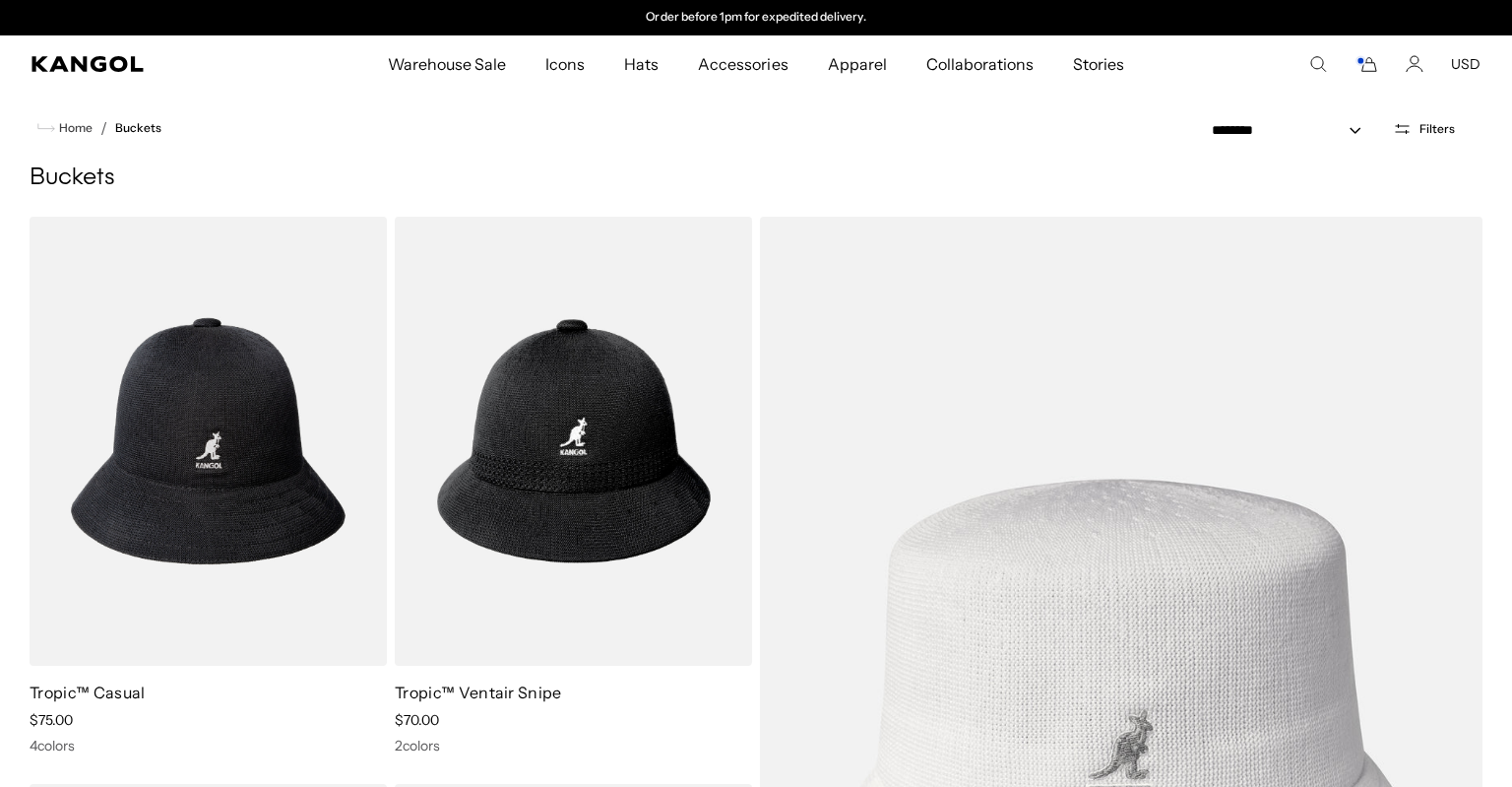 click 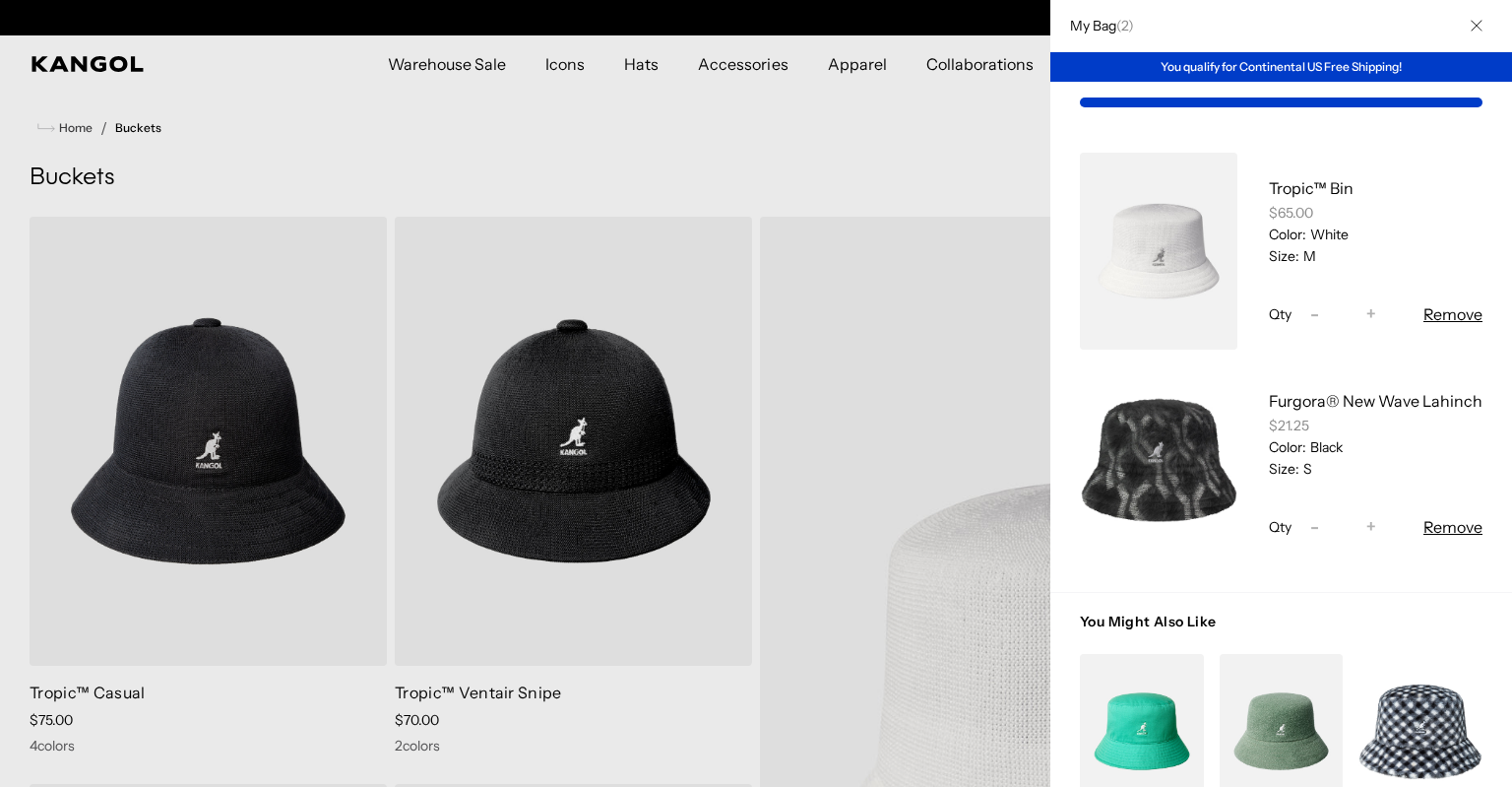 scroll, scrollTop: 0, scrollLeft: 406, axis: horizontal 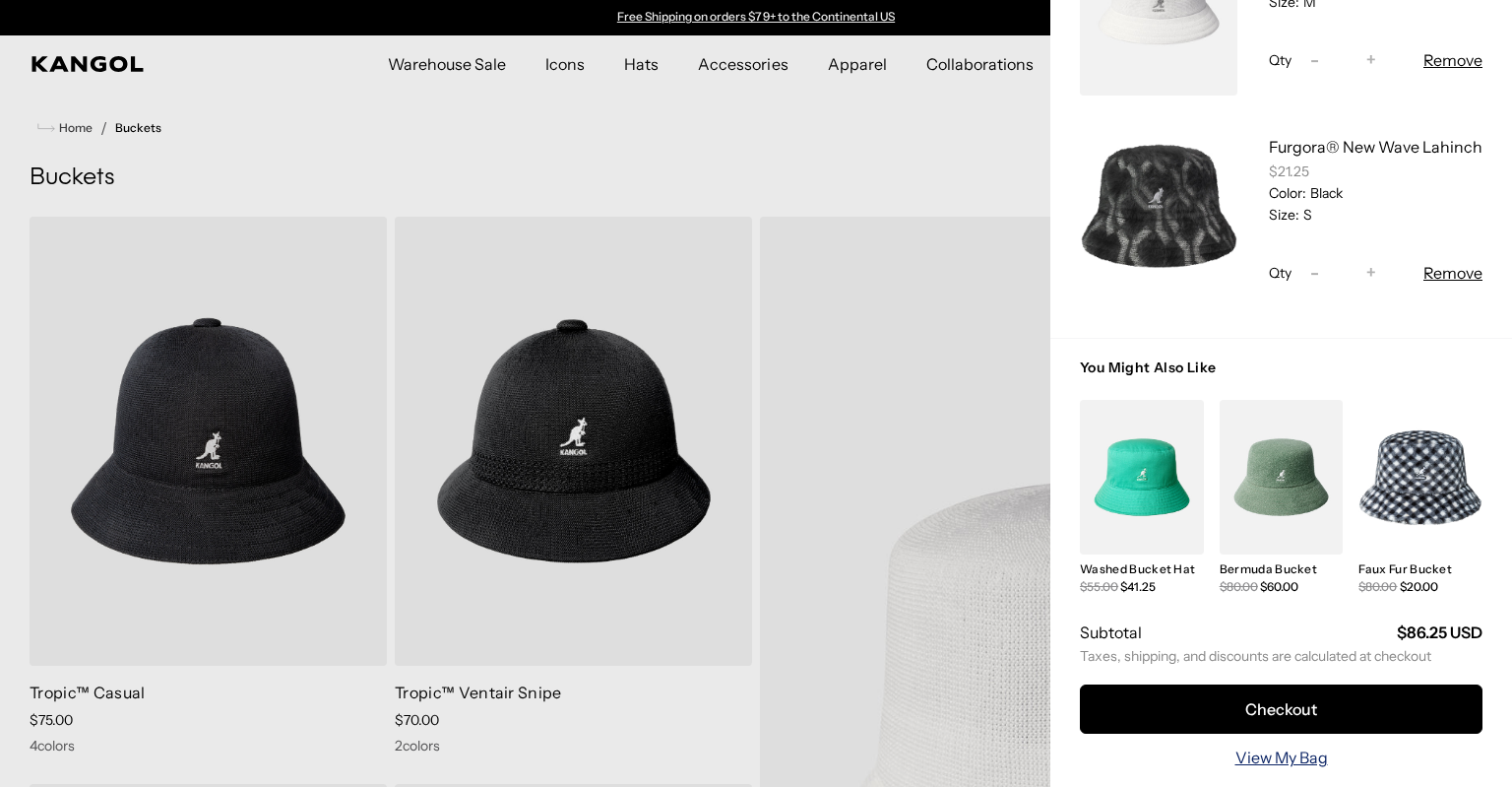 click on "View My Bag" at bounding box center (1282, 757) 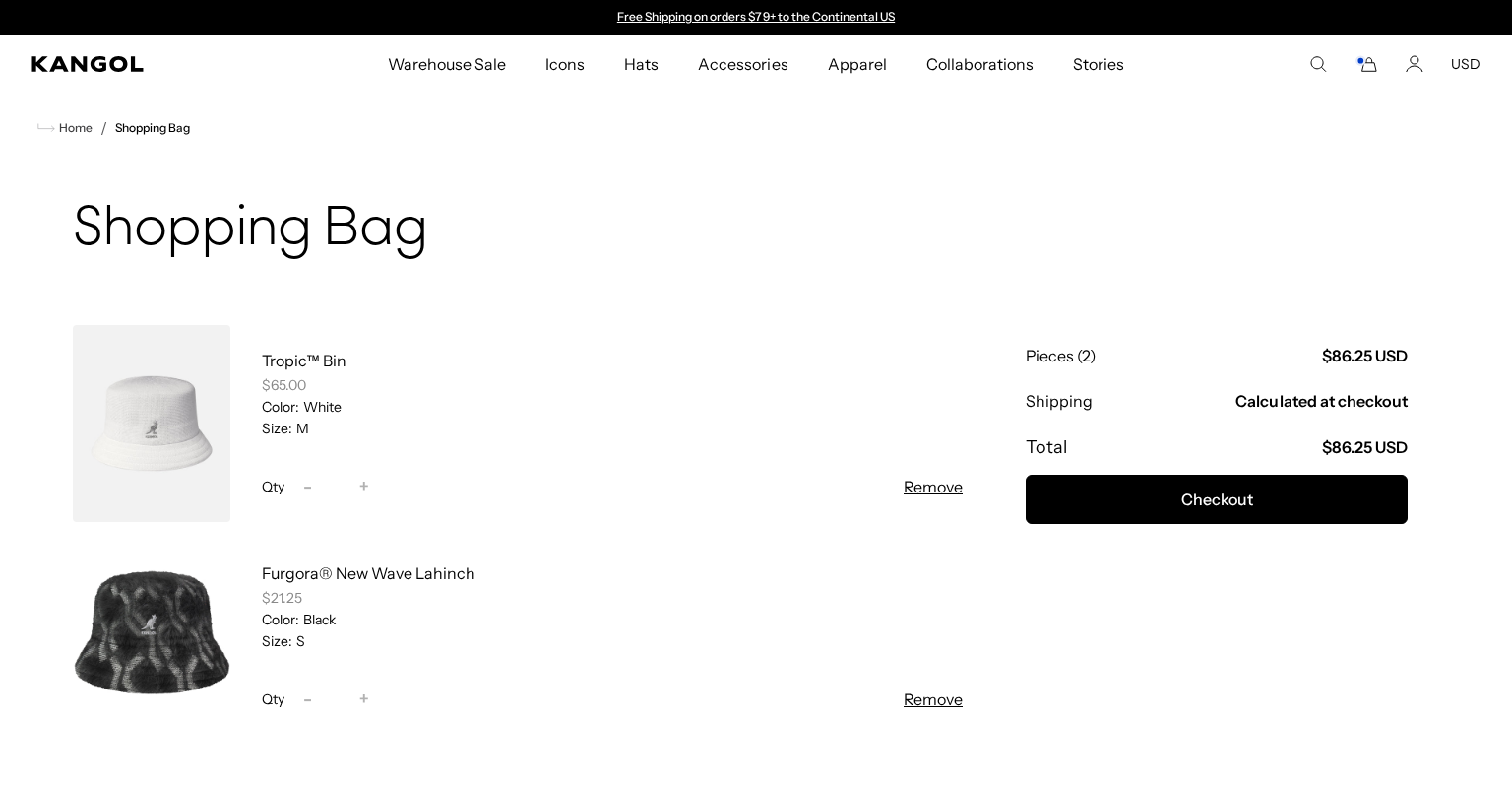 scroll, scrollTop: 208, scrollLeft: 0, axis: vertical 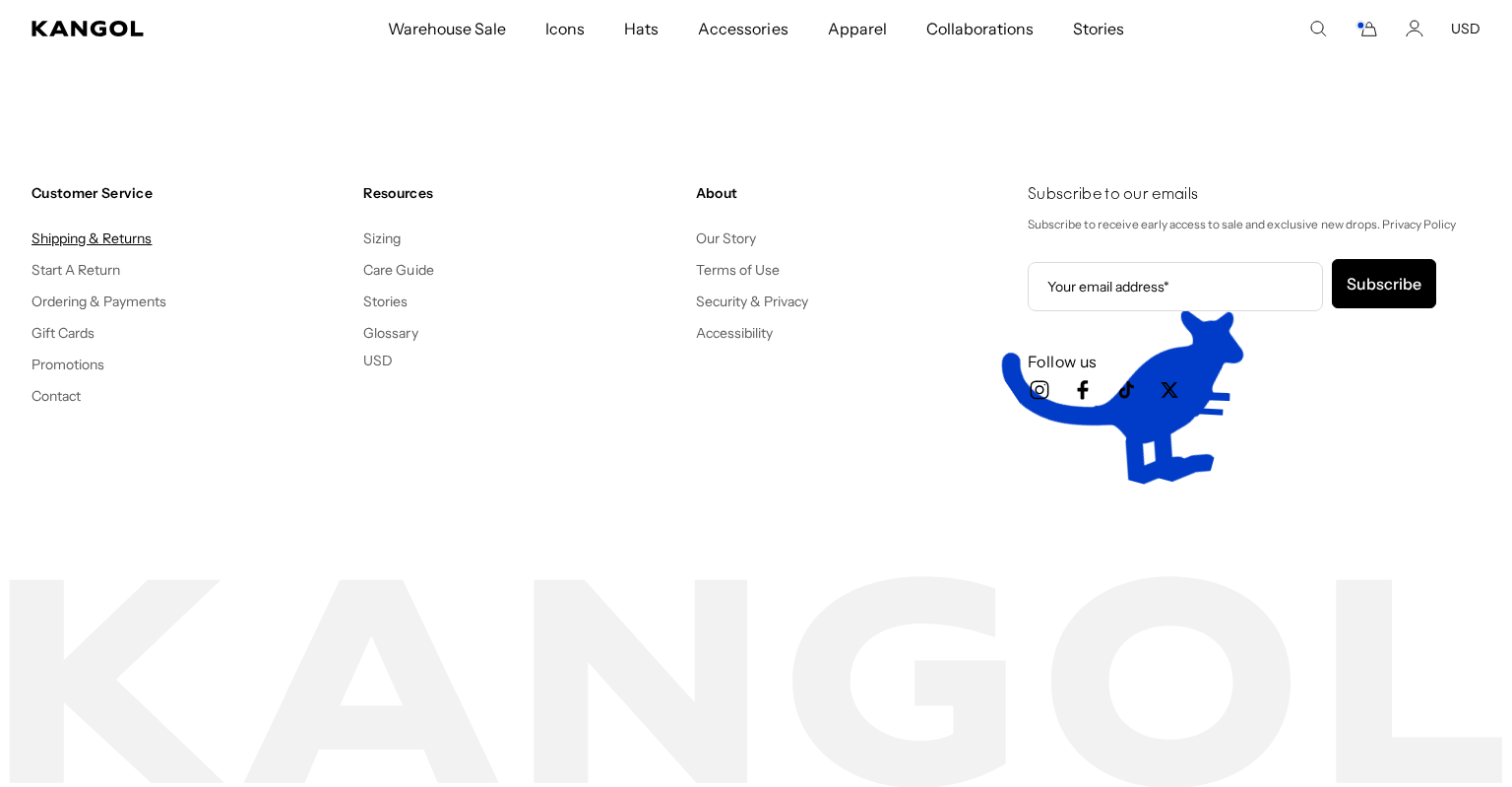 click on "Shipping & Returns" at bounding box center [92, 238] 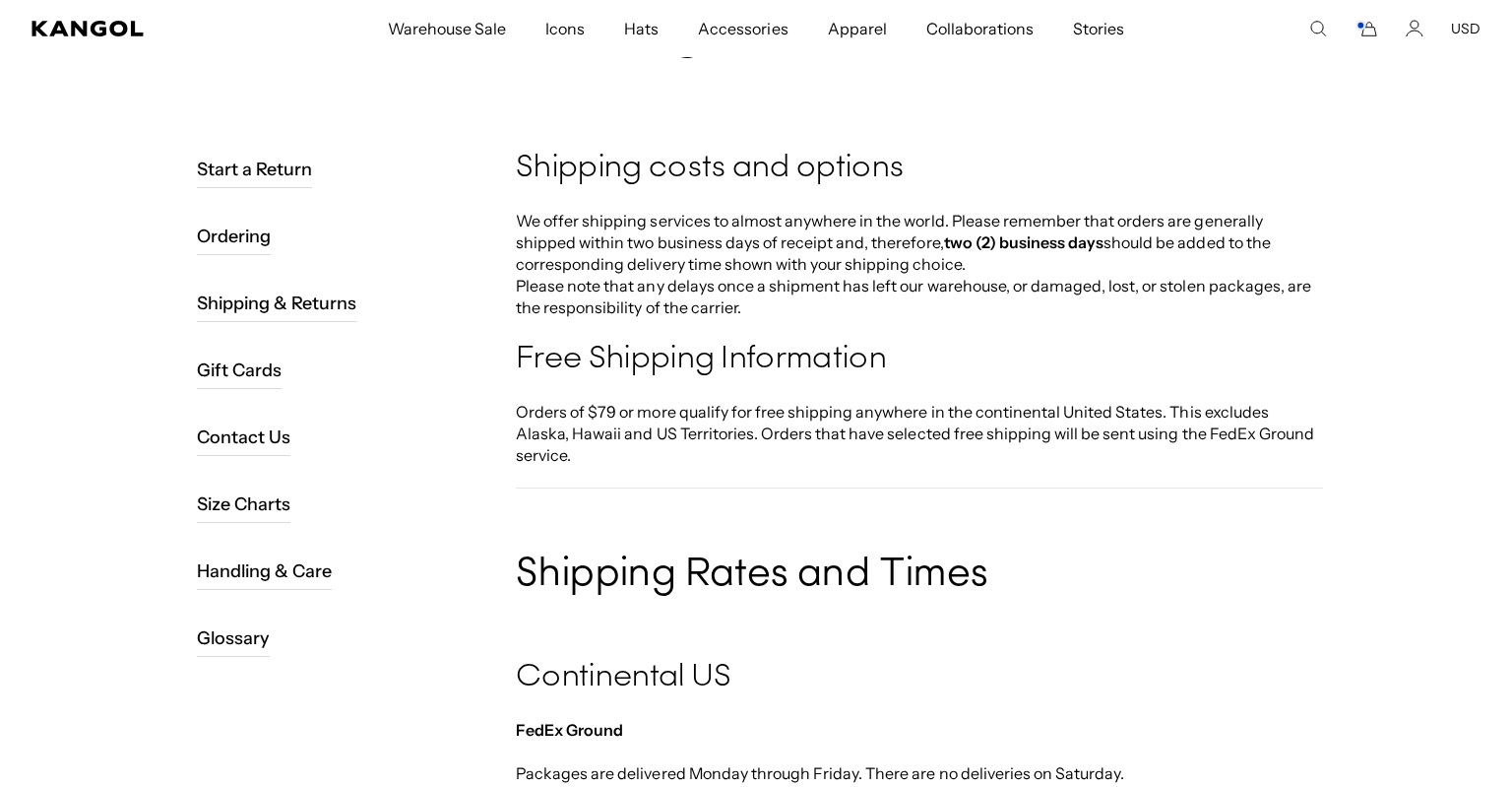 scroll, scrollTop: 208, scrollLeft: 0, axis: vertical 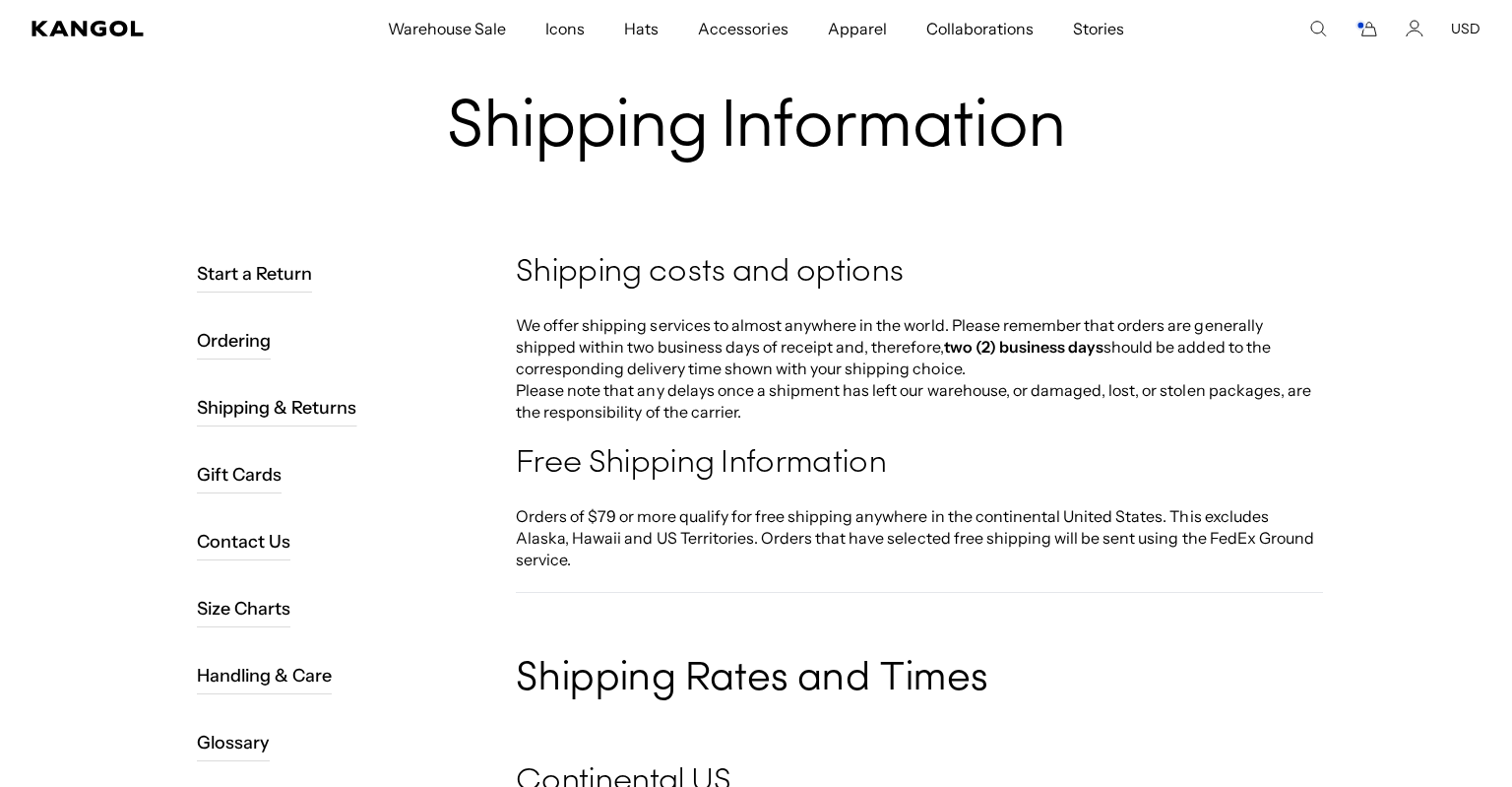 click 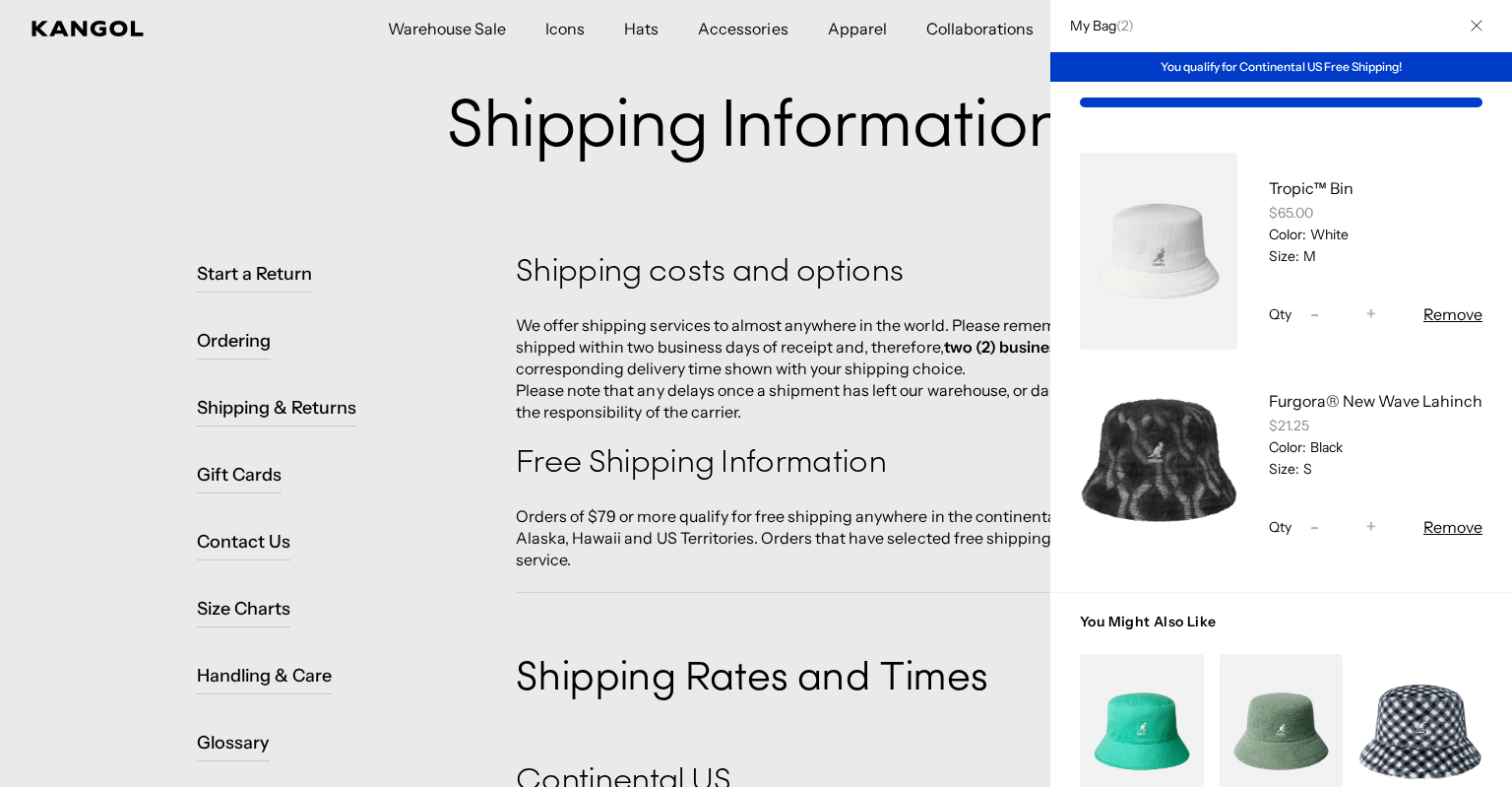 scroll, scrollTop: 0, scrollLeft: 406, axis: horizontal 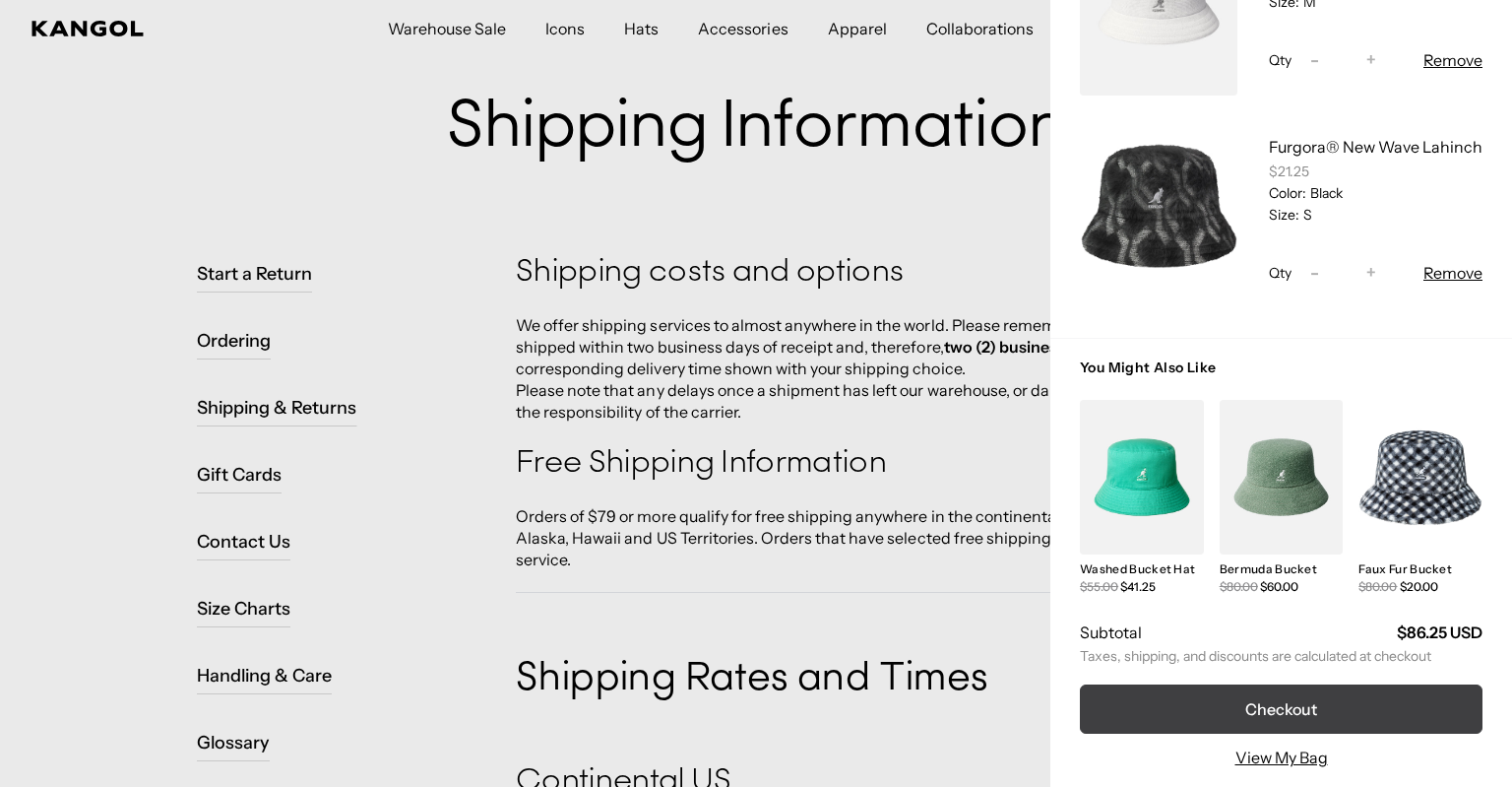 click on "Checkout" at bounding box center [1281, 709] 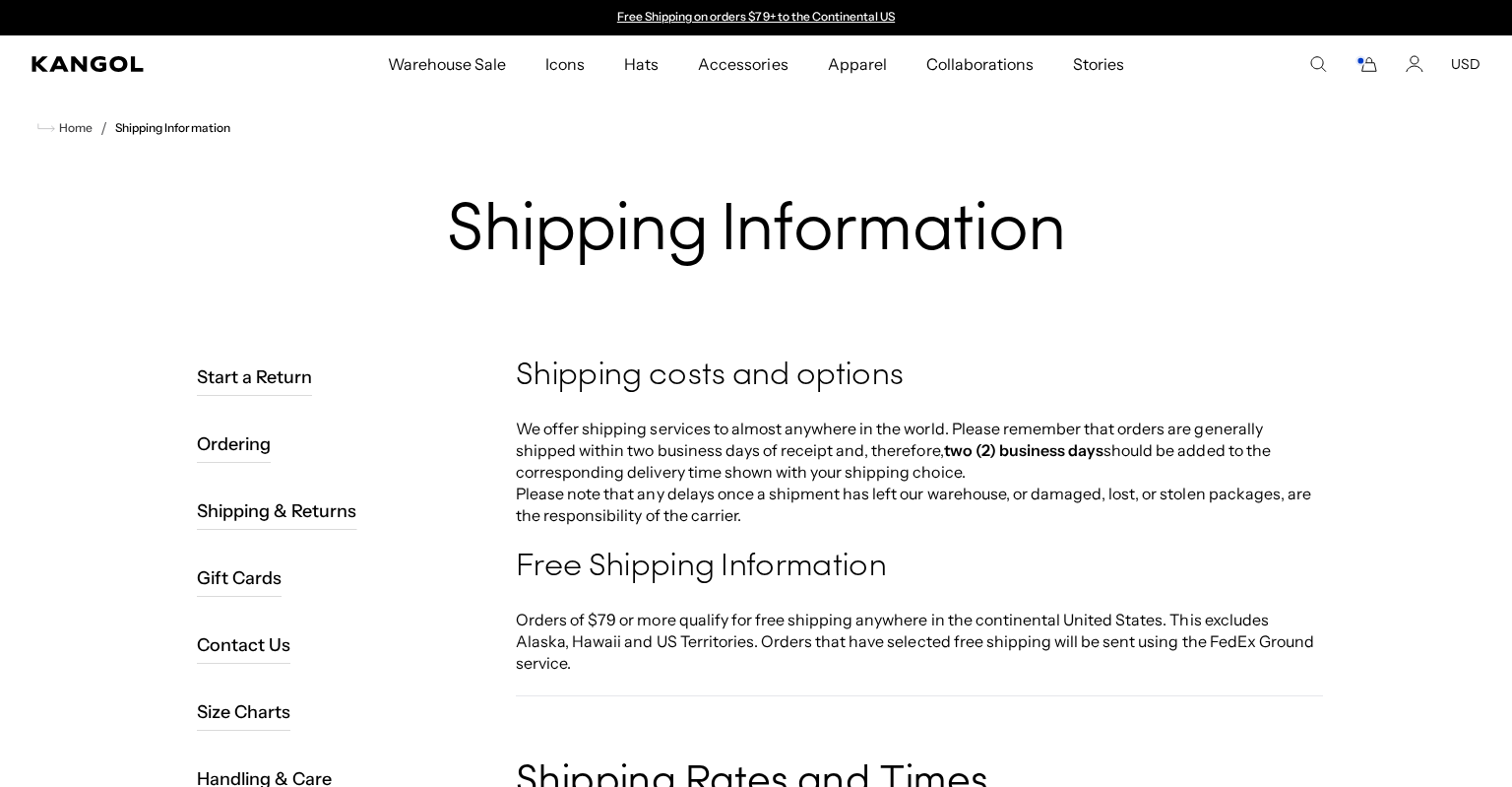 scroll, scrollTop: 104, scrollLeft: 0, axis: vertical 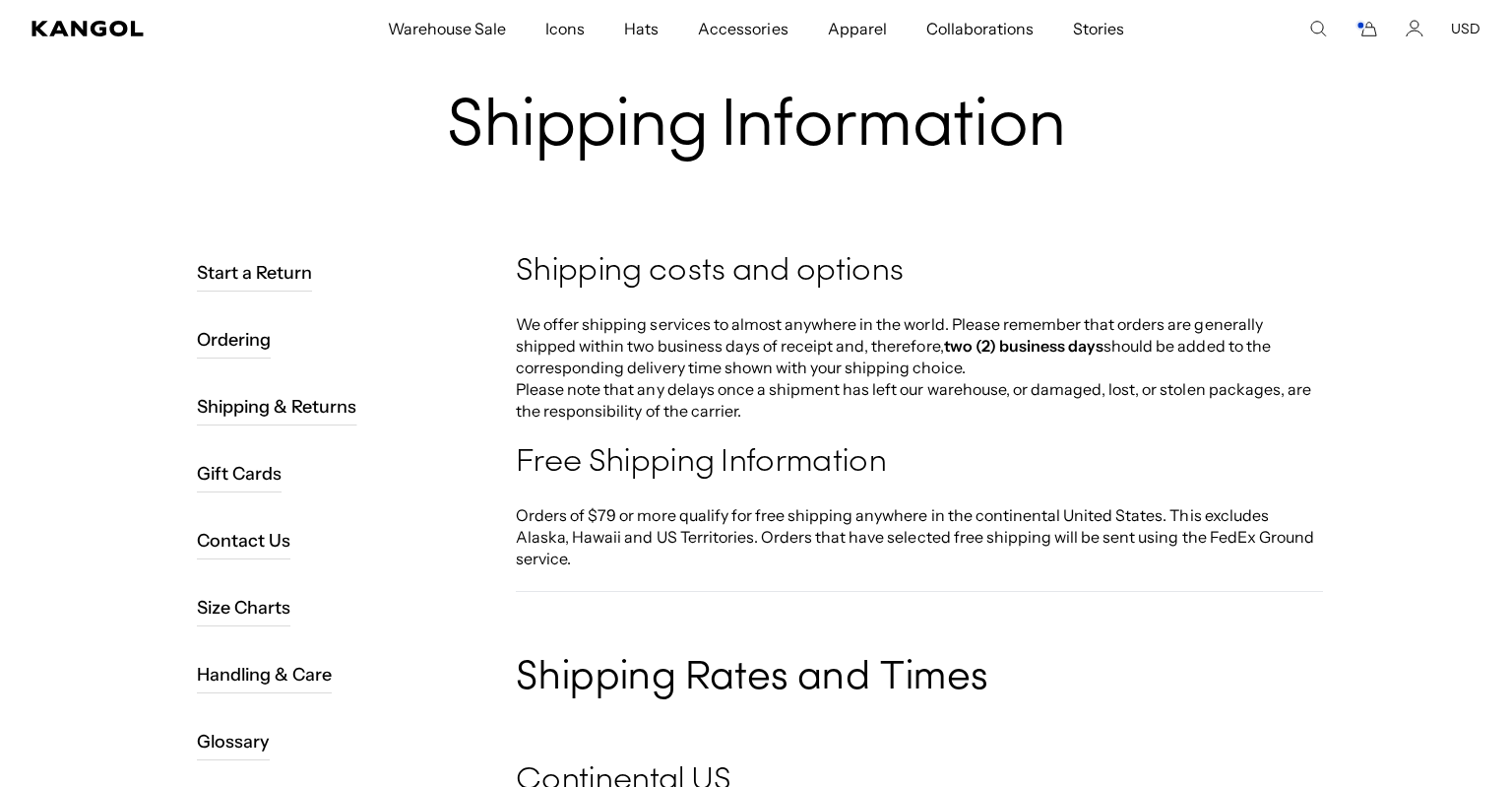 click 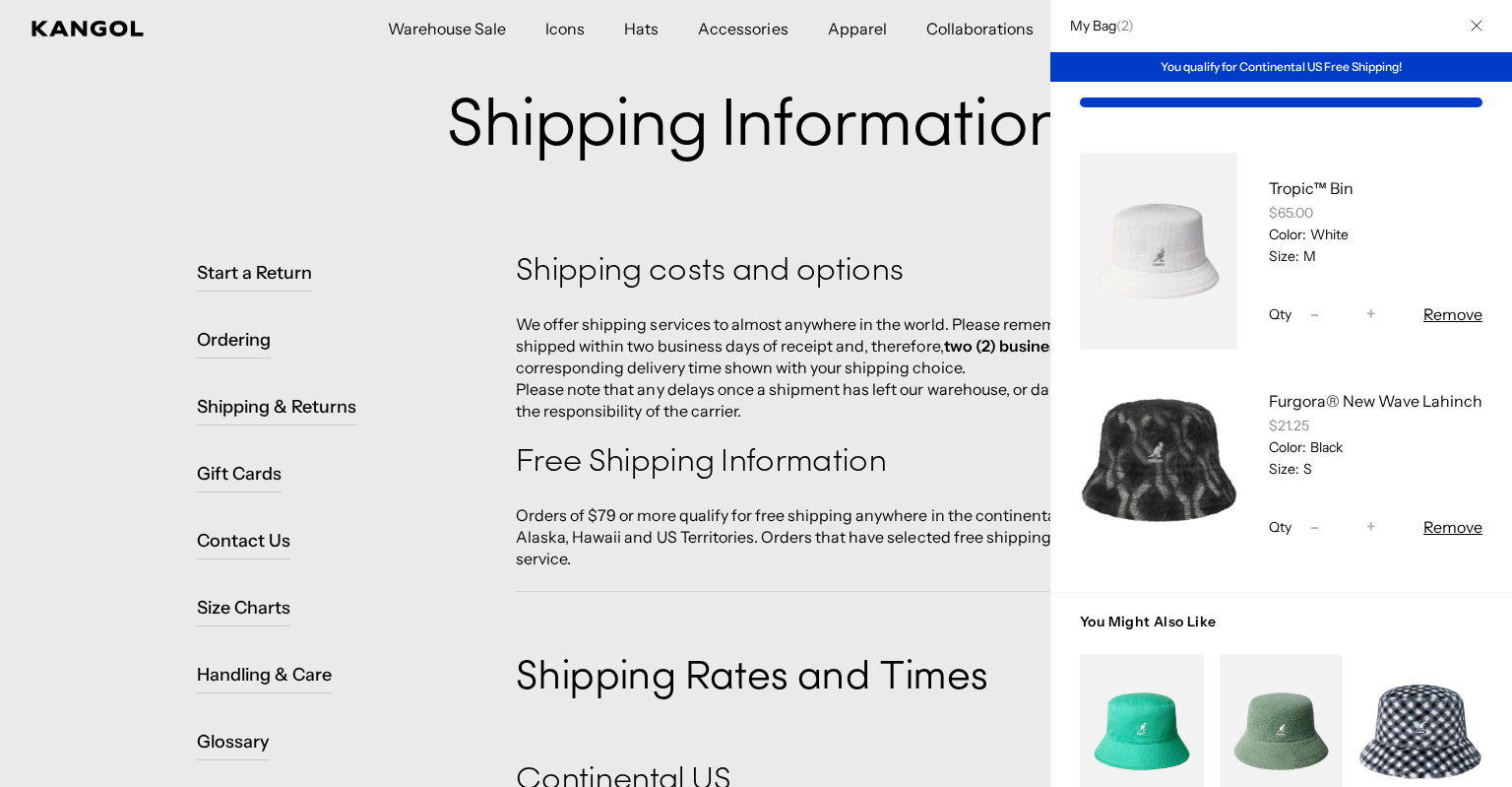 scroll, scrollTop: 0, scrollLeft: 406, axis: horizontal 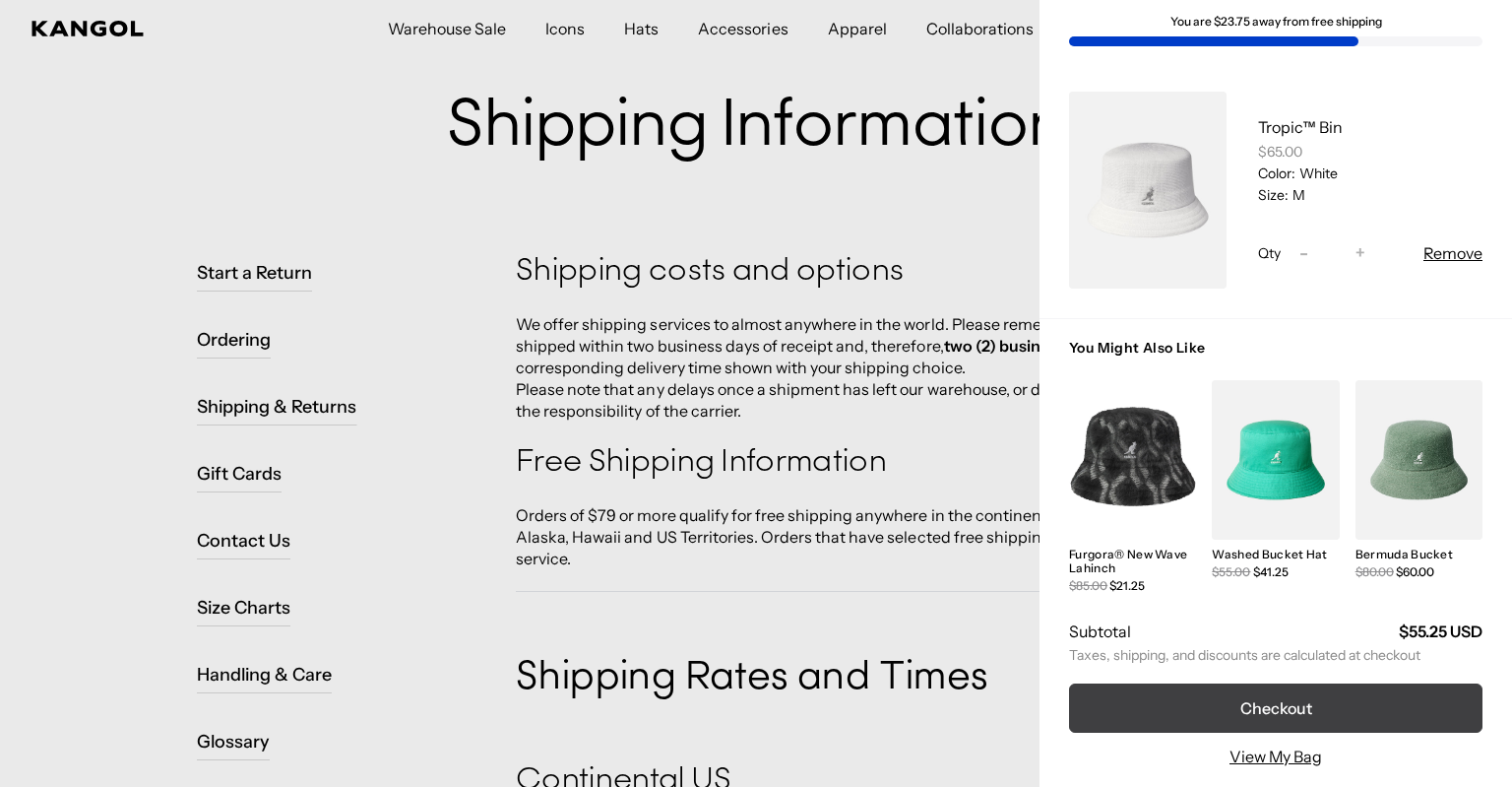 click on "Checkout" at bounding box center (1276, 708) 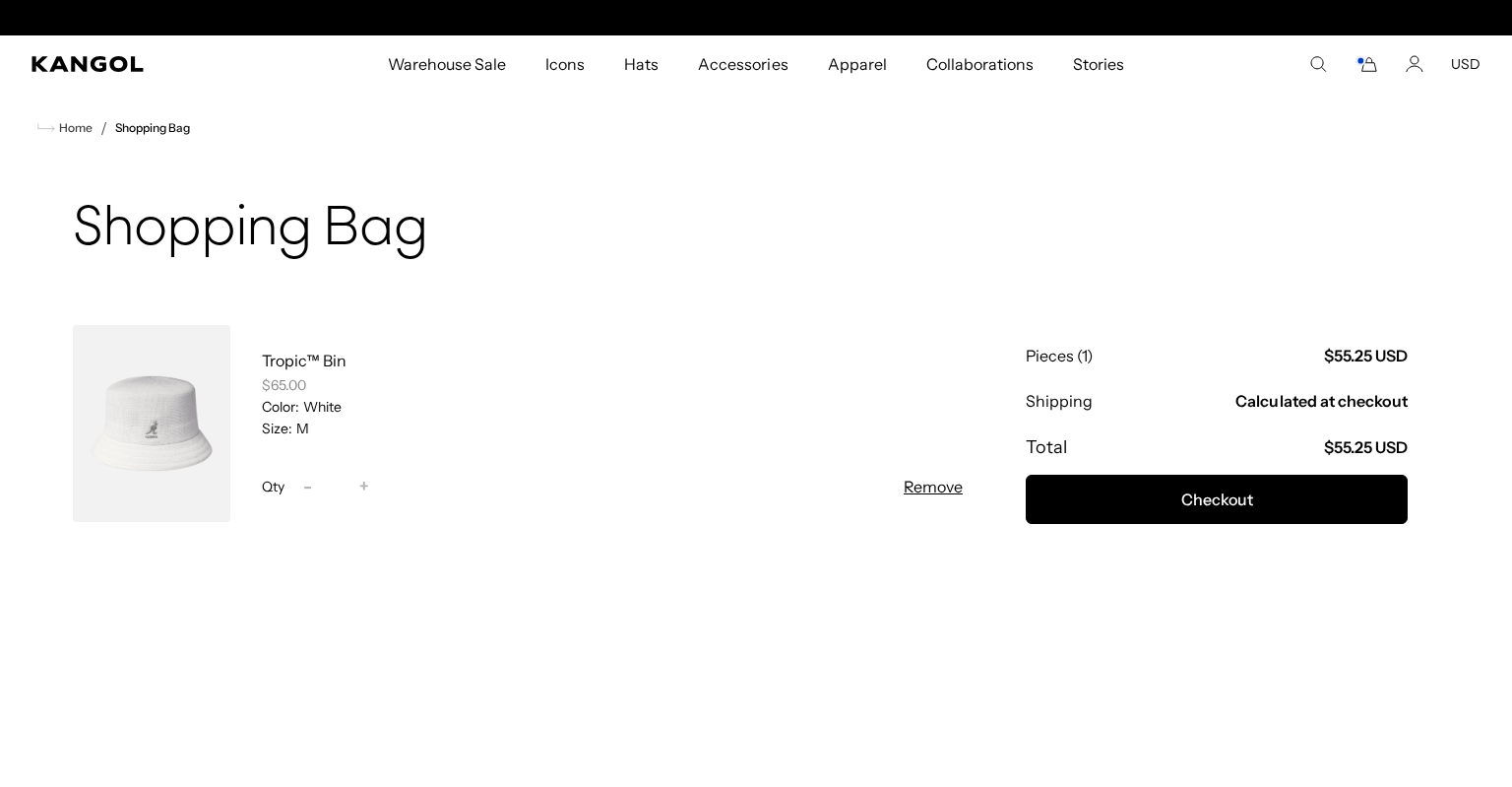 scroll, scrollTop: 0, scrollLeft: 0, axis: both 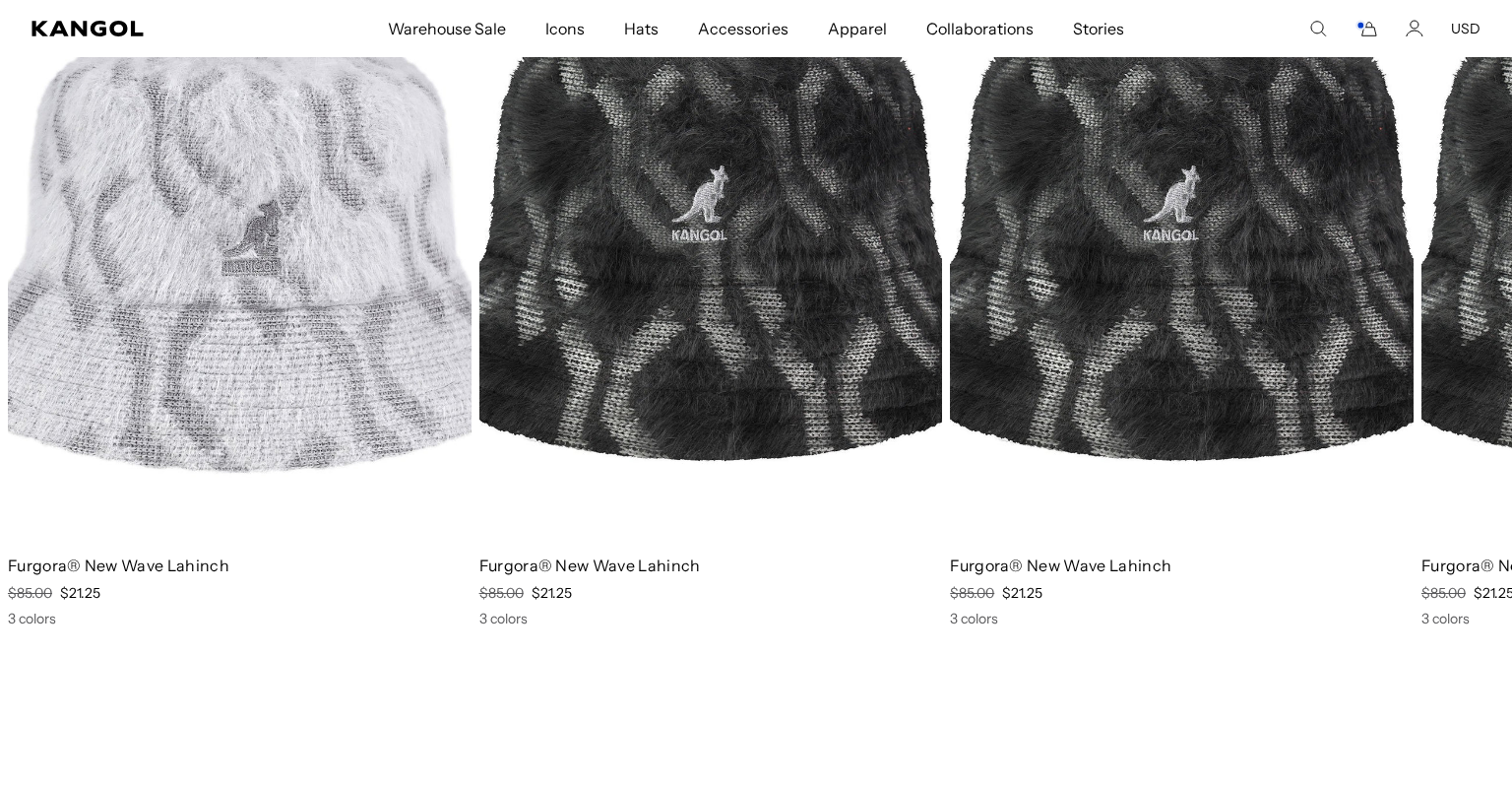 click at bounding box center (239, 247) 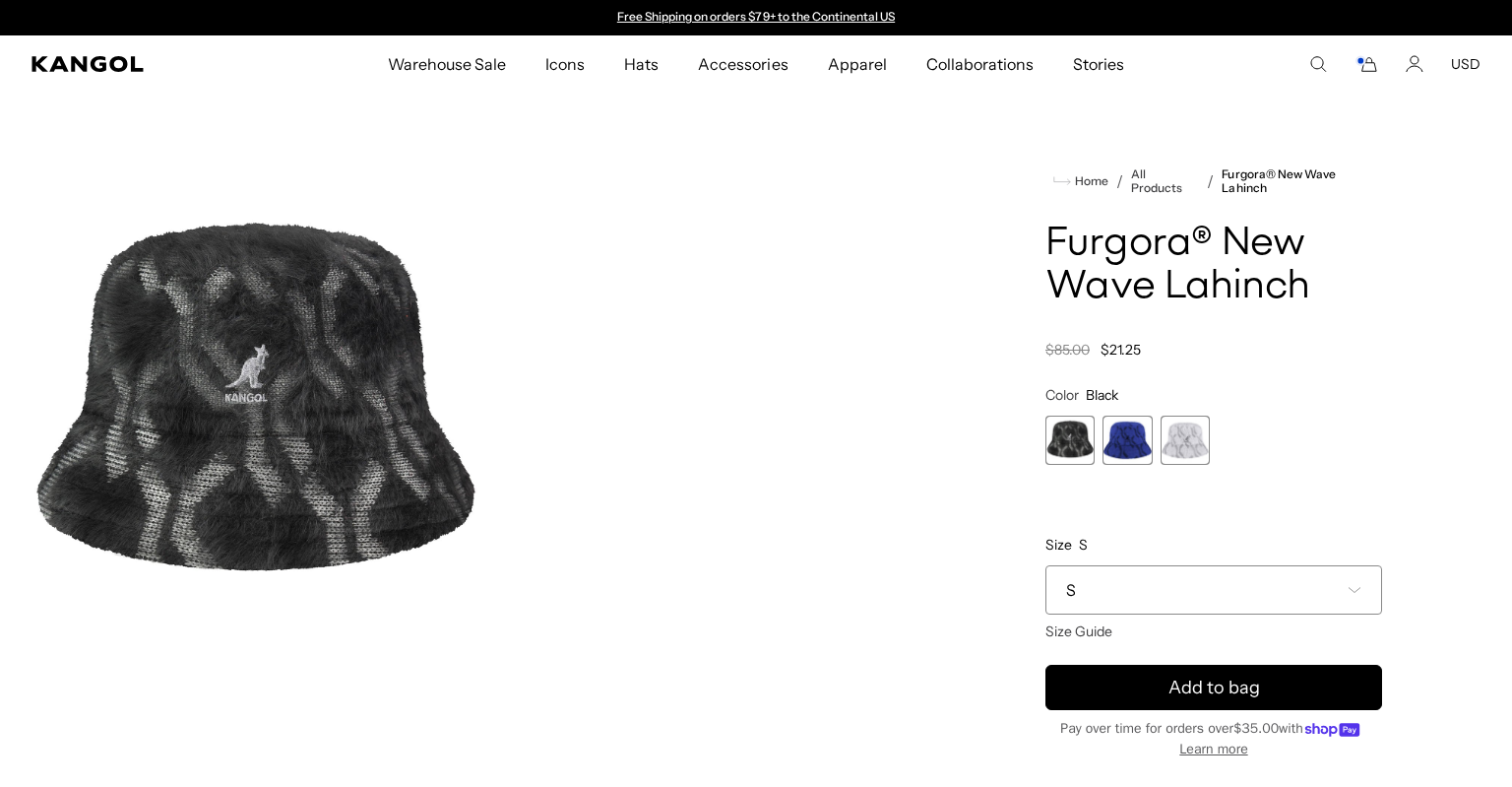 scroll, scrollTop: 0, scrollLeft: 0, axis: both 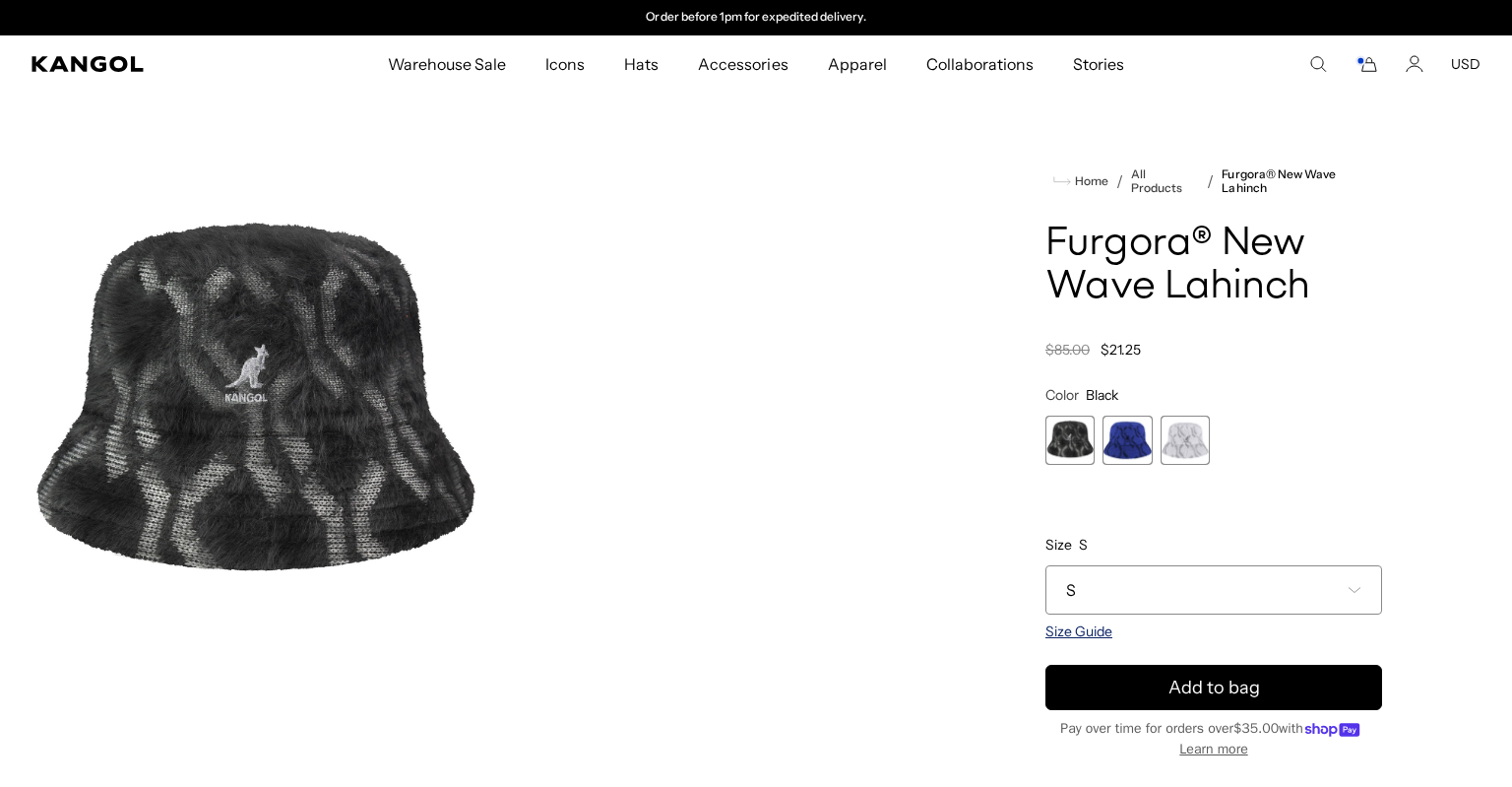 click on "Size Guide" at bounding box center [1079, 631] 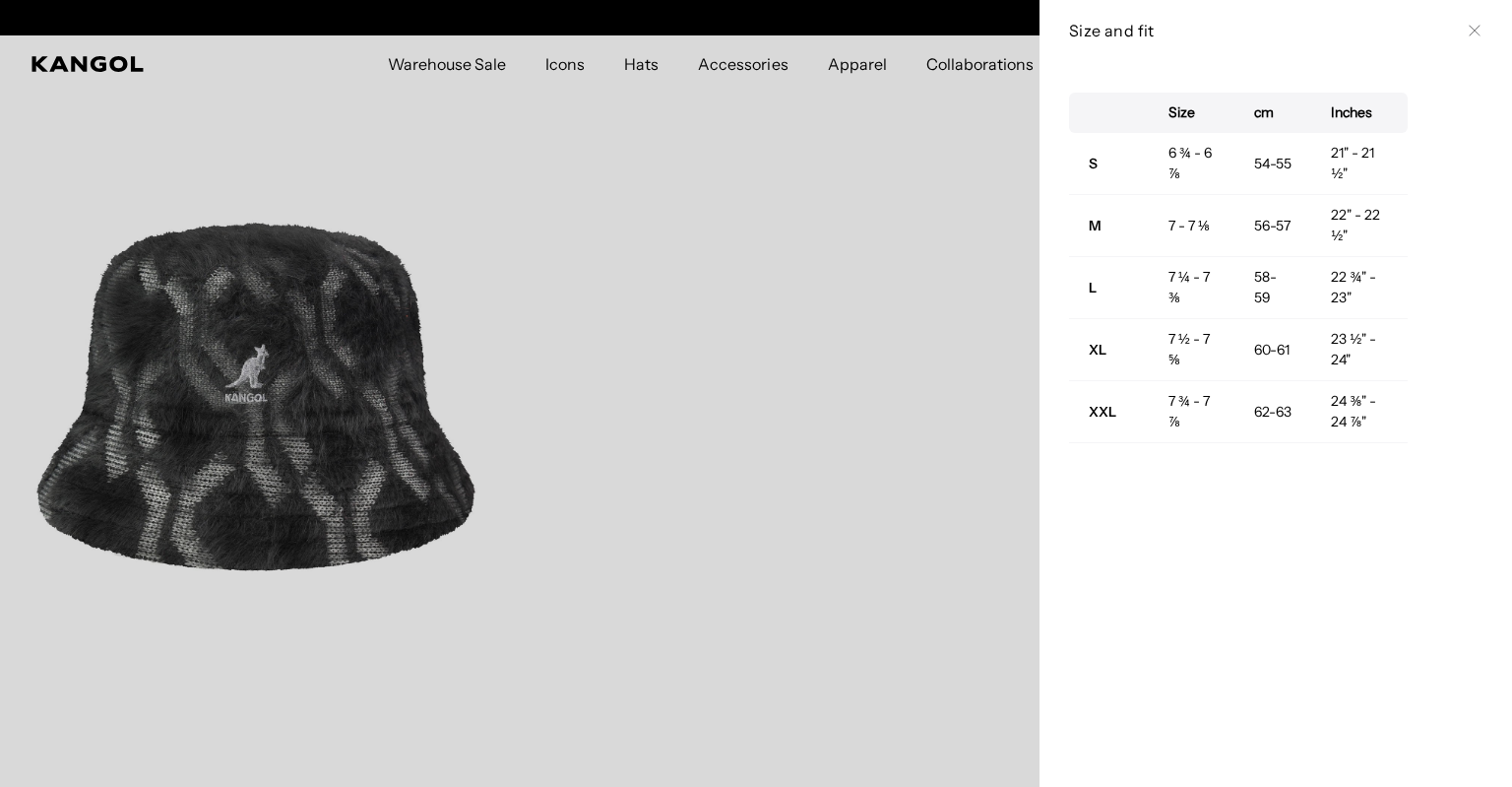 scroll, scrollTop: 0, scrollLeft: 0, axis: both 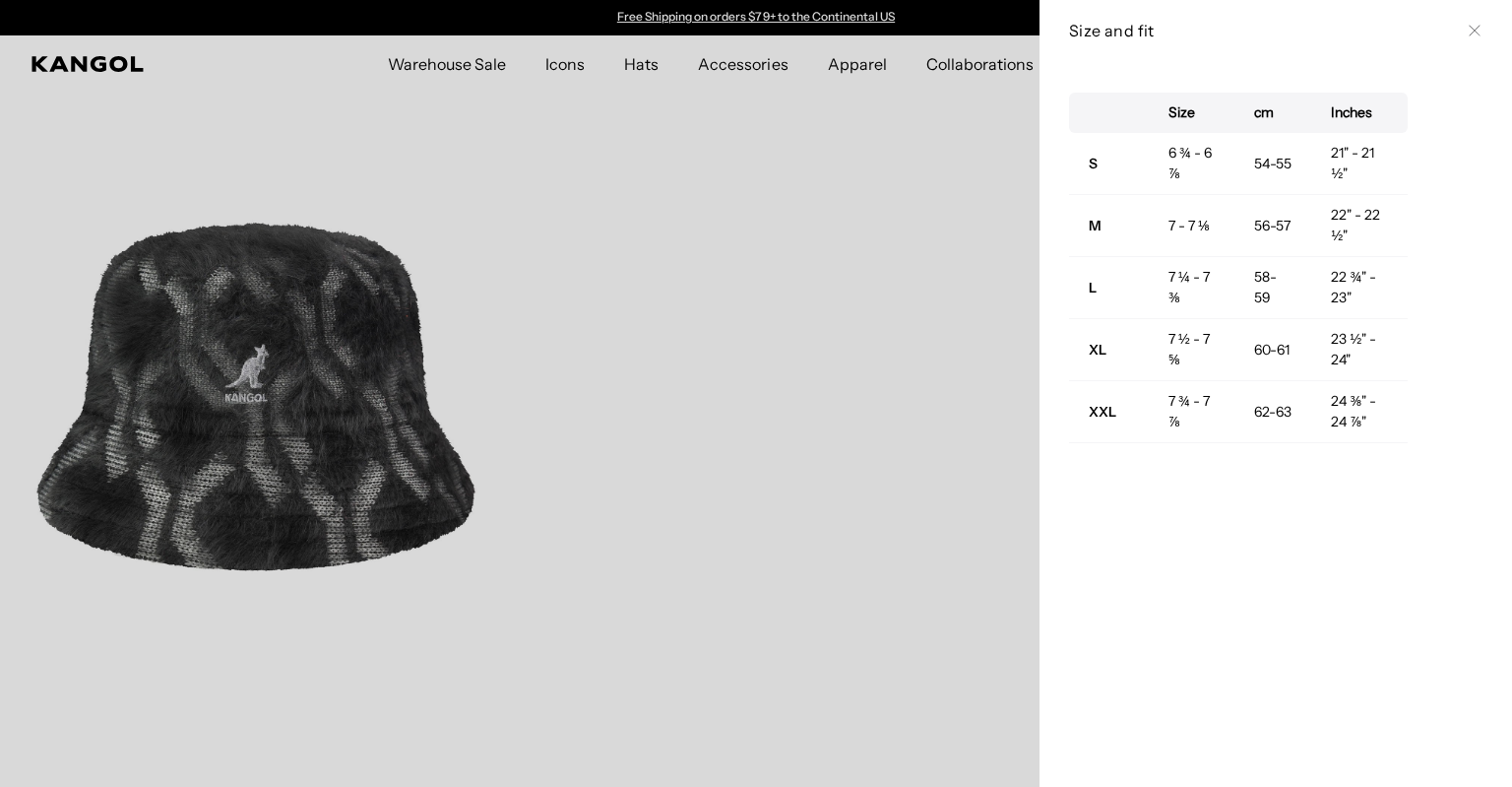 click at bounding box center (756, 393) 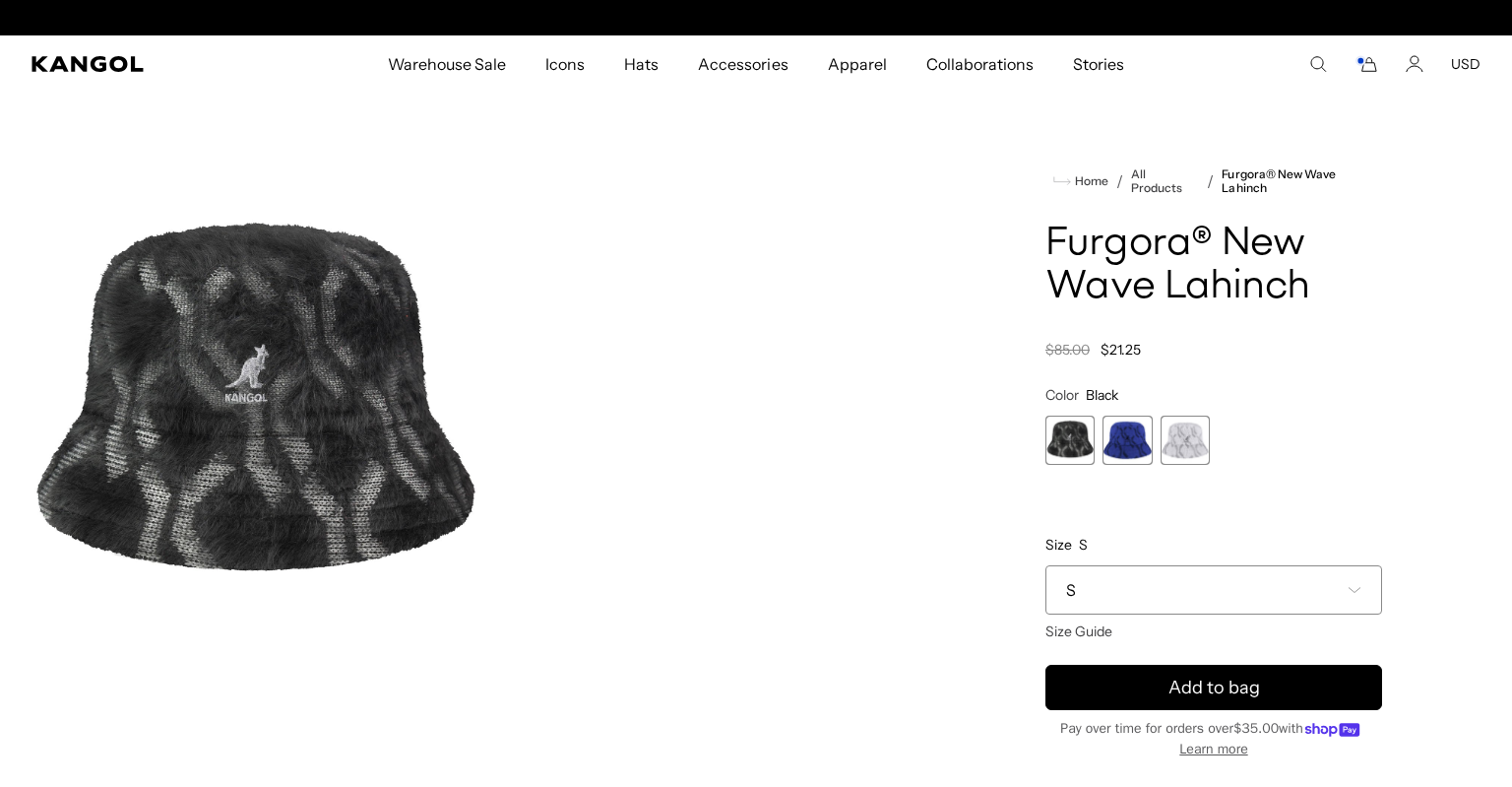 scroll, scrollTop: 0, scrollLeft: 406, axis: horizontal 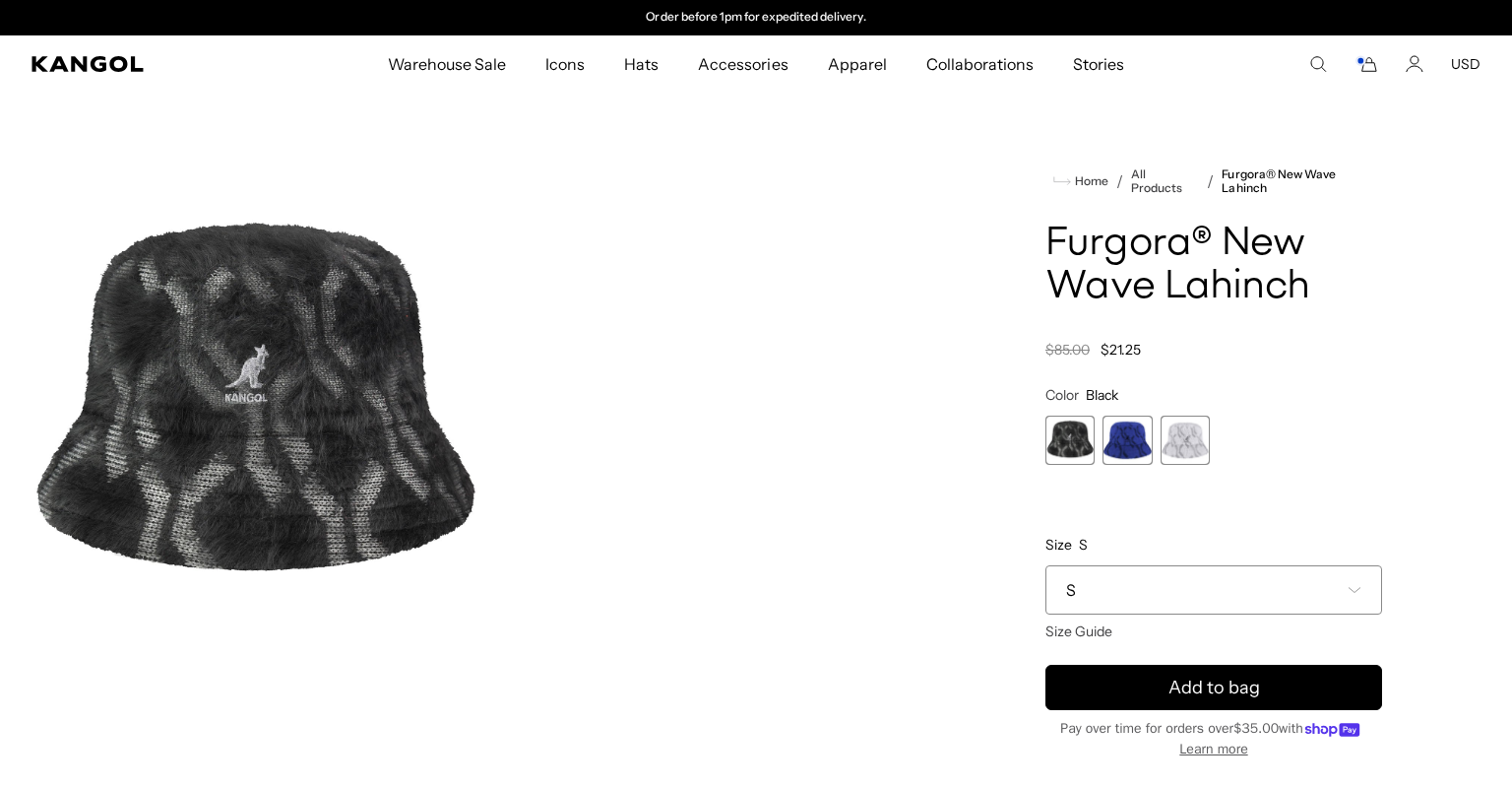 click on "S" at bounding box center (1214, 590) 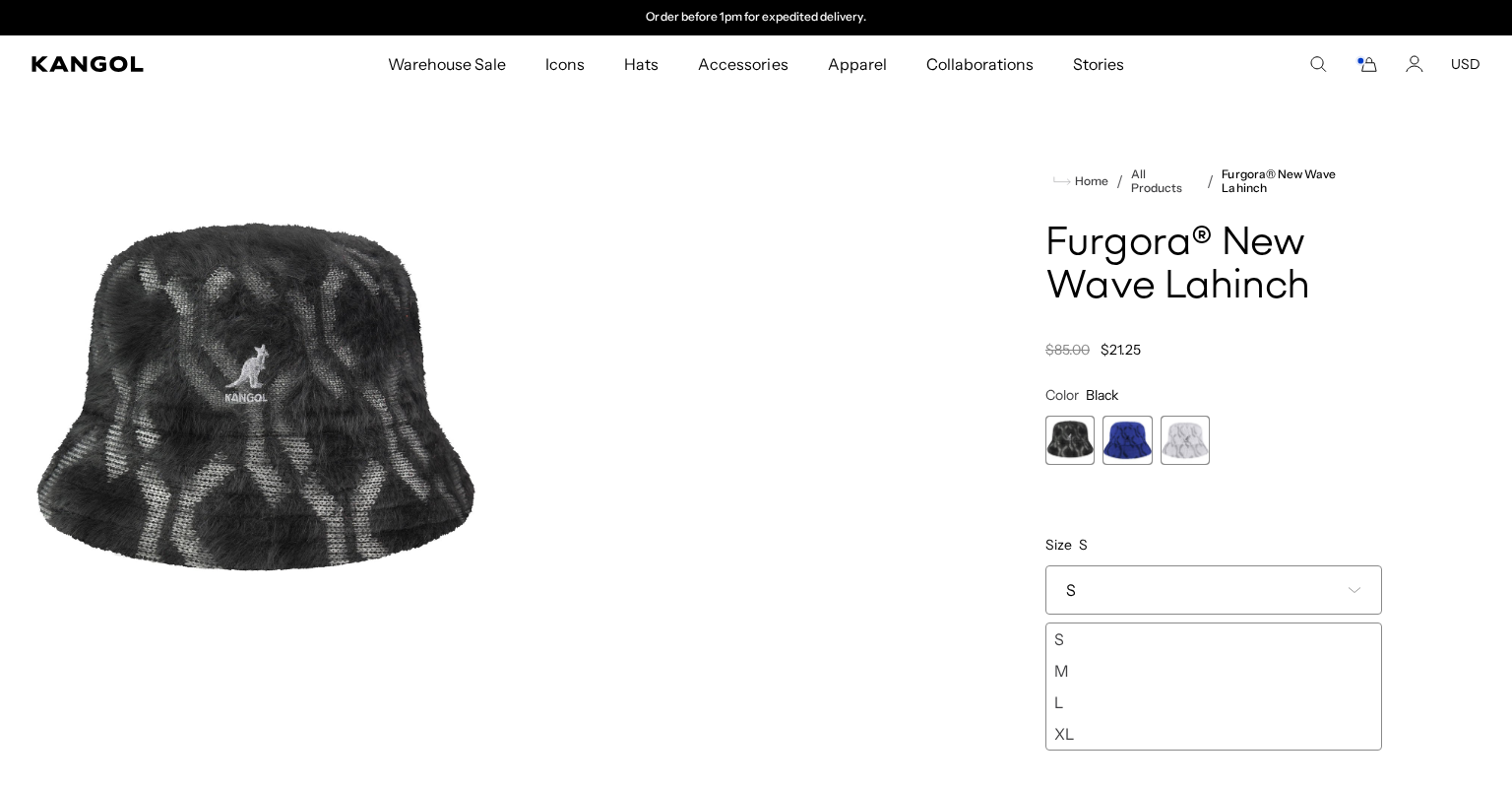 click on "S" at bounding box center [1214, 590] 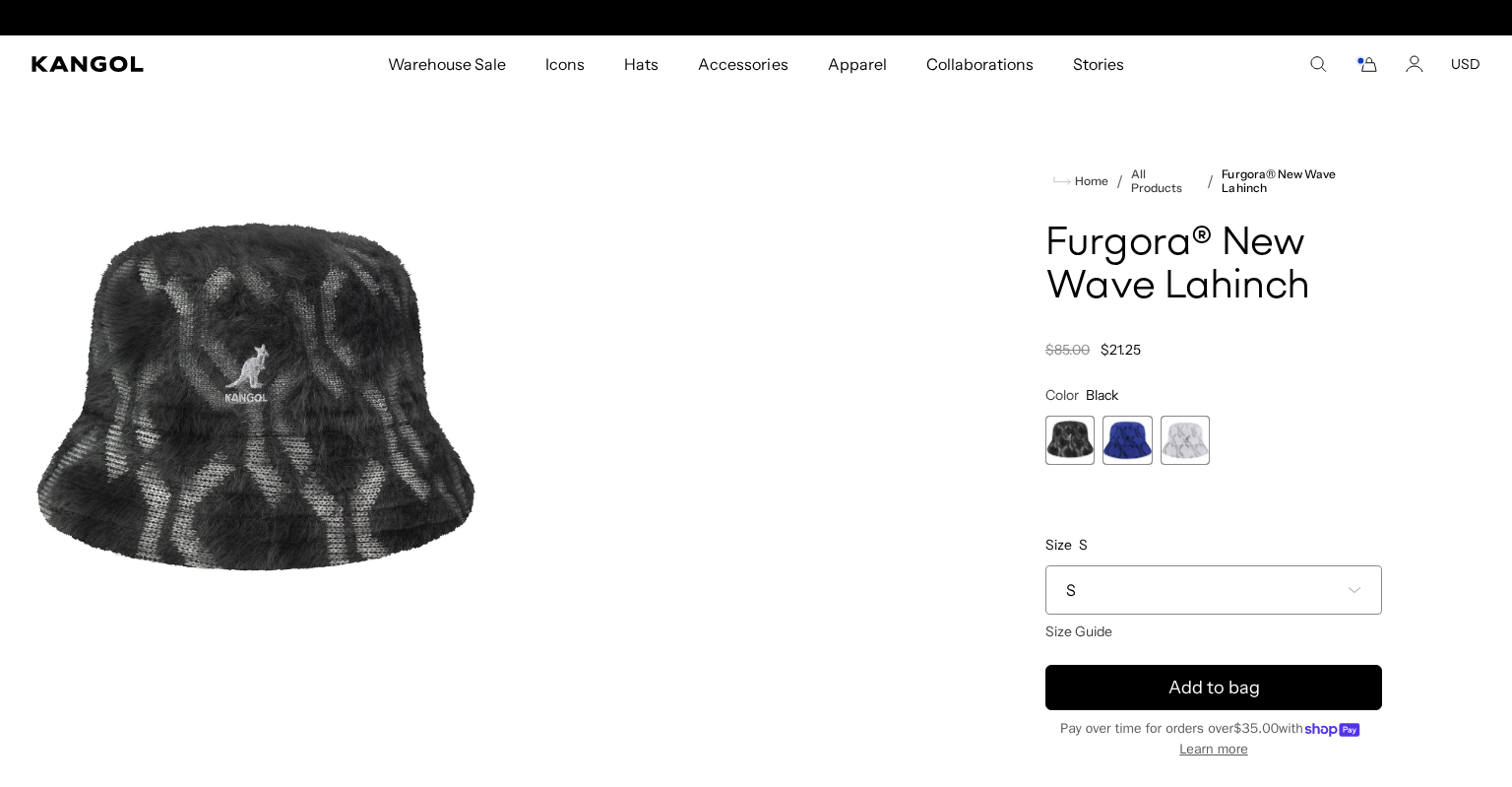 scroll, scrollTop: 0, scrollLeft: 0, axis: both 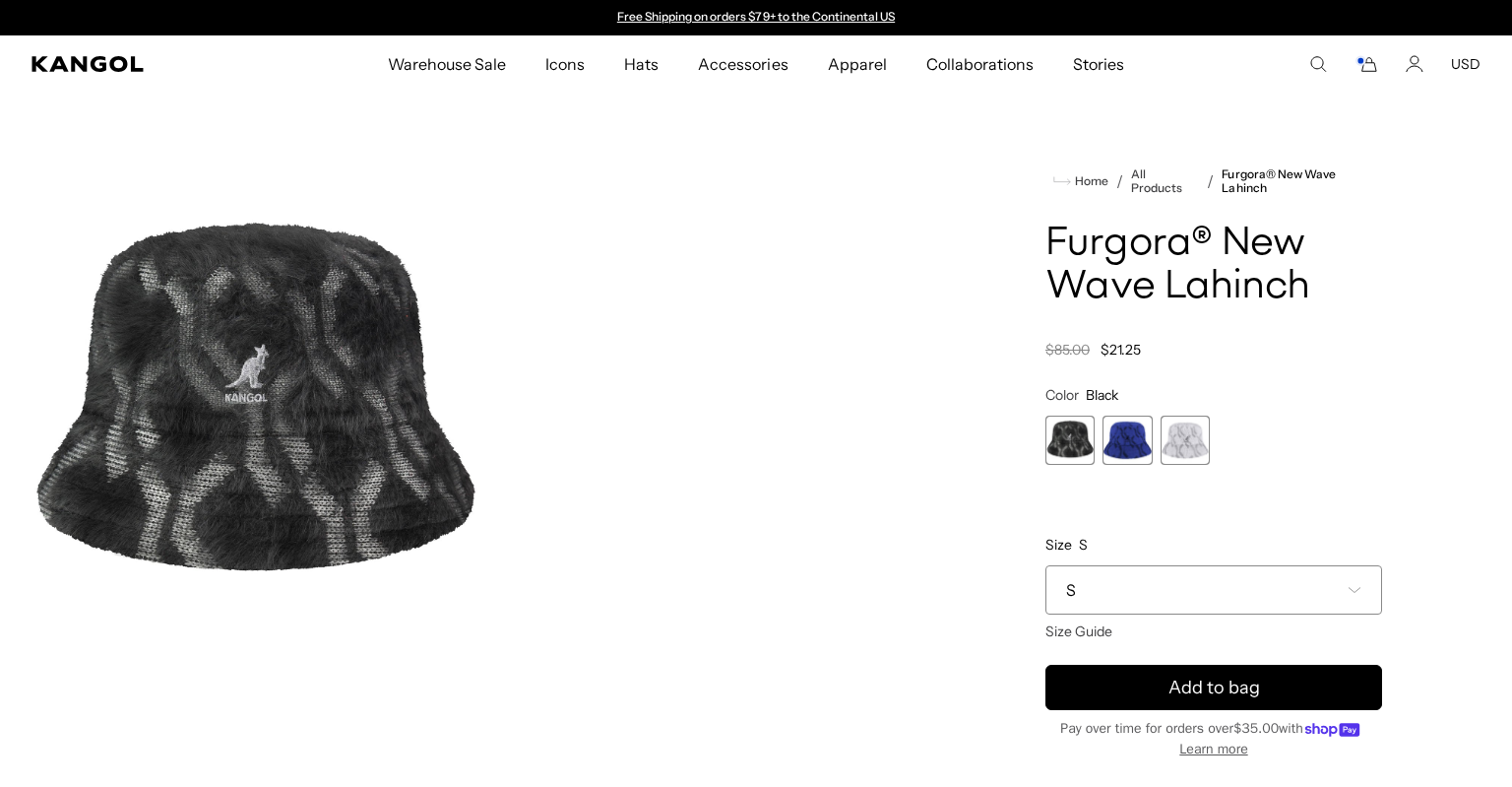 click at bounding box center [254, 407] 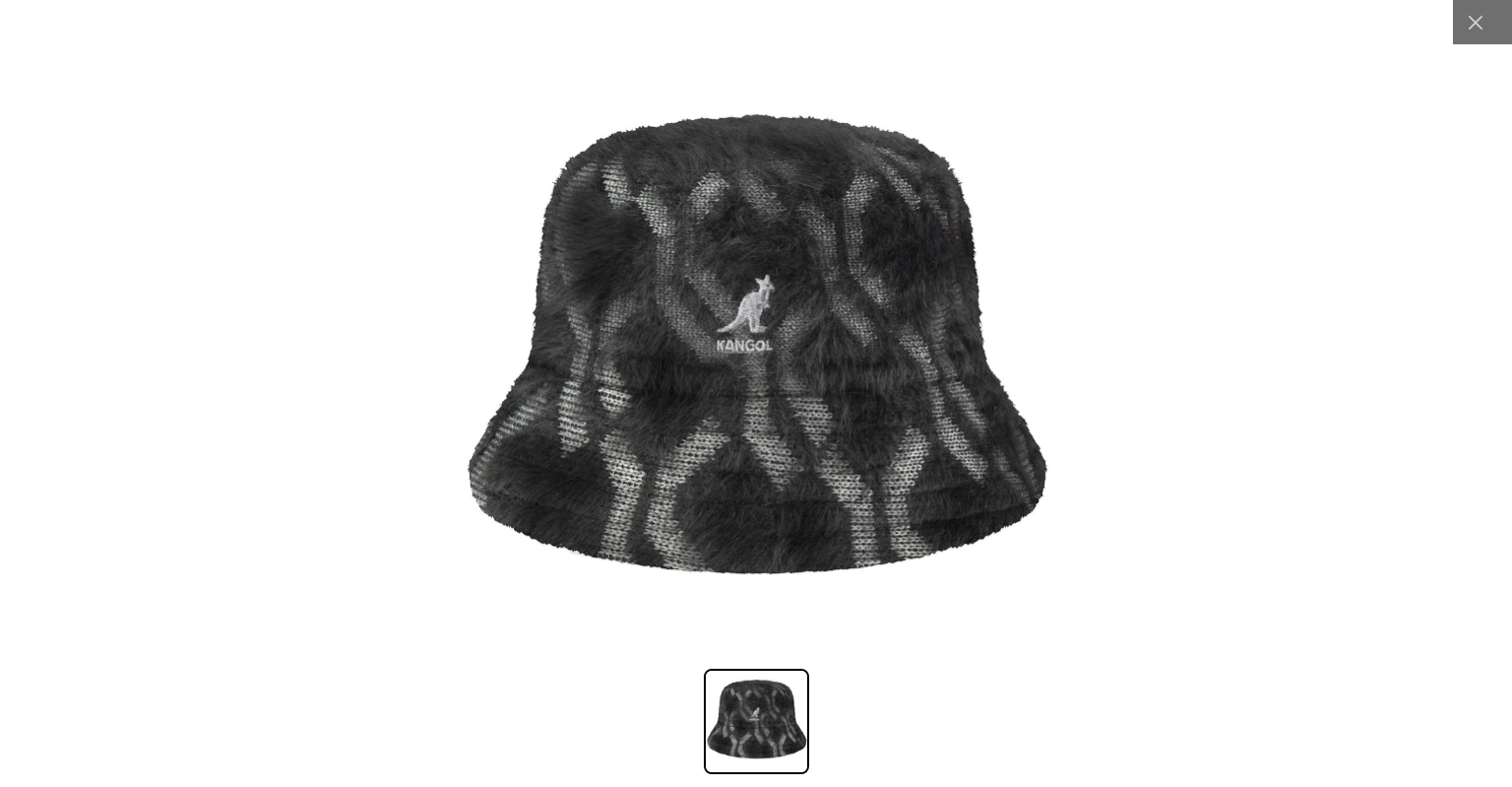scroll, scrollTop: 0, scrollLeft: 406, axis: horizontal 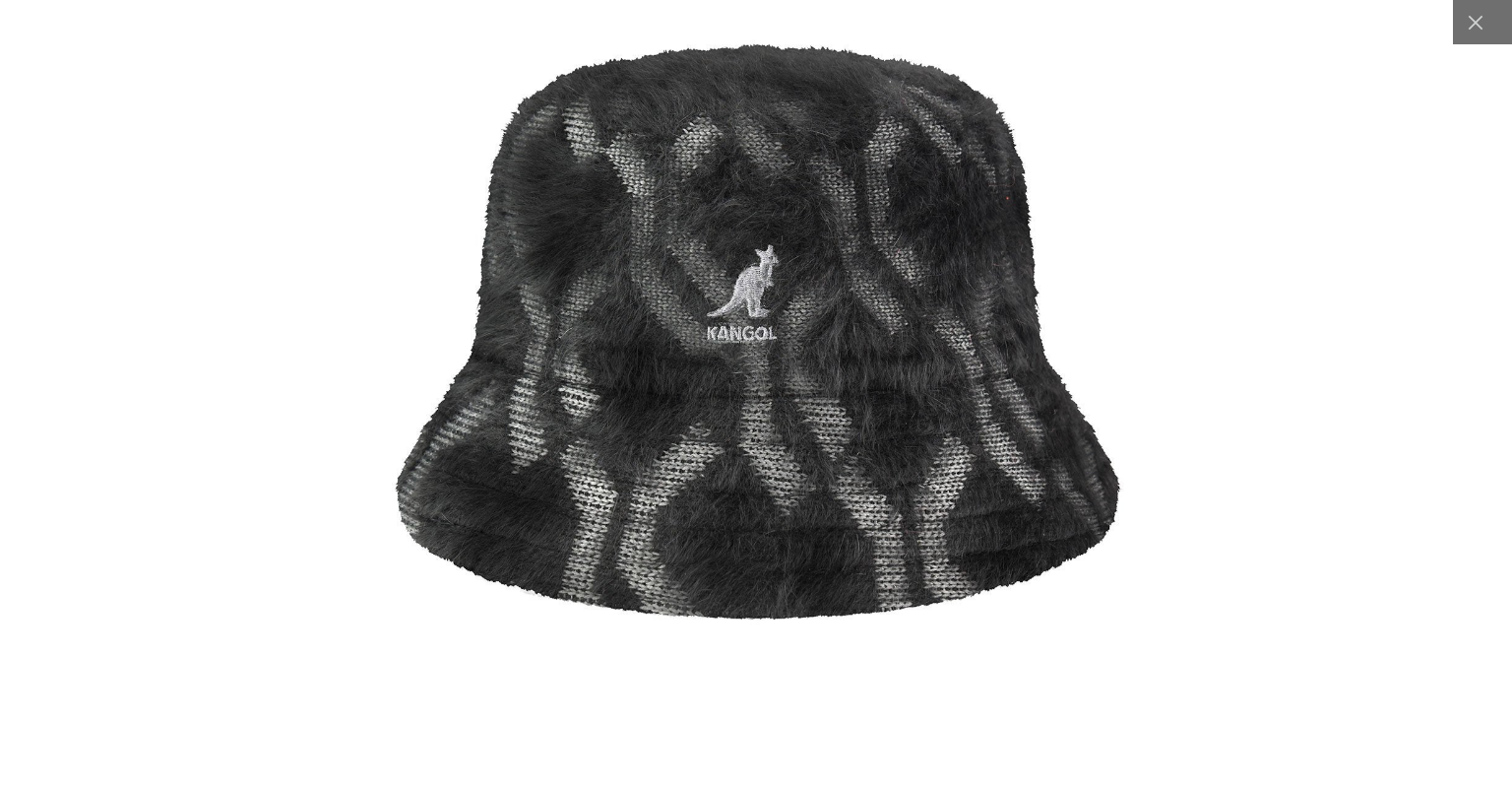 click at bounding box center (756, 349) 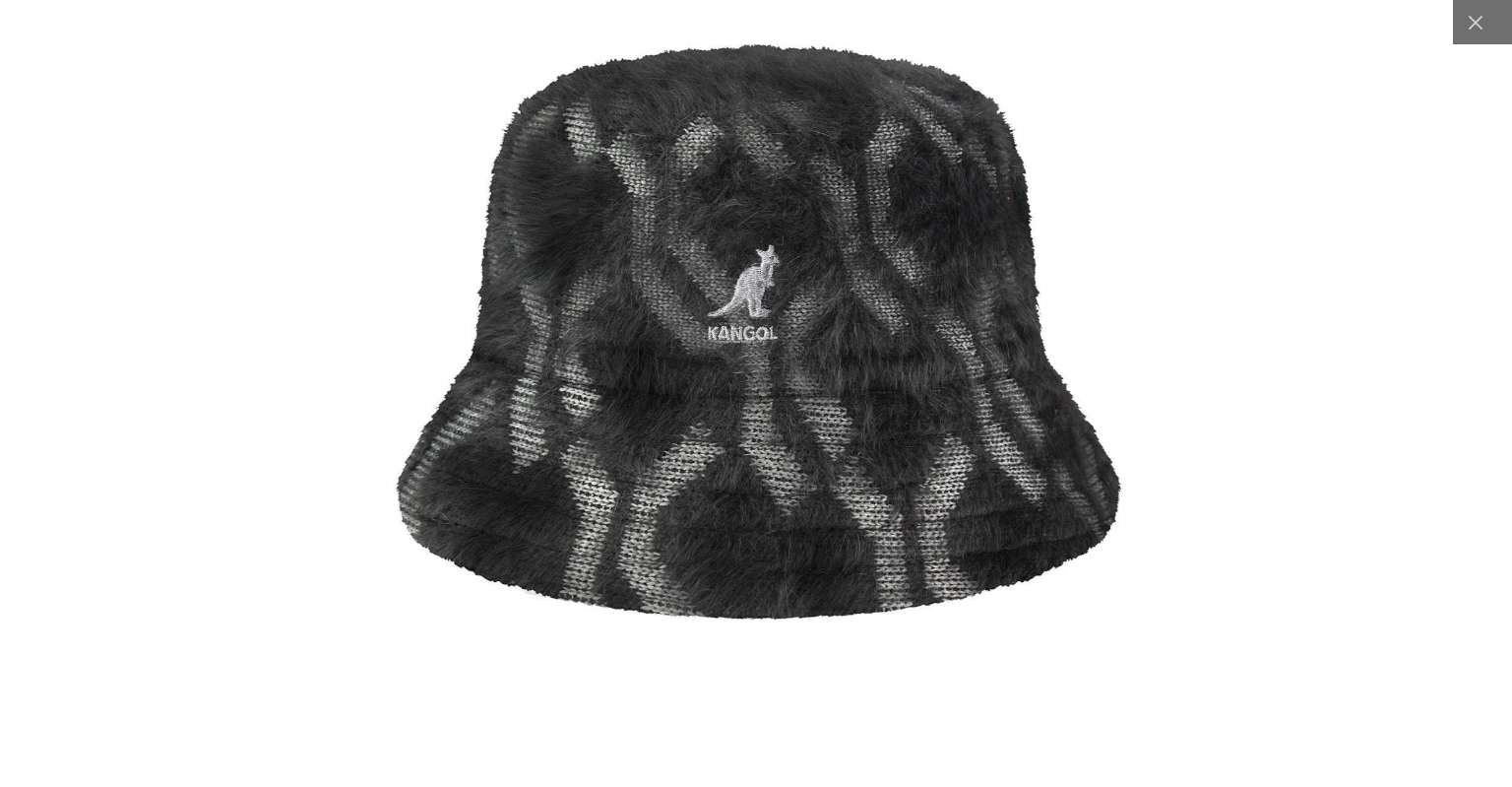 scroll, scrollTop: 0, scrollLeft: 0, axis: both 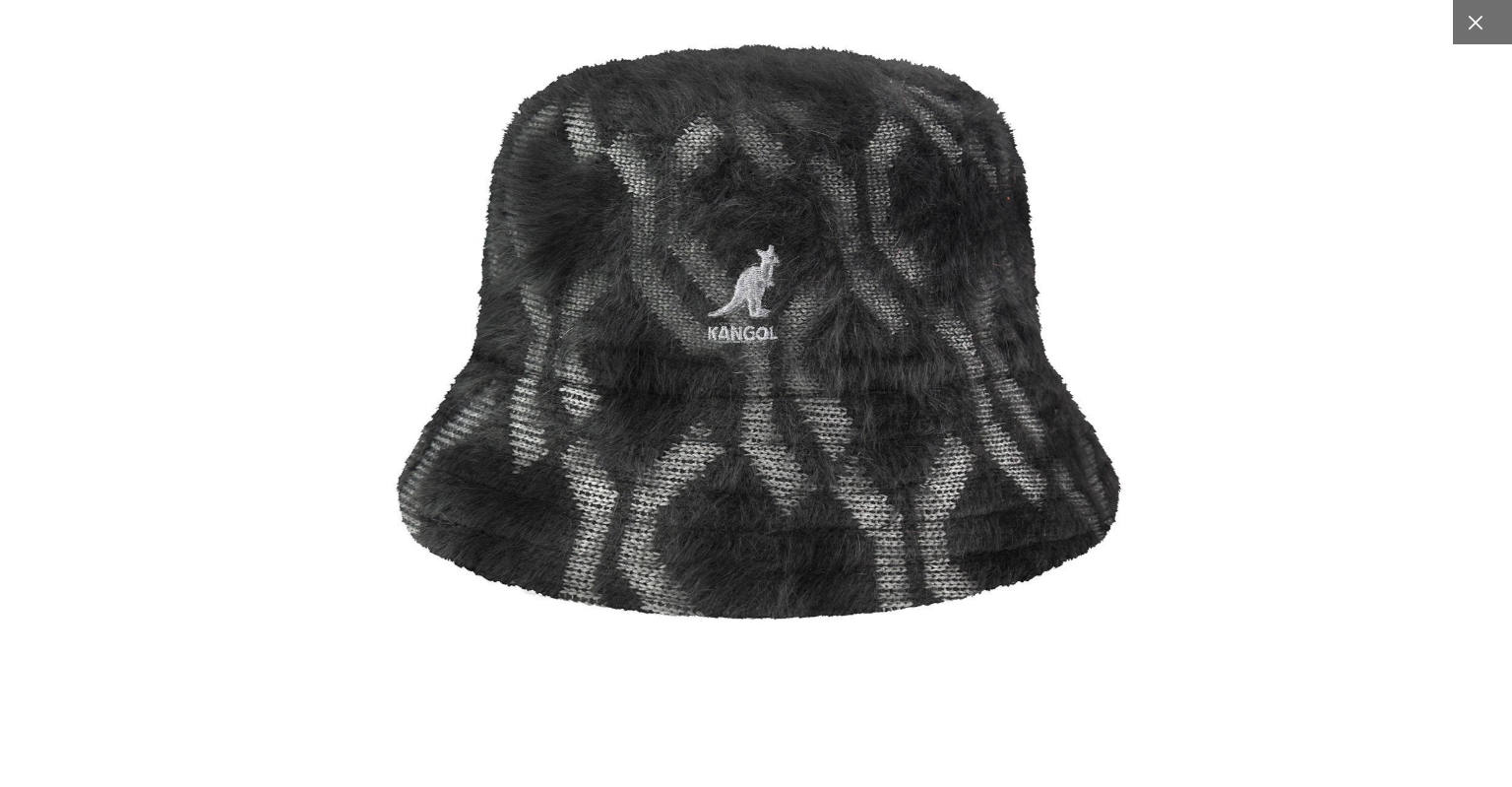 click at bounding box center [1475, 22] 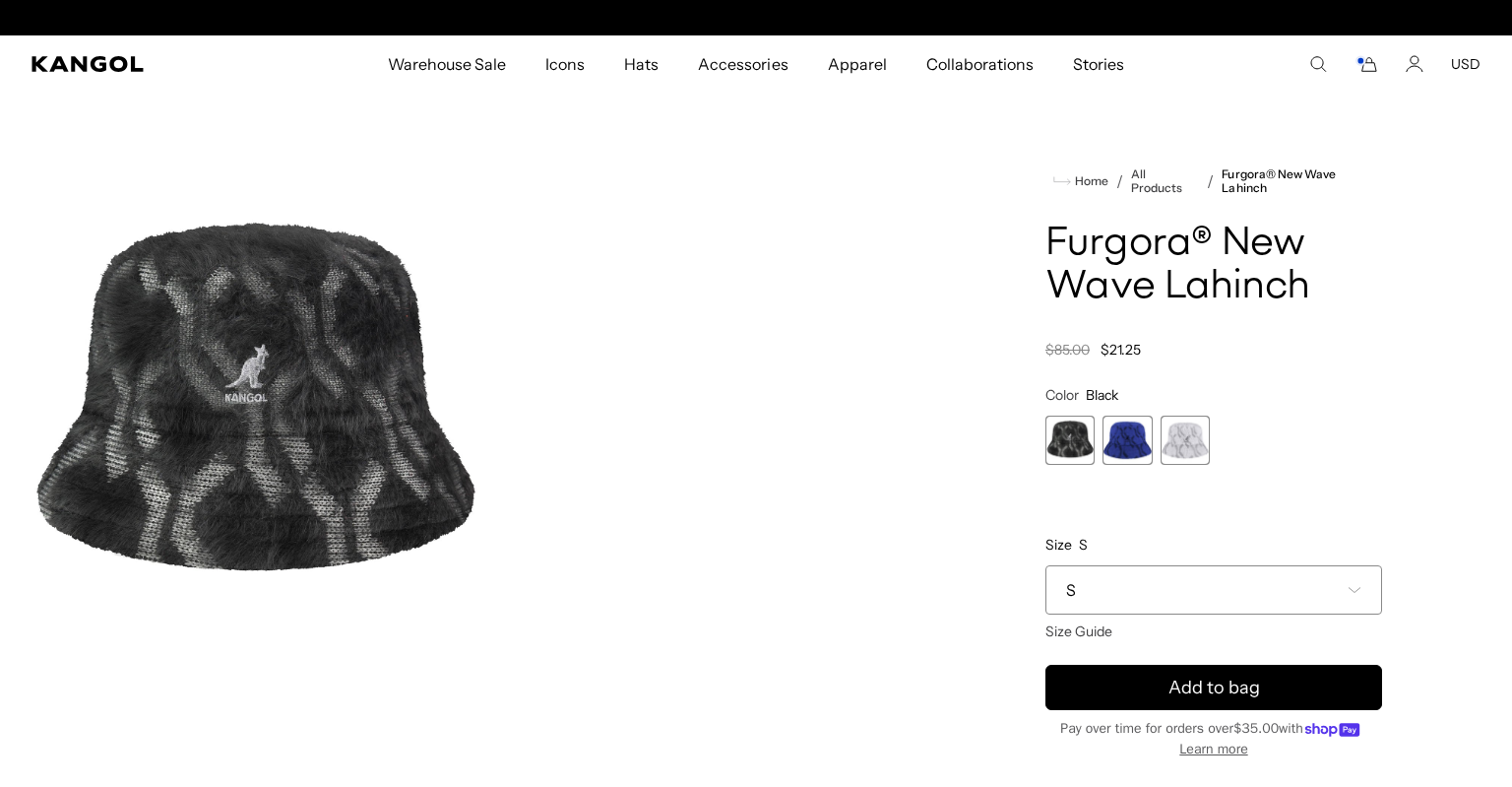 scroll, scrollTop: 0, scrollLeft: 406, axis: horizontal 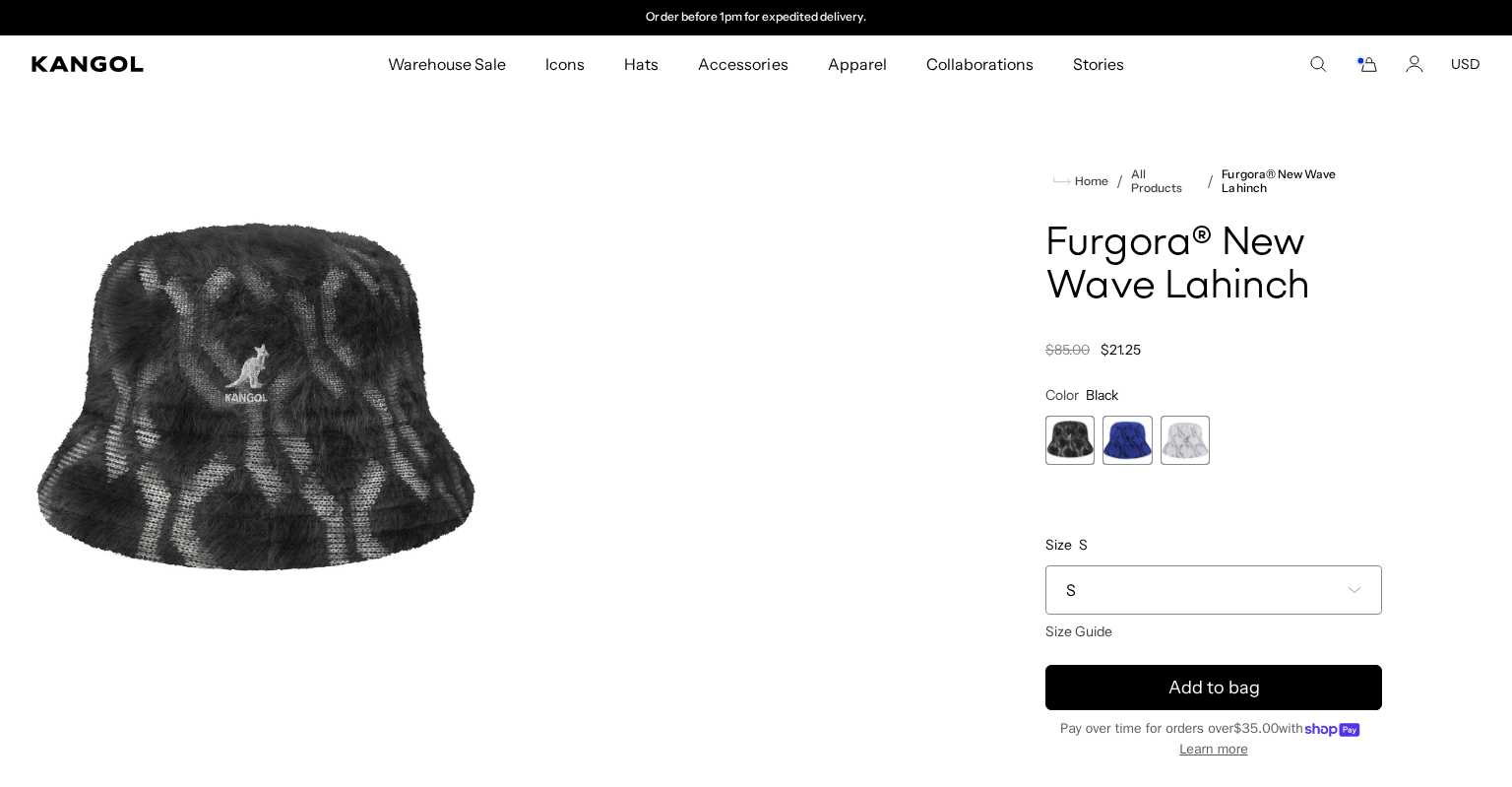 click on "S" at bounding box center [1214, 590] 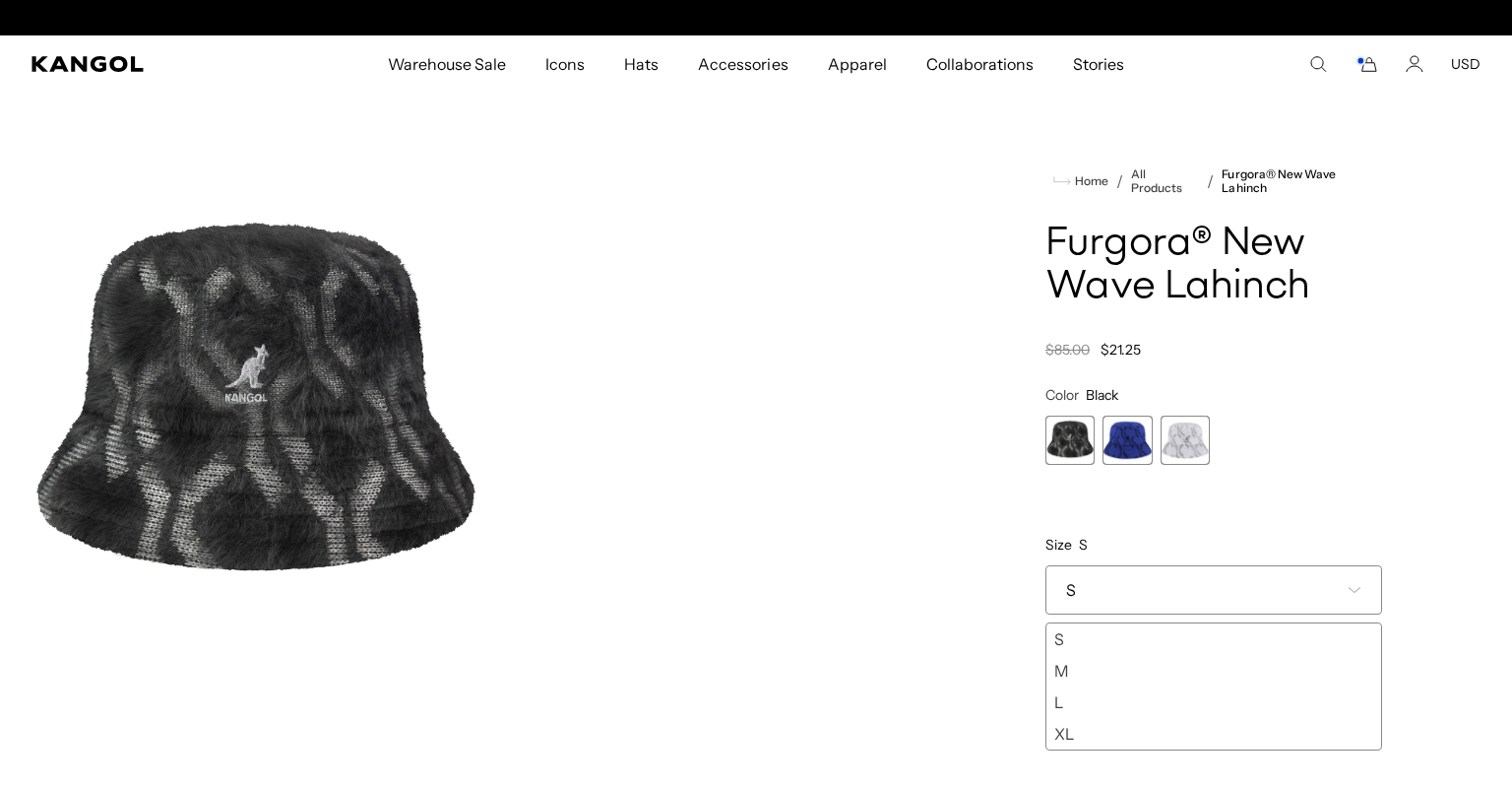 scroll, scrollTop: 0, scrollLeft: 0, axis: both 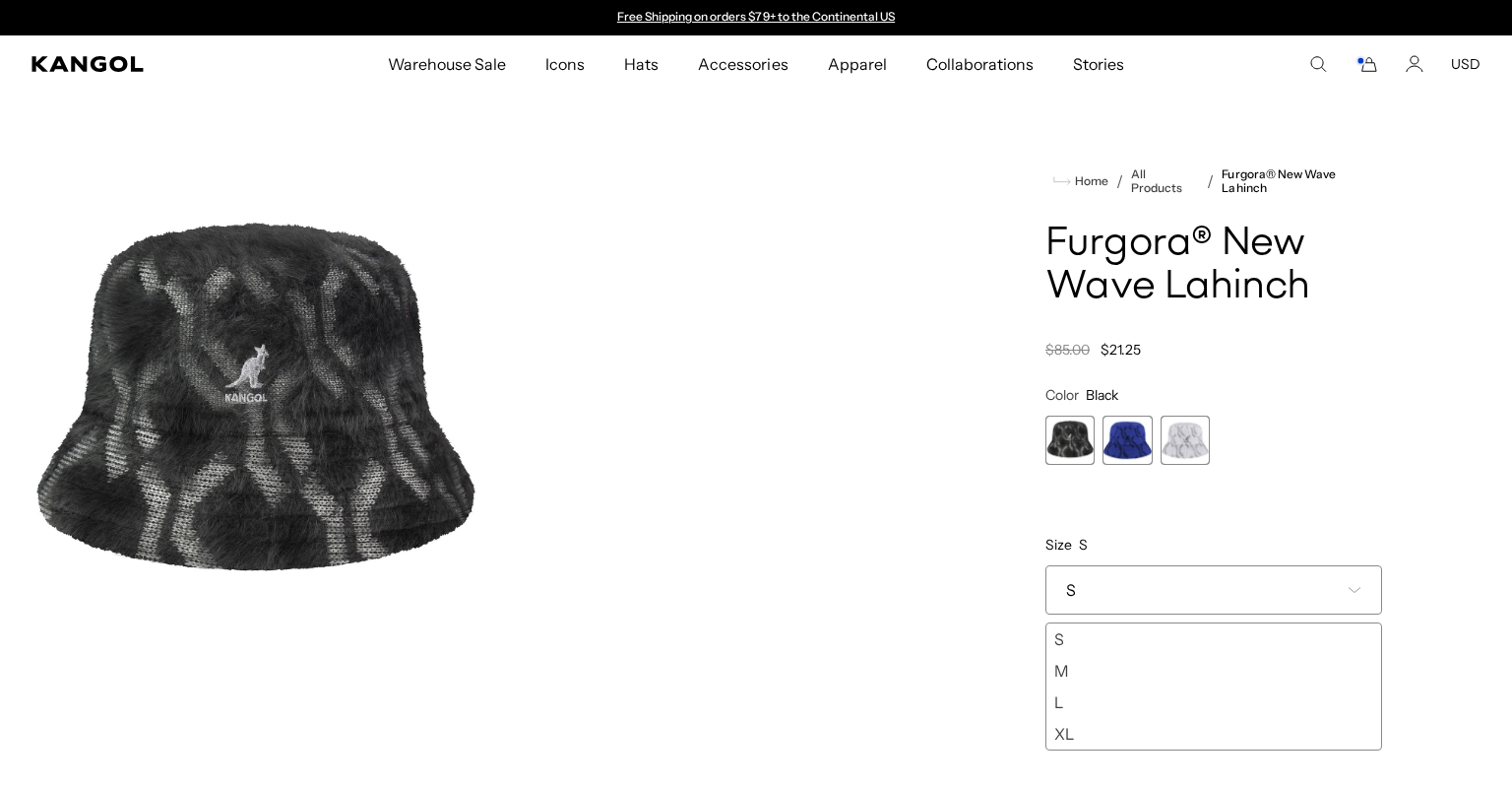 click on "M" at bounding box center (1214, 671) 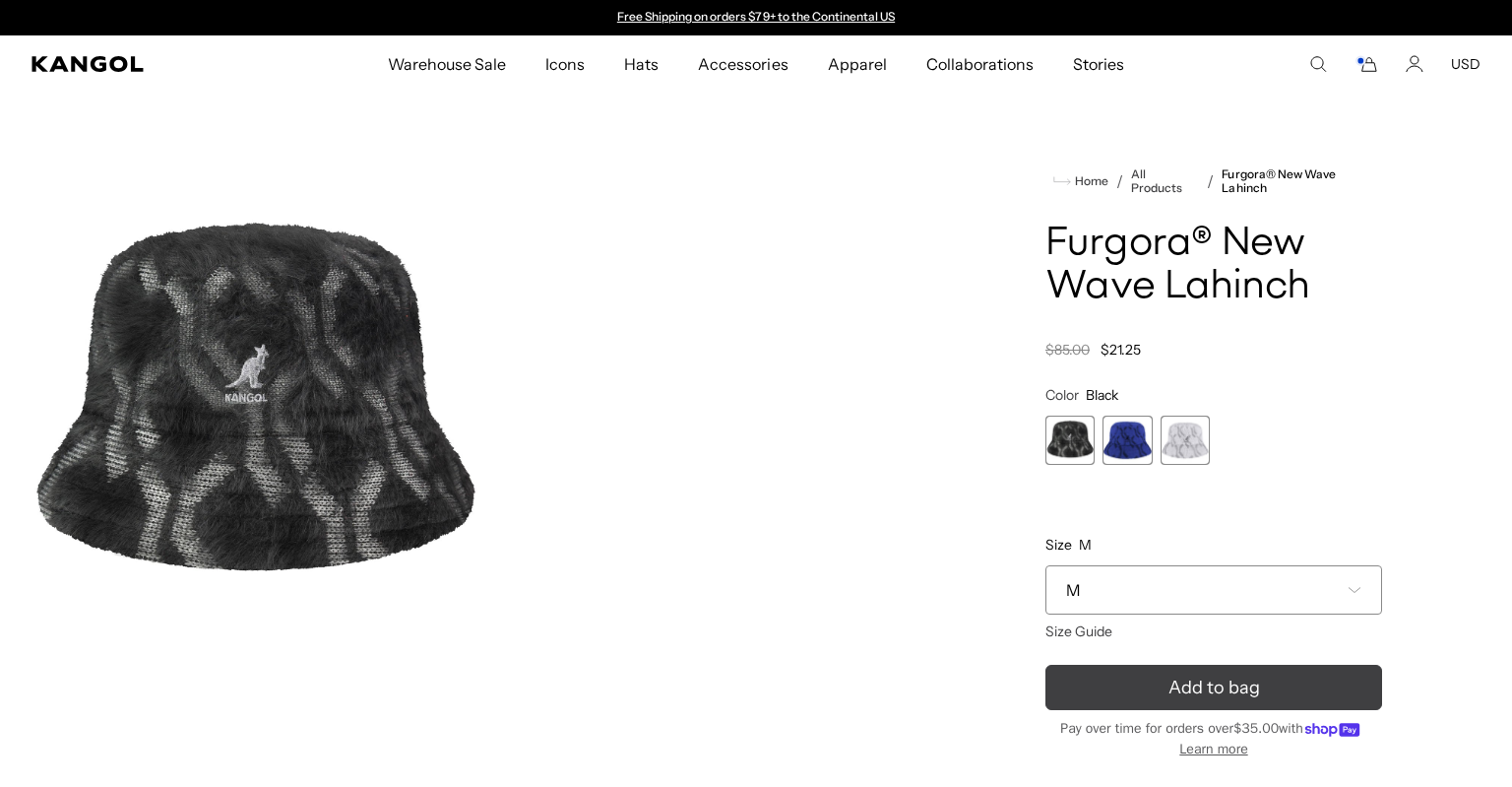 click on "Add to bag" at bounding box center (1214, 688) 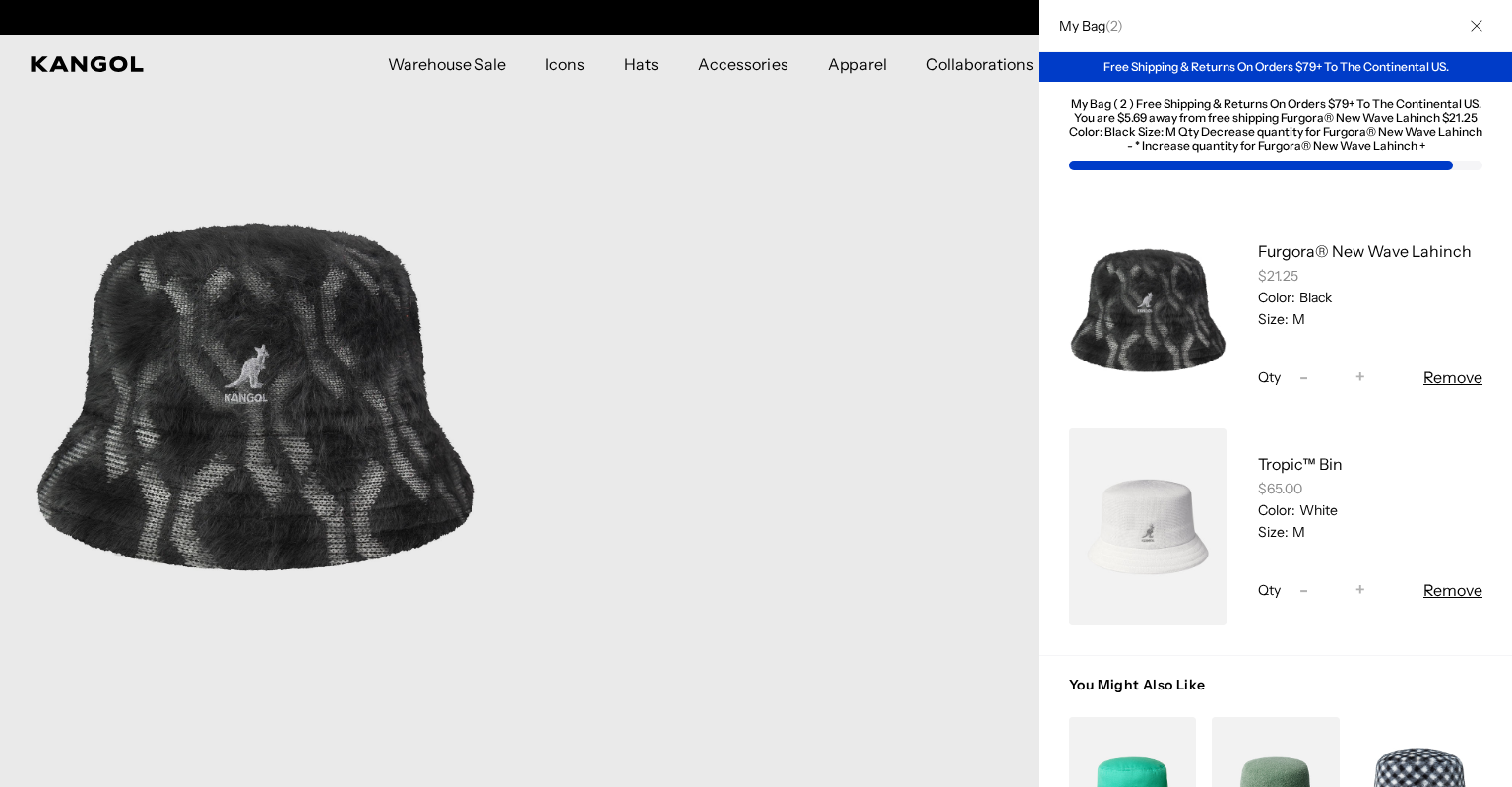 scroll, scrollTop: 0, scrollLeft: 0, axis: both 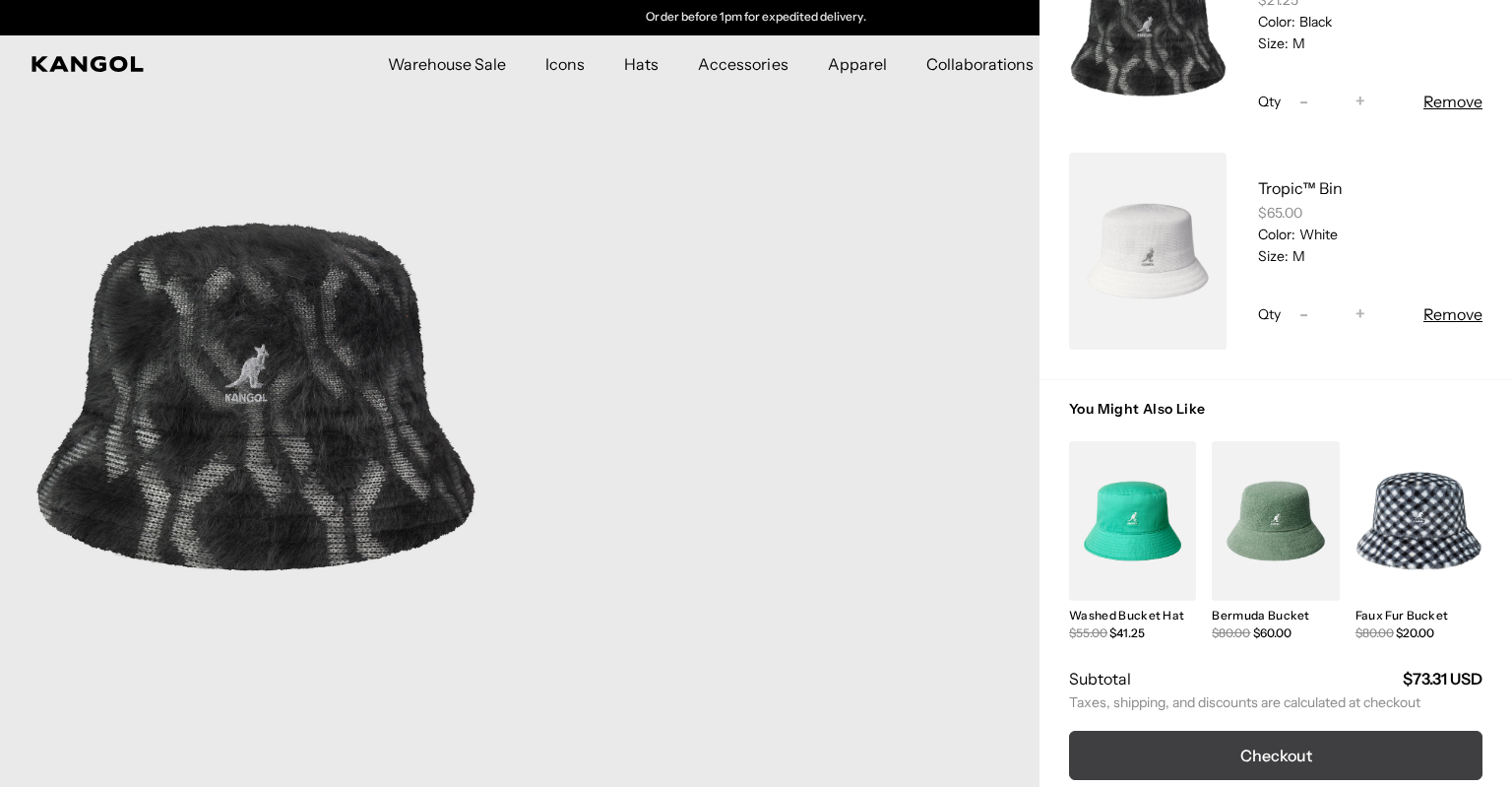 click on "Checkout" at bounding box center [1276, 755] 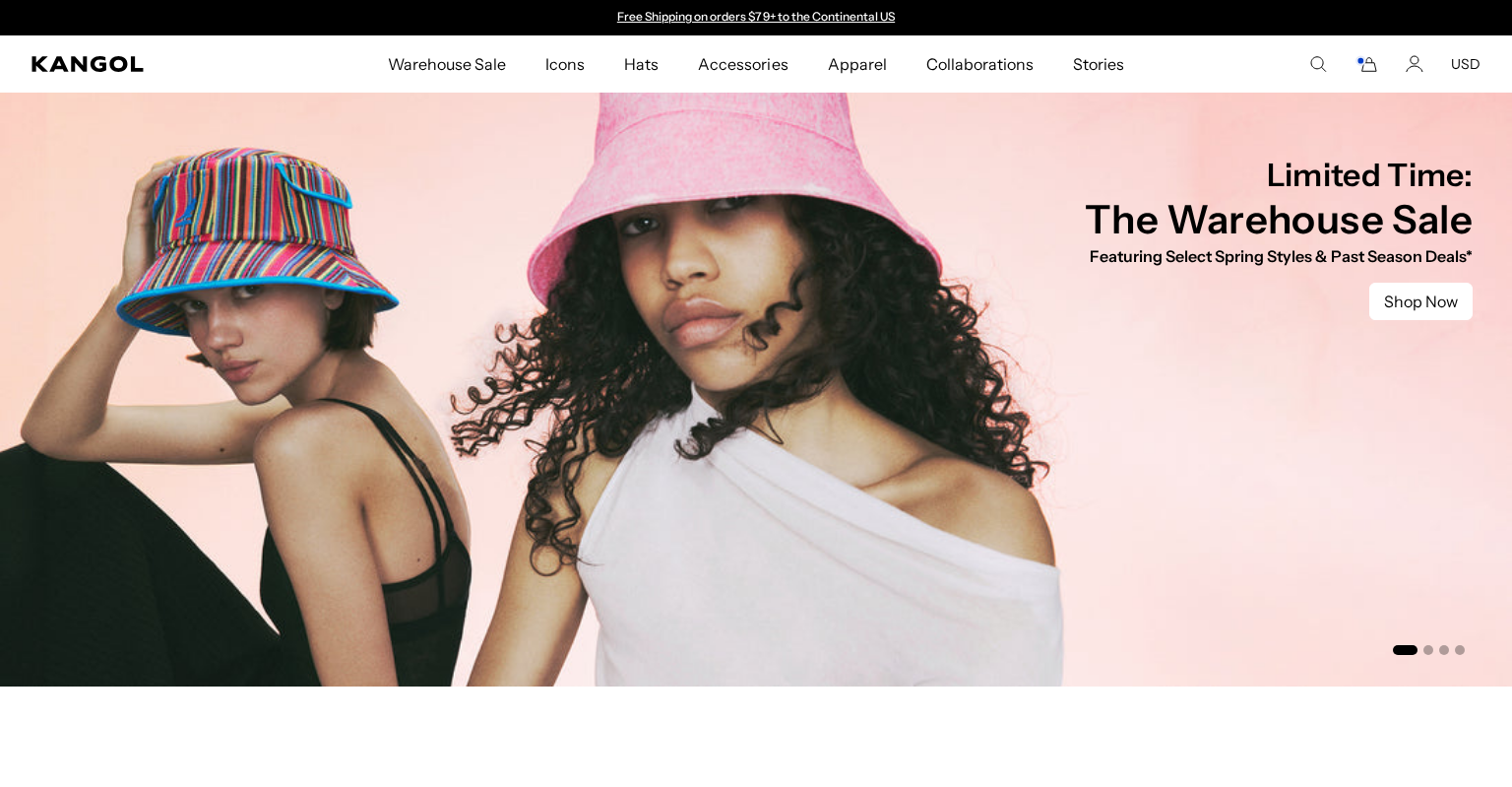 scroll, scrollTop: 3120, scrollLeft: 0, axis: vertical 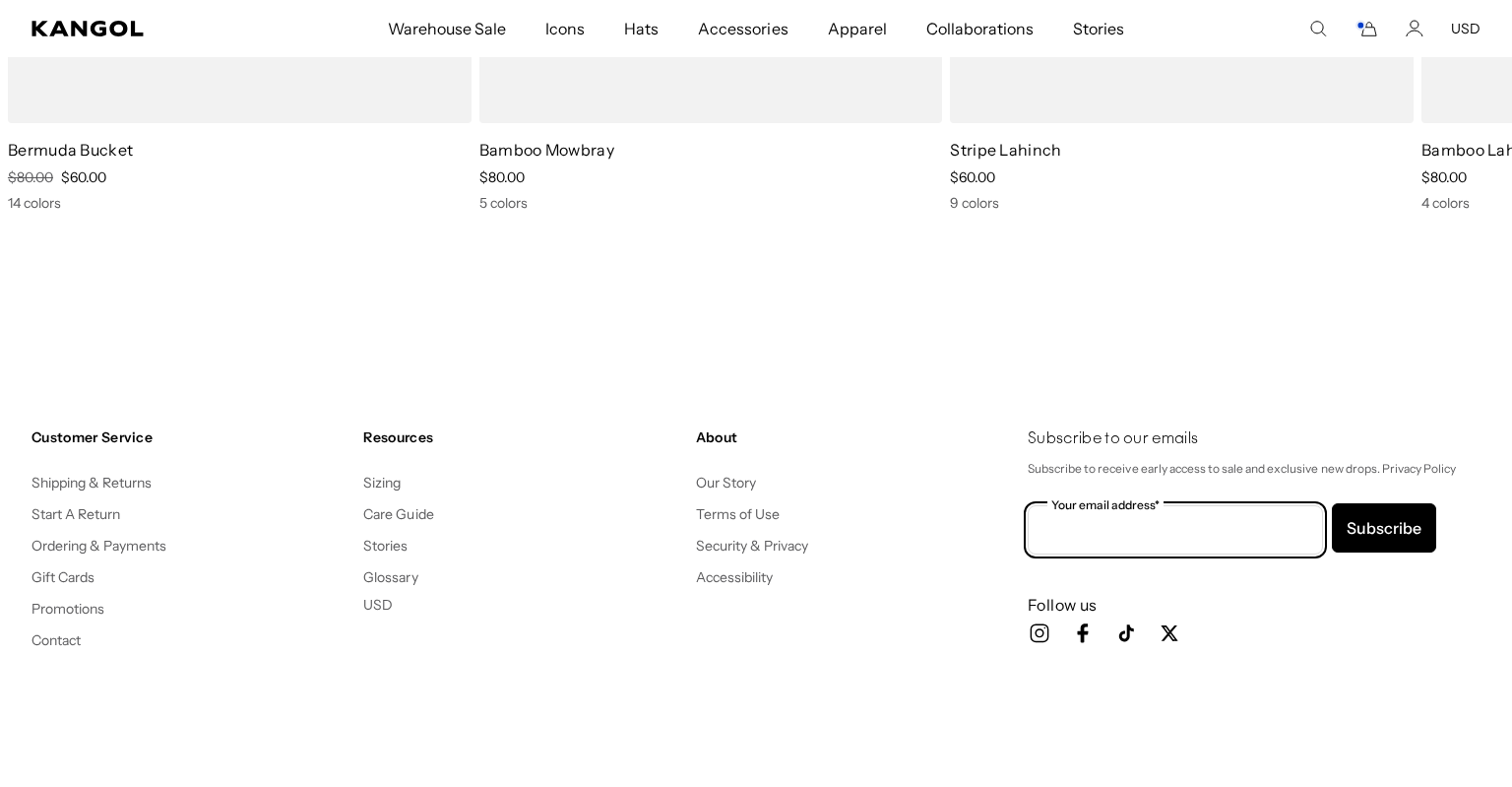 click on "Your email address*" at bounding box center (1175, 530) 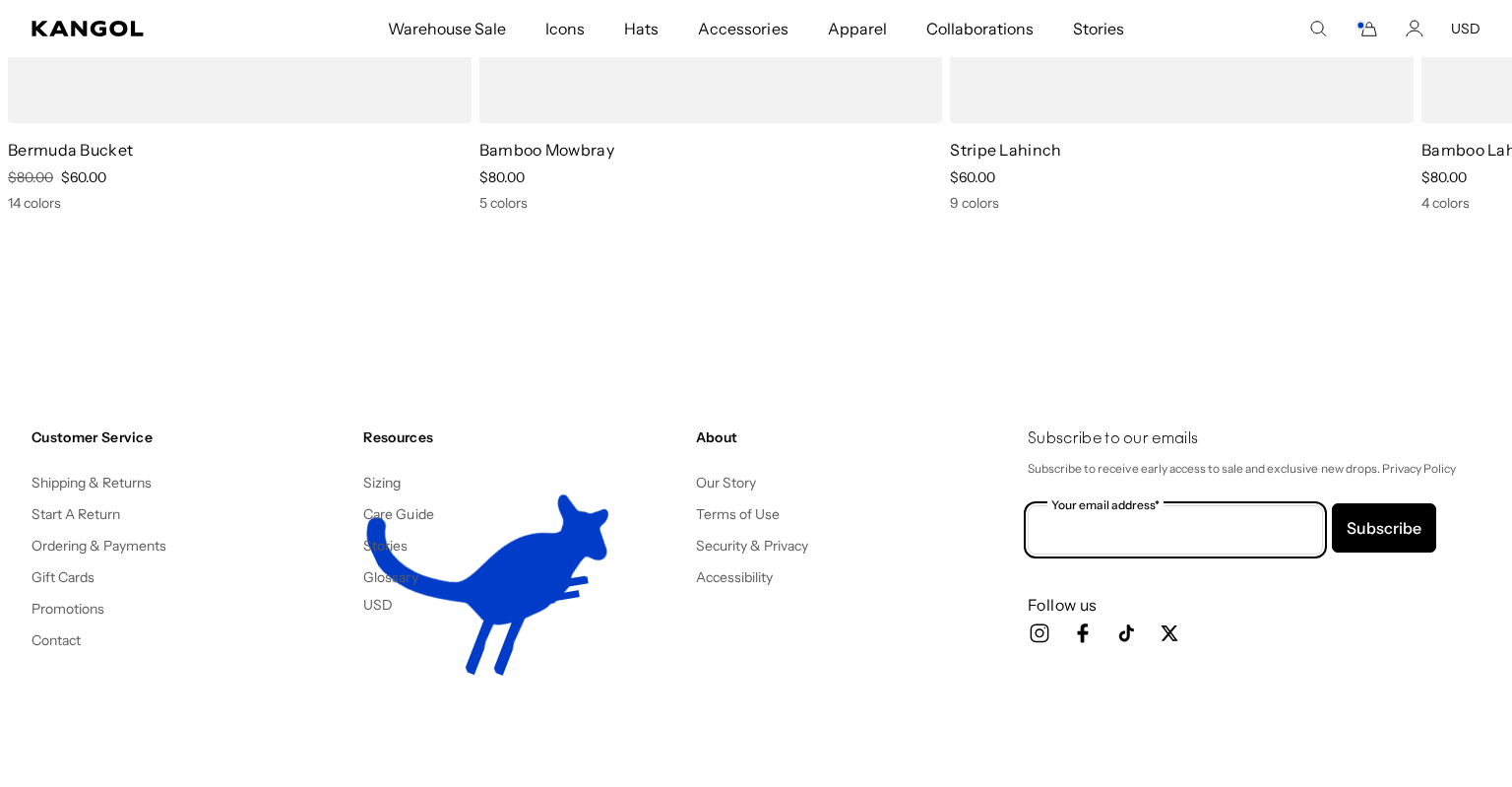 scroll, scrollTop: 0, scrollLeft: 406, axis: horizontal 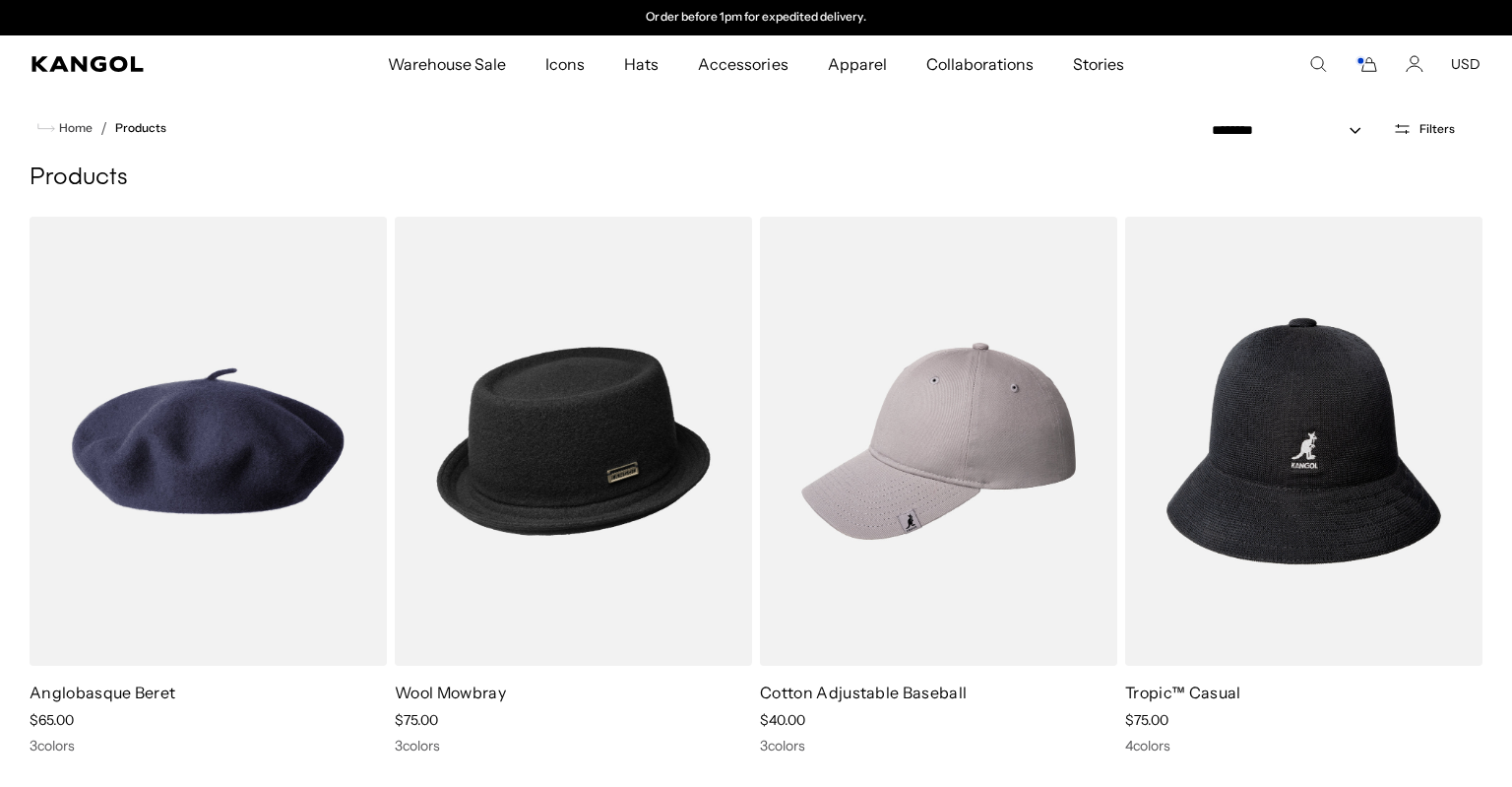 click 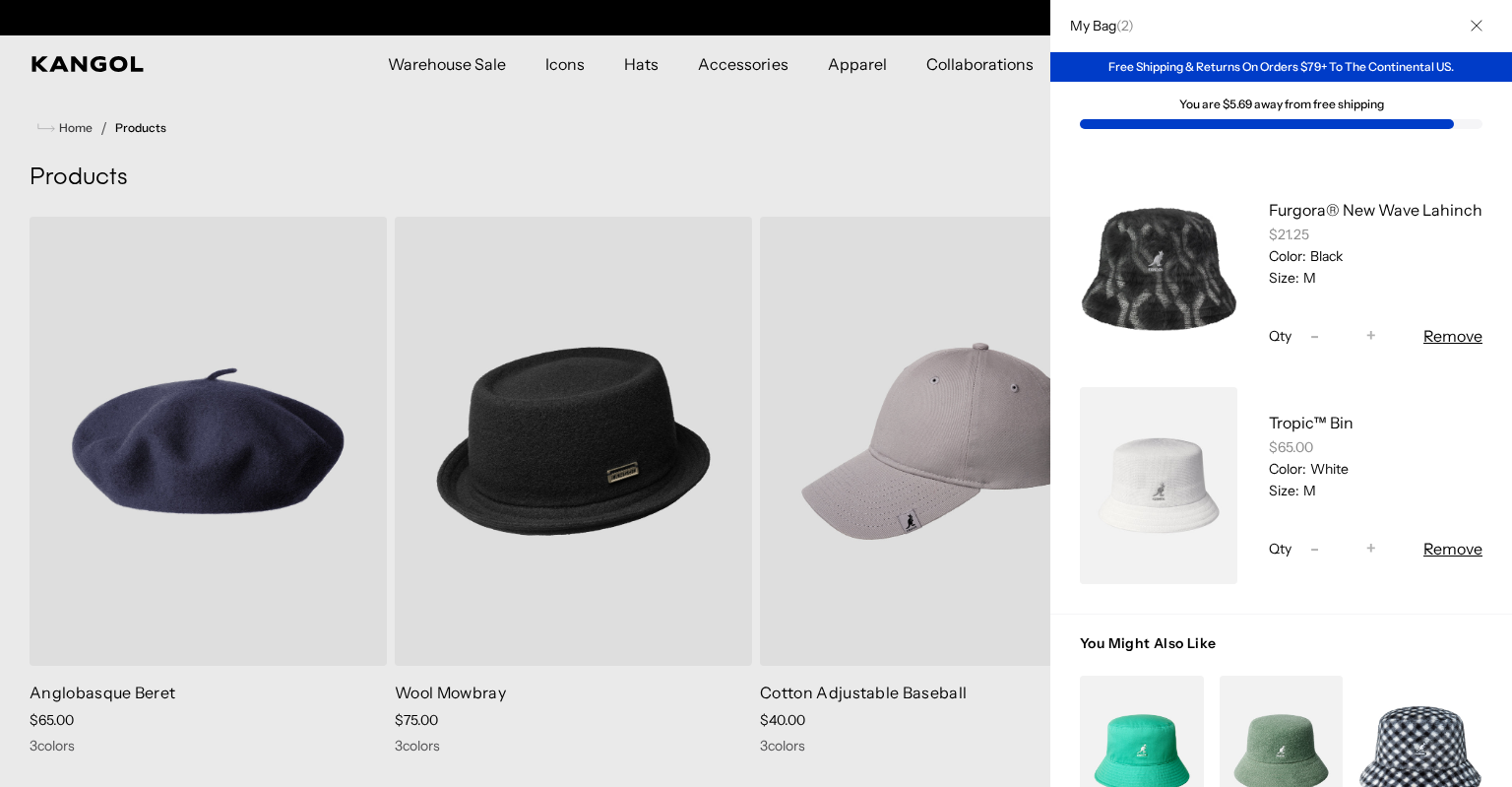 scroll, scrollTop: 71, scrollLeft: 0, axis: vertical 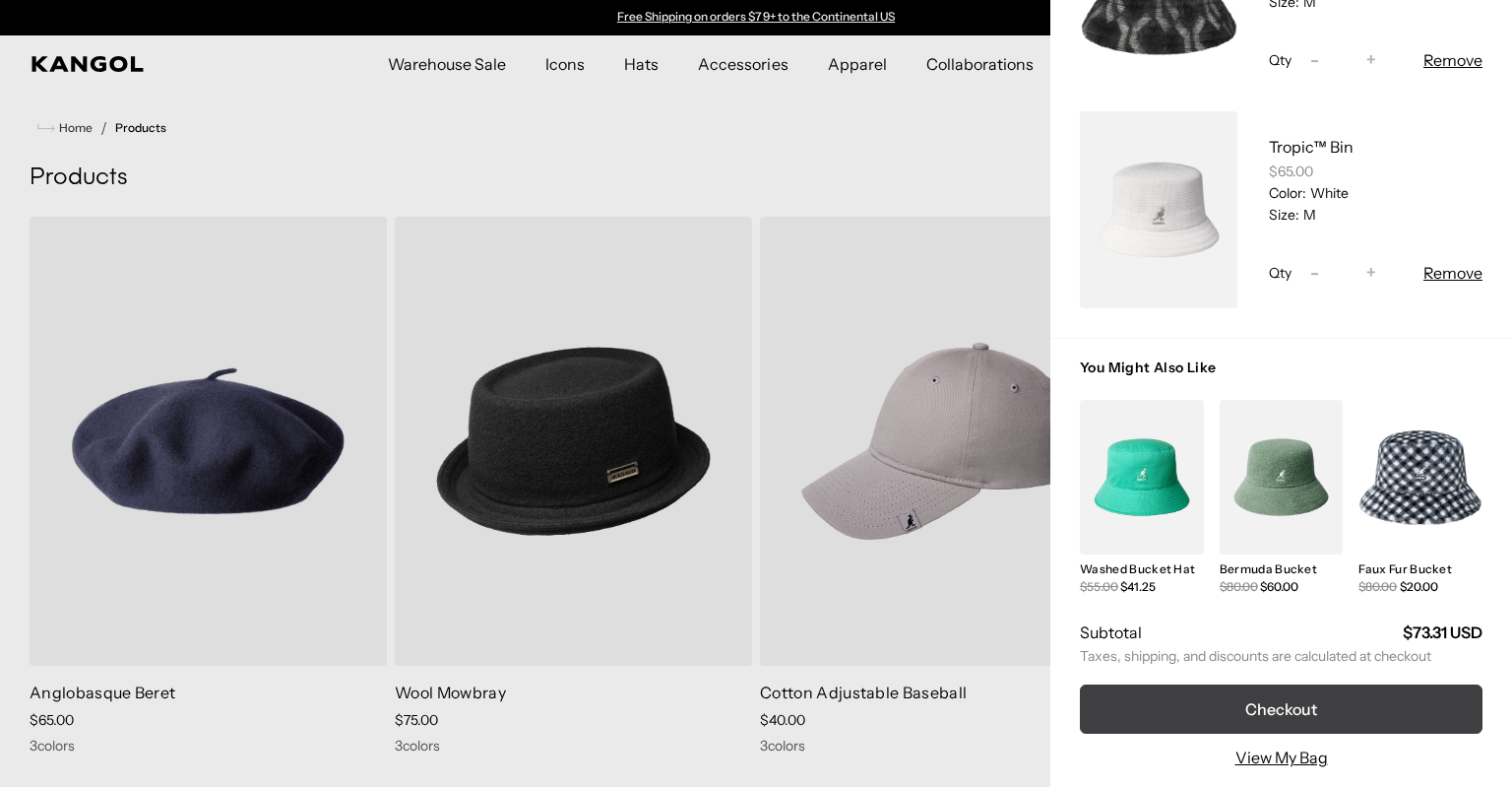 click on "Checkout" at bounding box center [1281, 709] 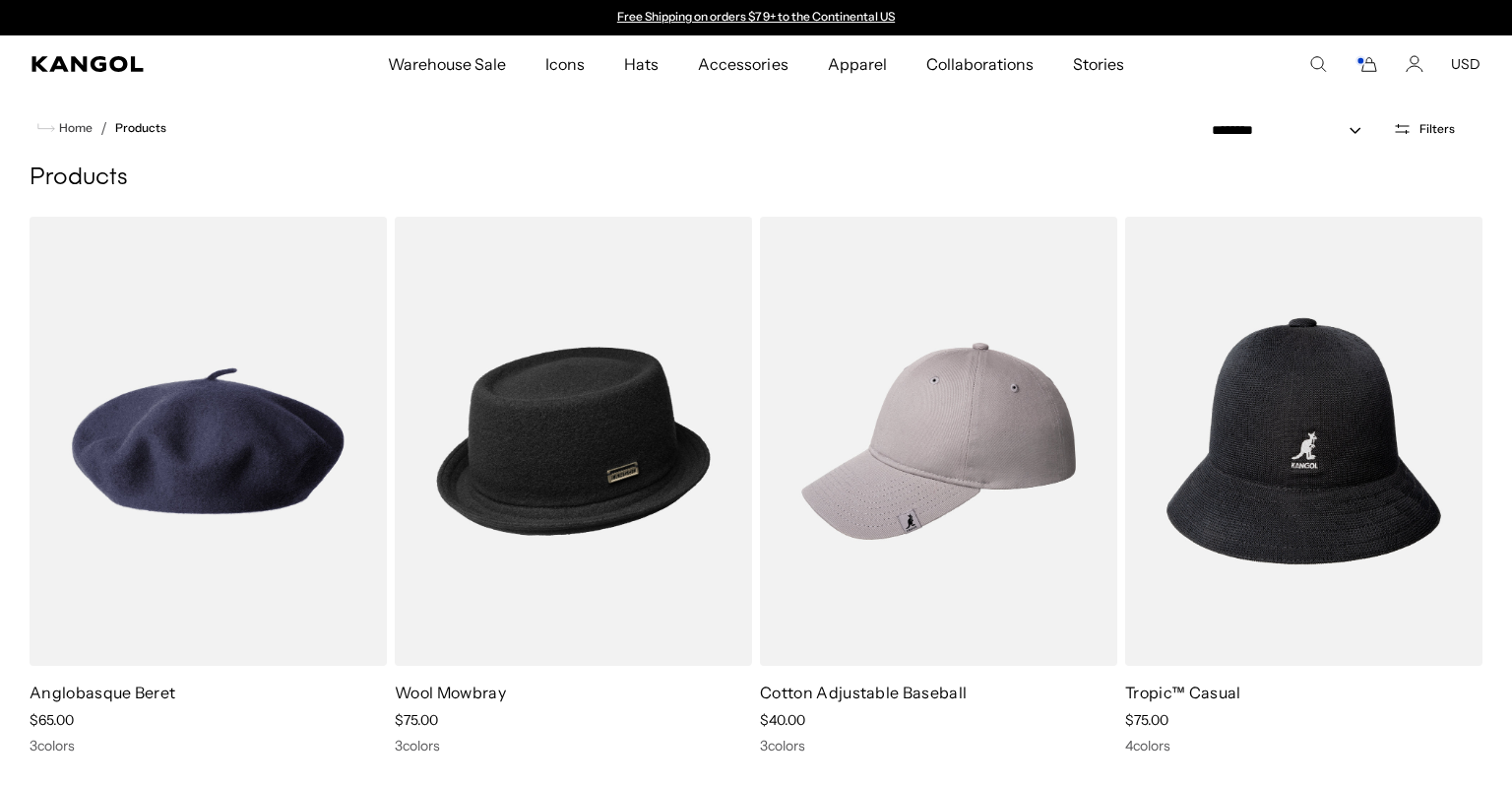 scroll, scrollTop: 0, scrollLeft: 0, axis: both 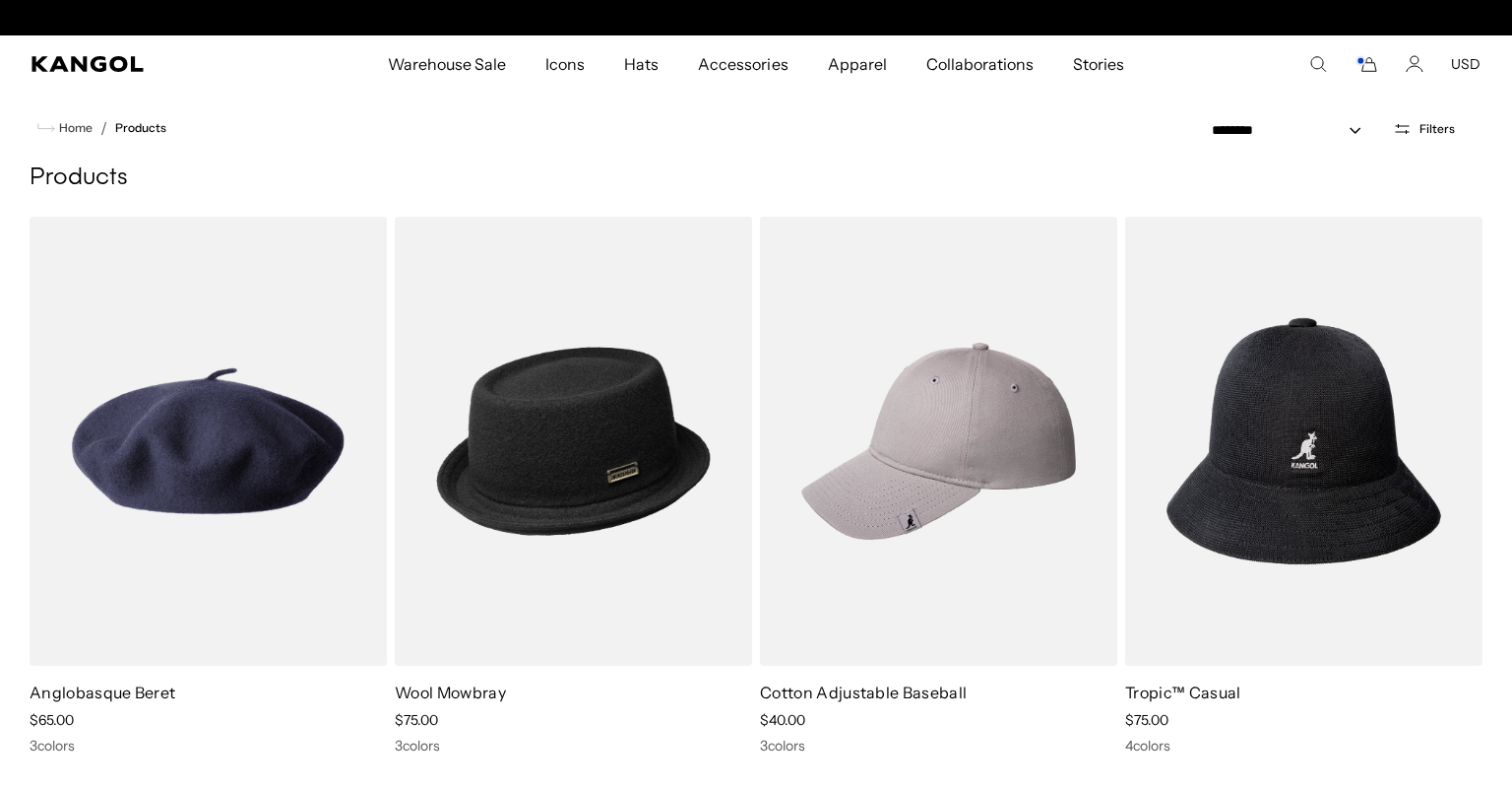 click on "USD" at bounding box center [1466, 64] 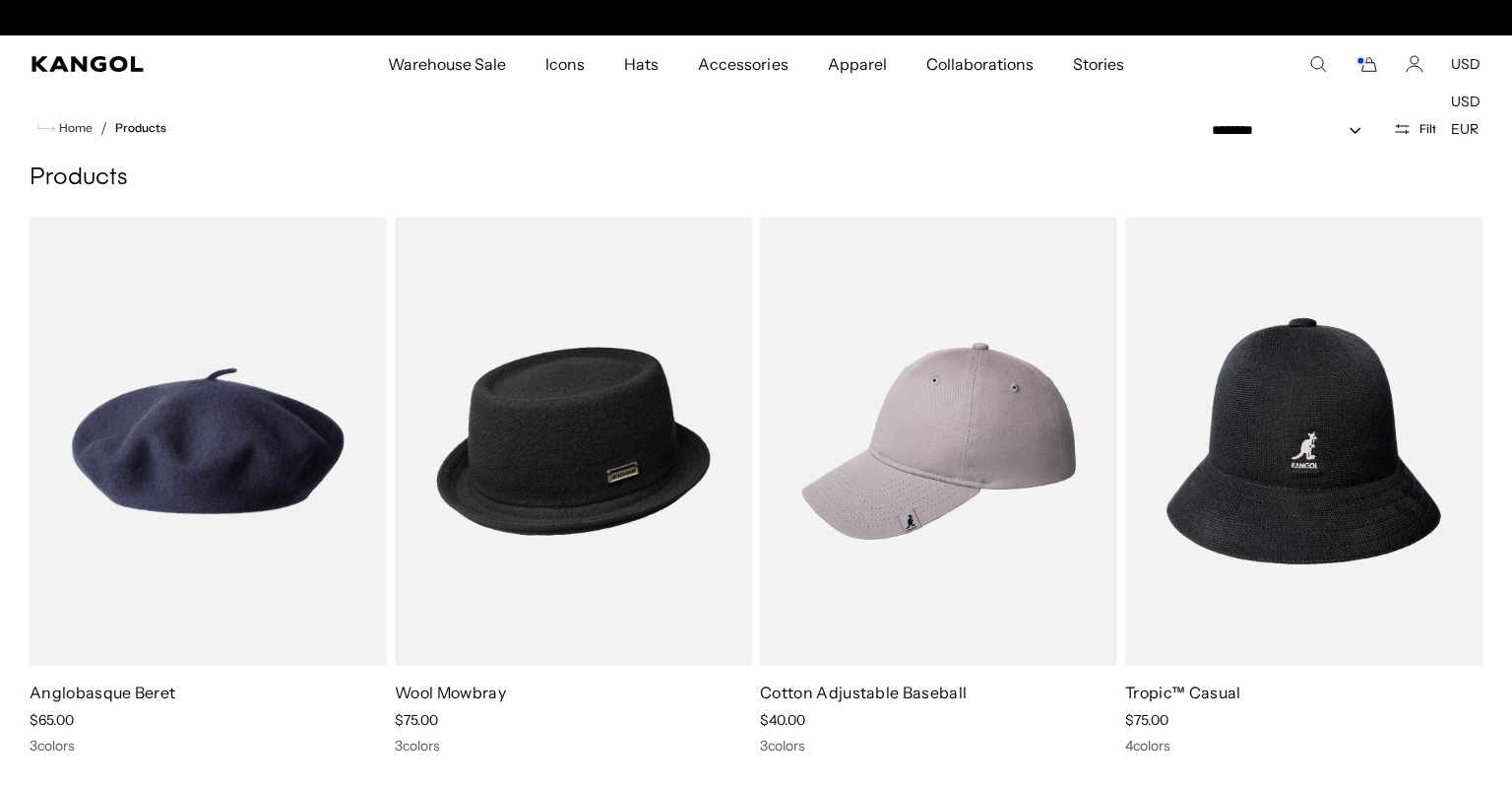 scroll, scrollTop: 0, scrollLeft: 0, axis: both 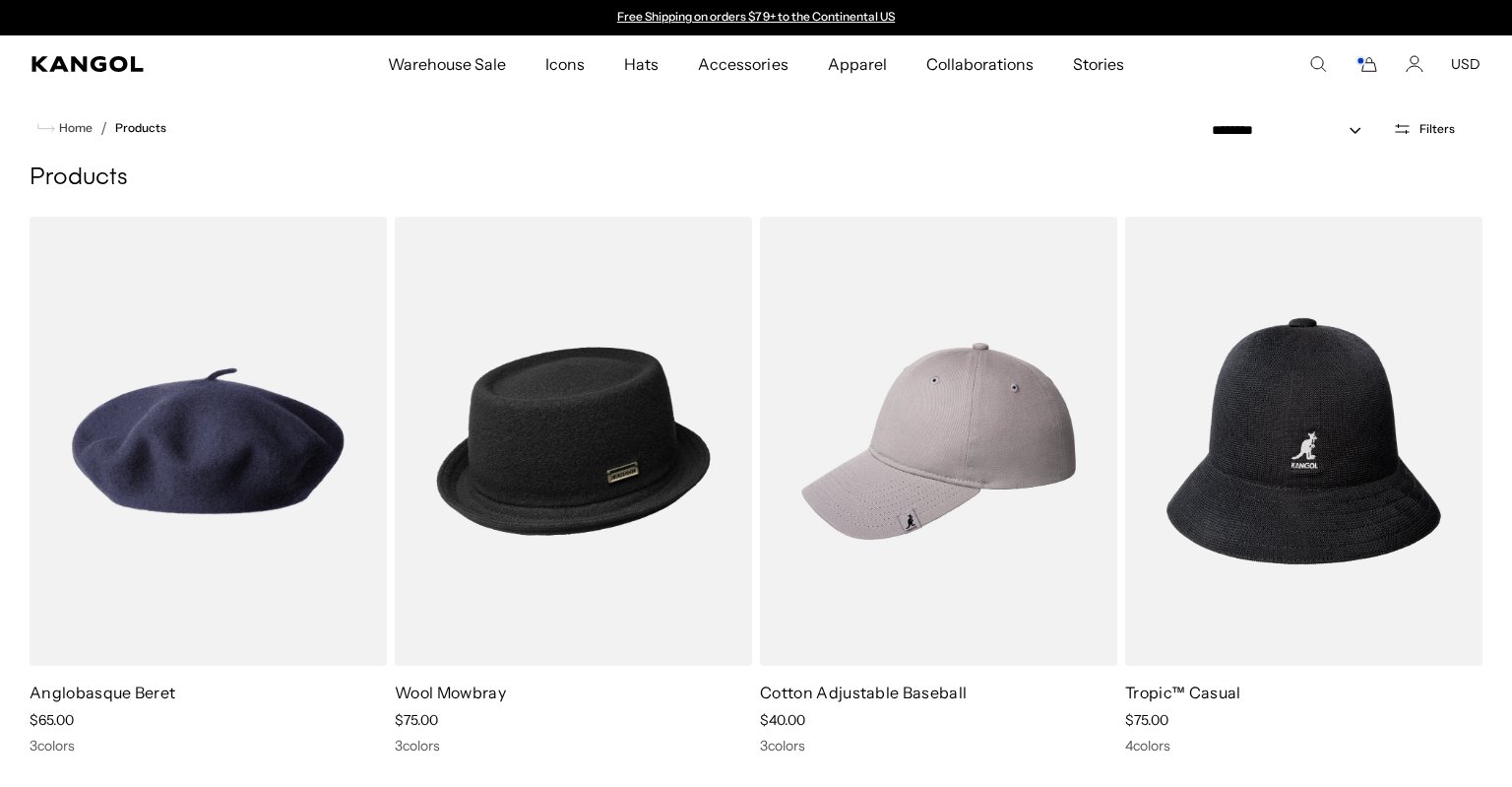 click 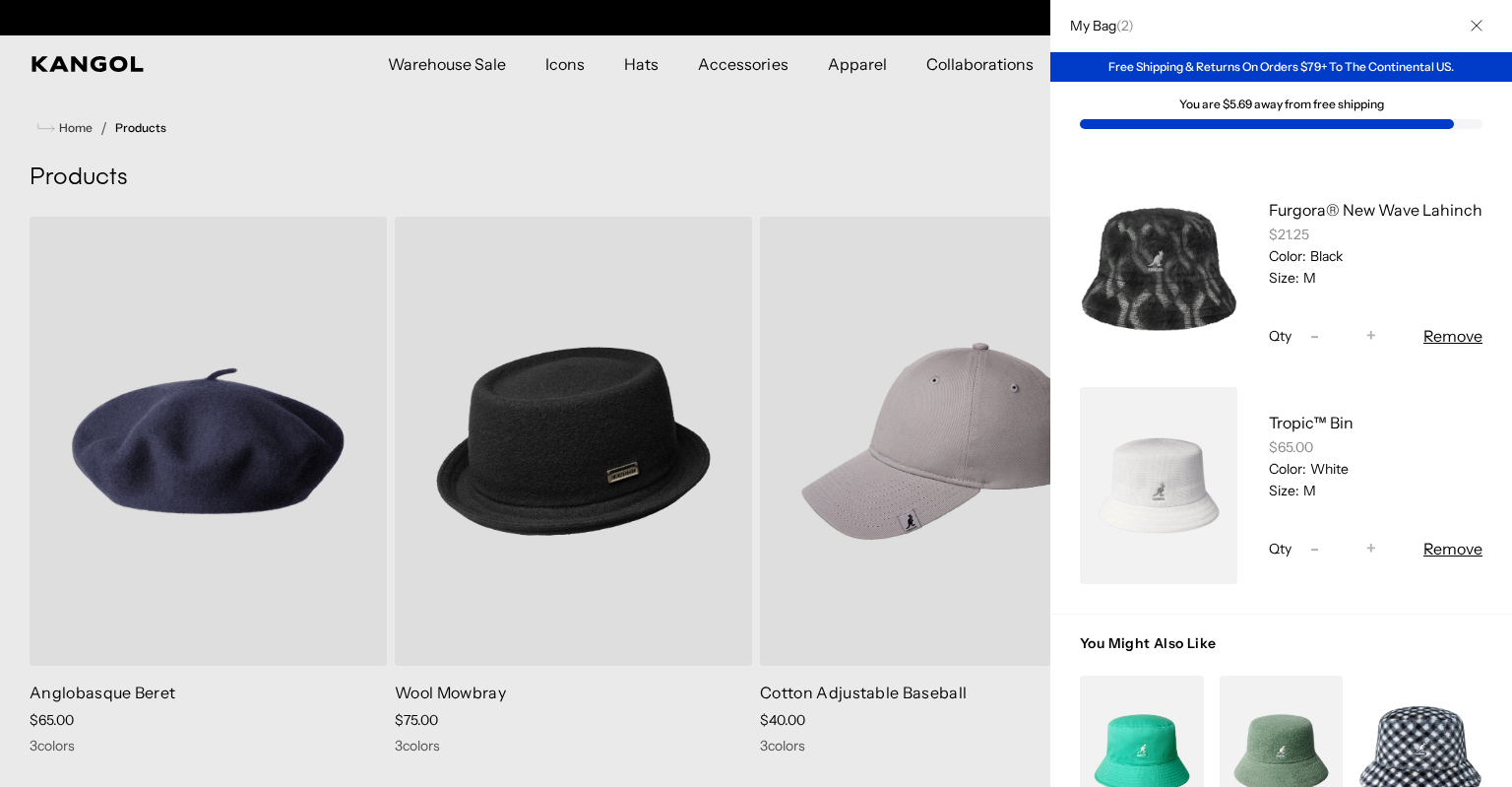 scroll, scrollTop: 0, scrollLeft: 406, axis: horizontal 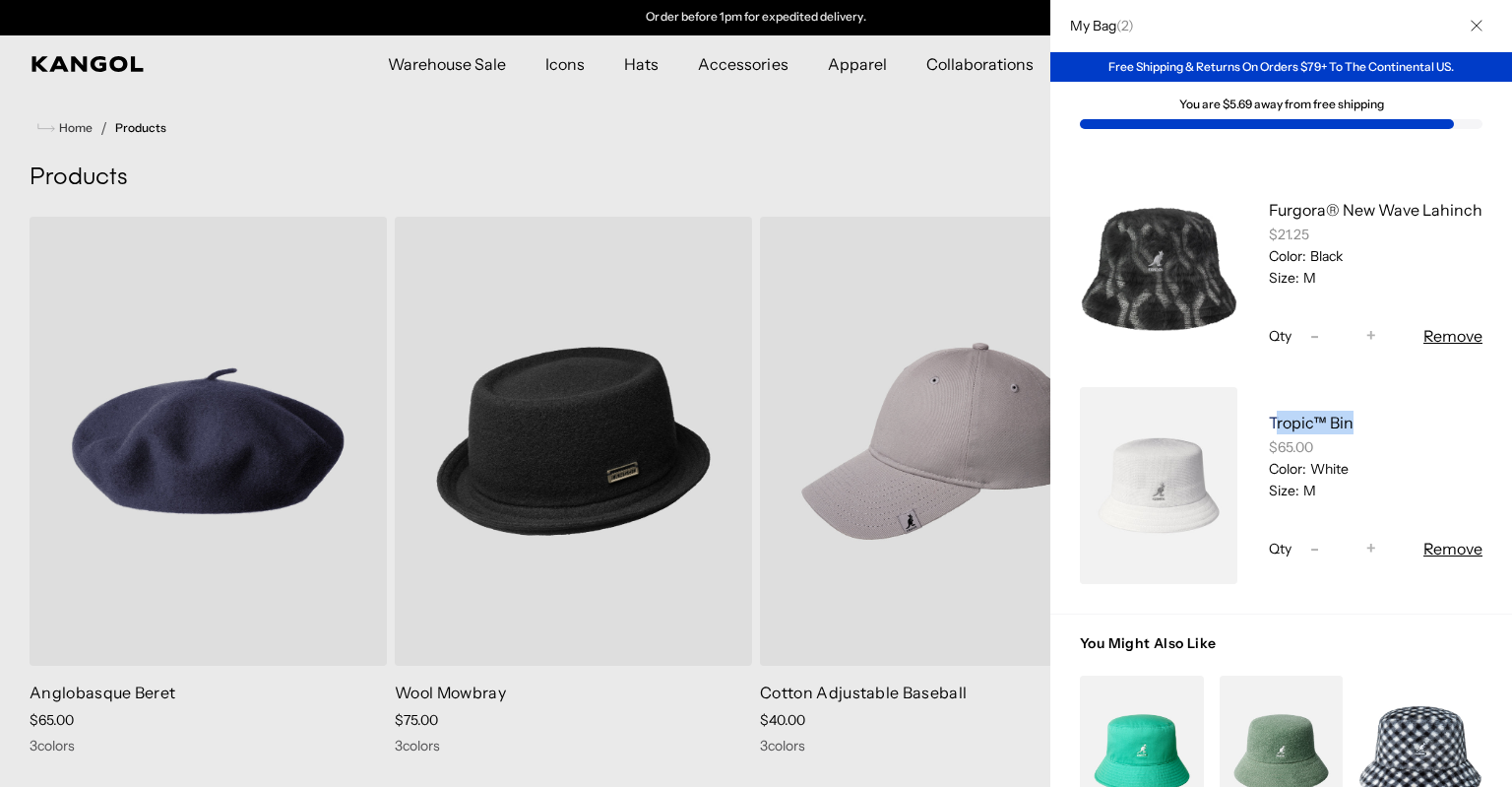 drag, startPoint x: 1361, startPoint y: 423, endPoint x: 1282, endPoint y: 421, distance: 79.02531 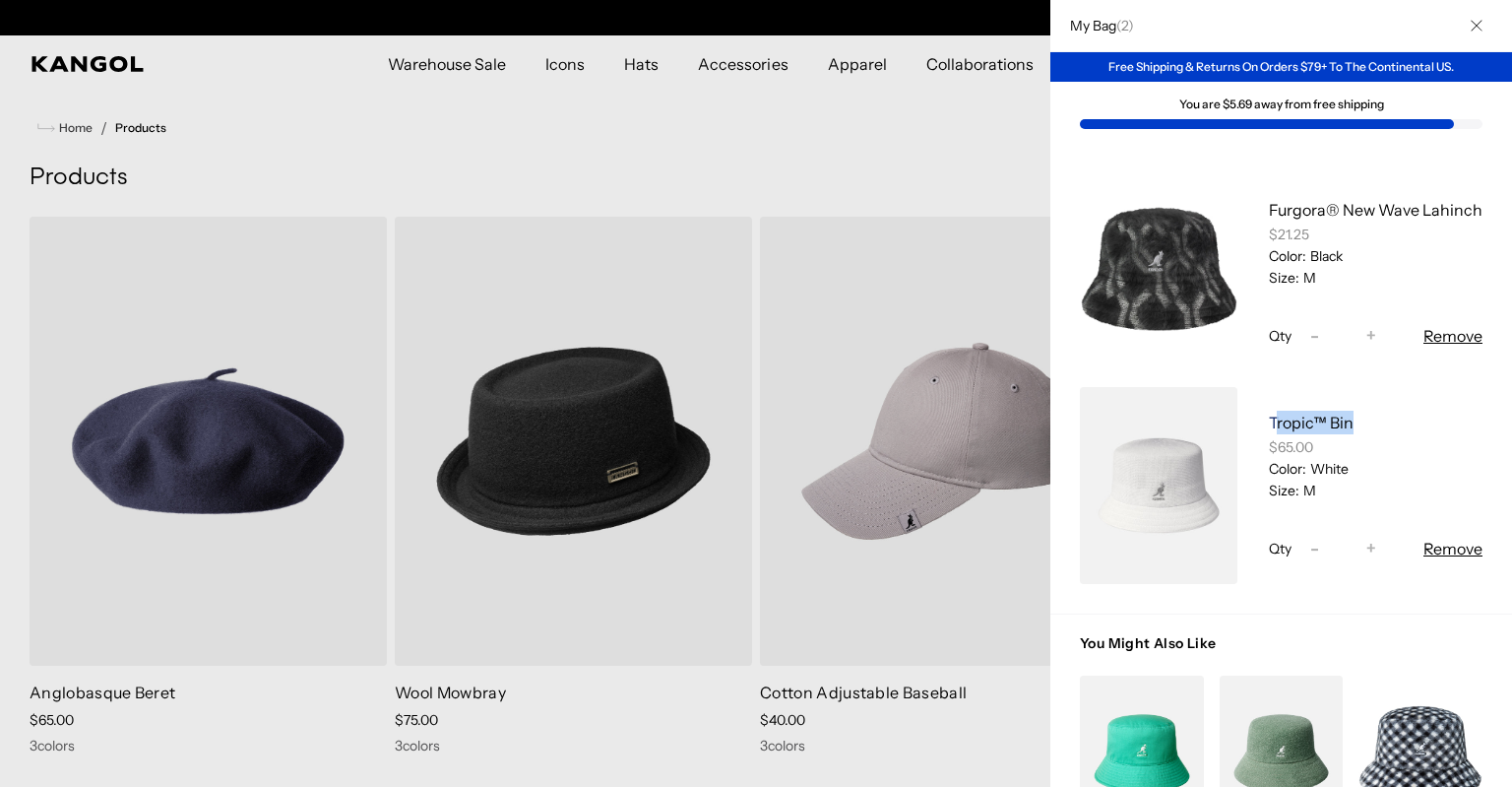 scroll, scrollTop: 0, scrollLeft: 0, axis: both 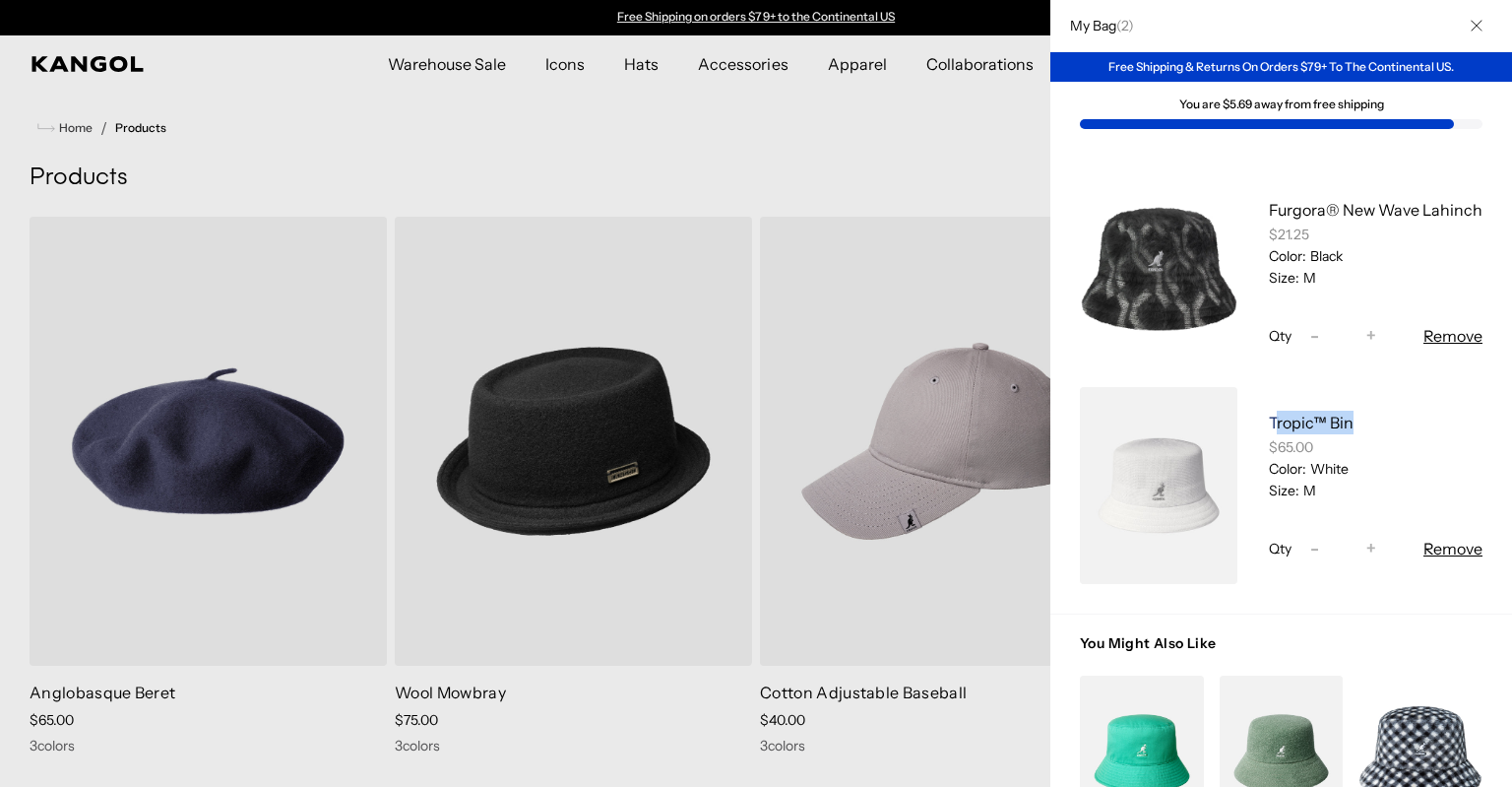 click on "Tropic™ Bin" at bounding box center [1311, 423] 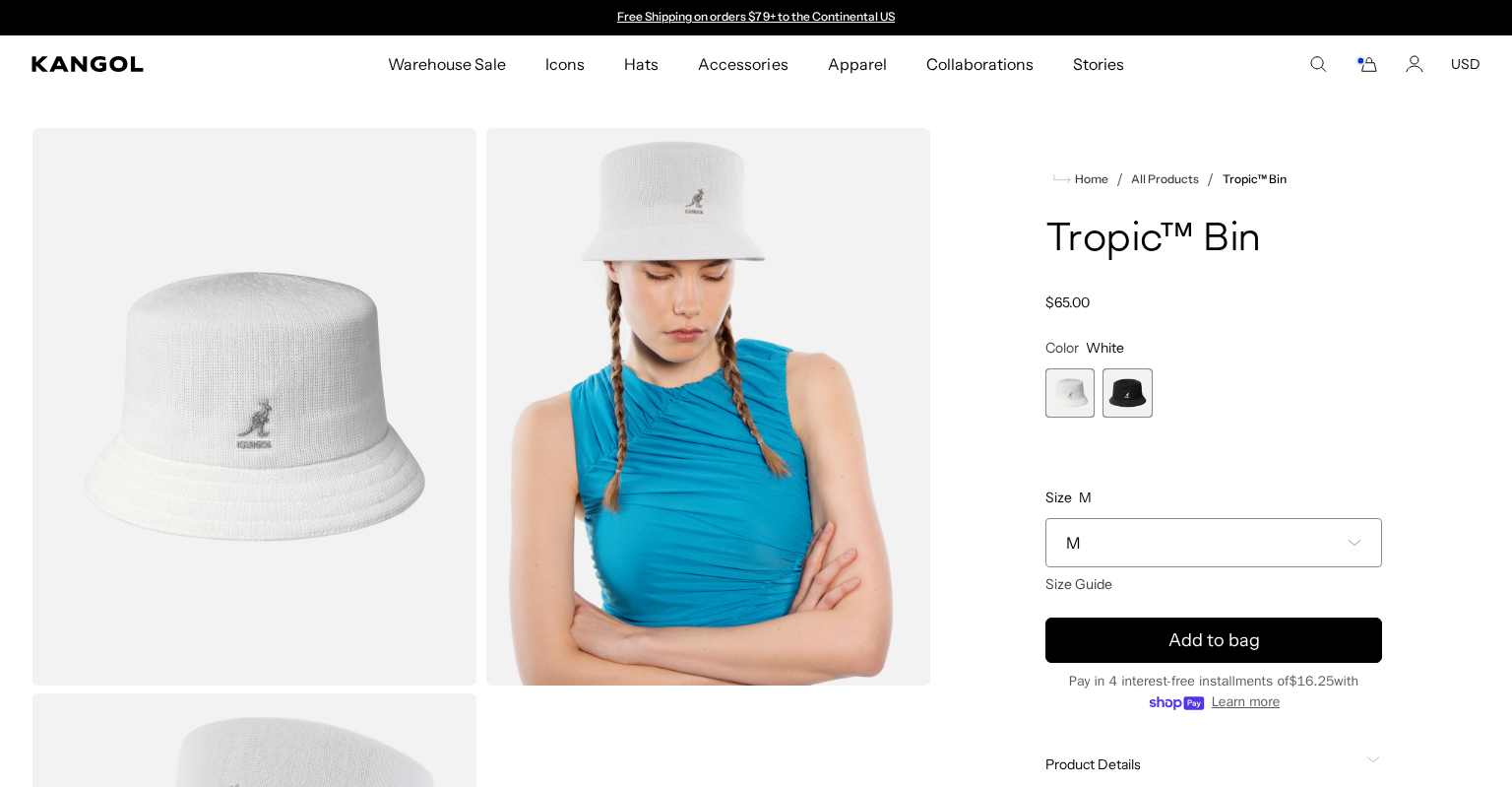 scroll, scrollTop: 0, scrollLeft: 0, axis: both 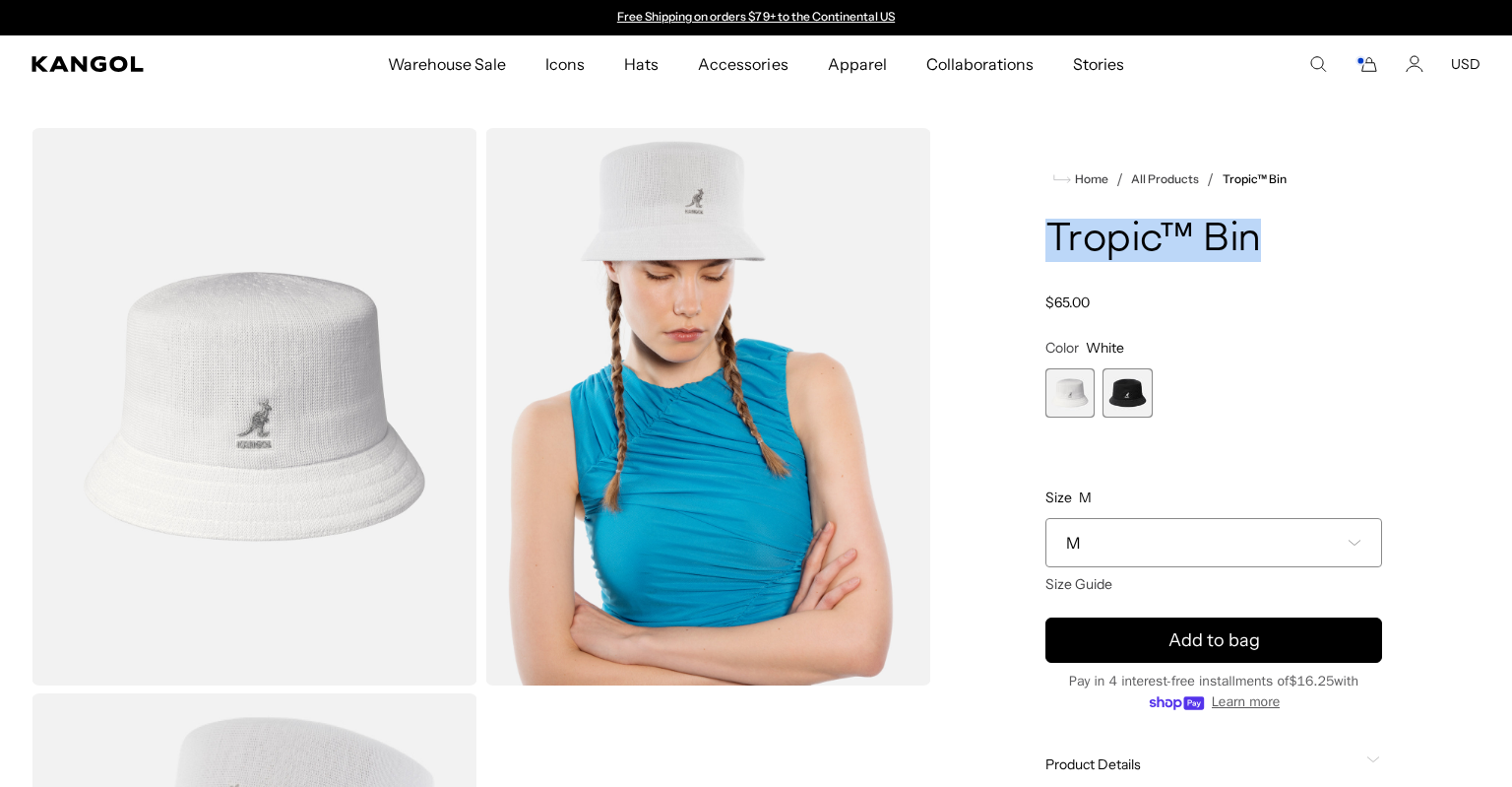 click on "Home
/
All Products
/
Tropic™ Bin
Tropic™ Bin
Regular price
$65.00
Regular price
Sale price
$65.00
Color
White
Previous
Next
White
Variant sold out or unavailable
Black
Variant sold out or unavailable
*" at bounding box center [1214, 689] 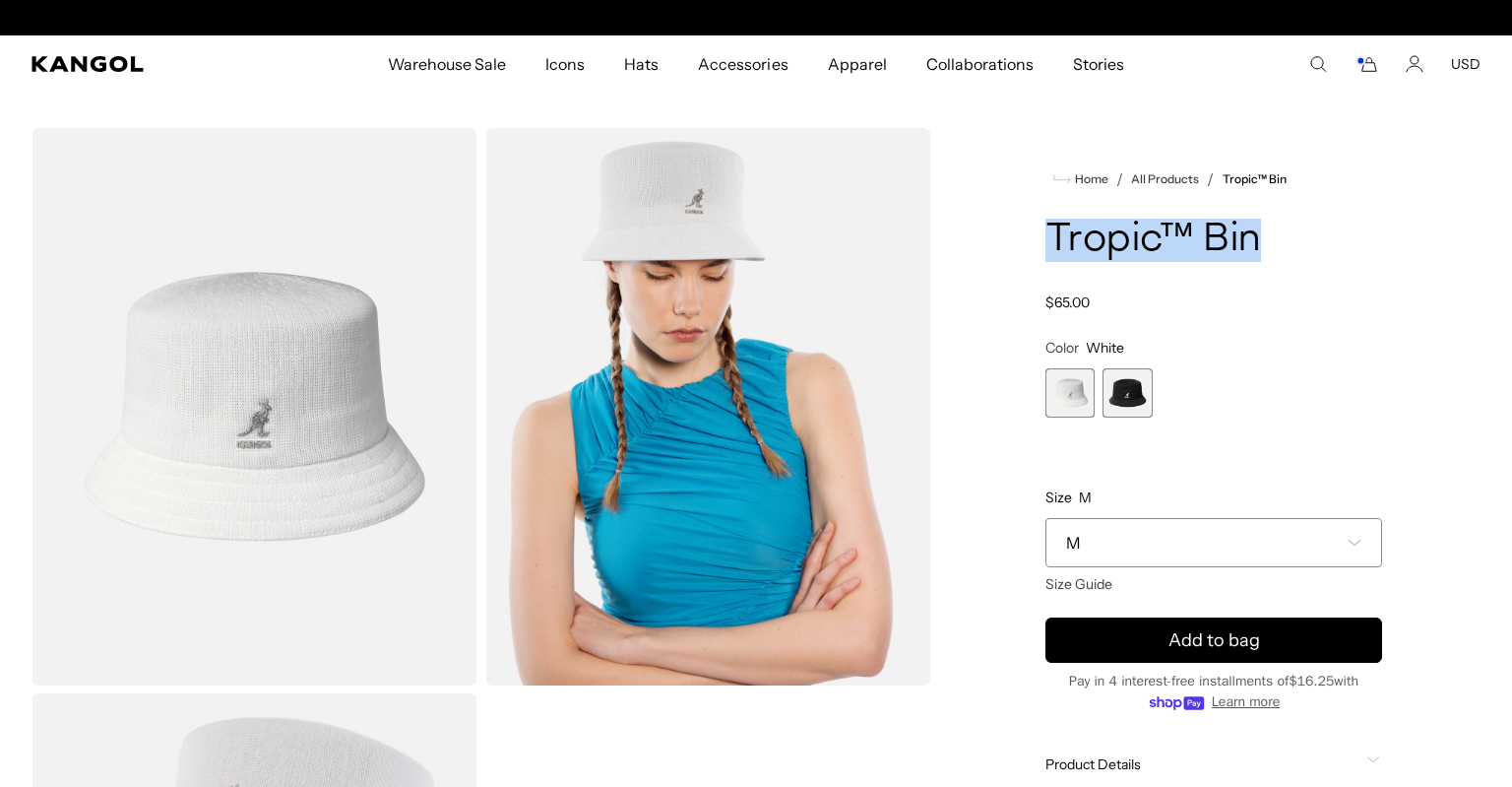 scroll, scrollTop: 0, scrollLeft: 406, axis: horizontal 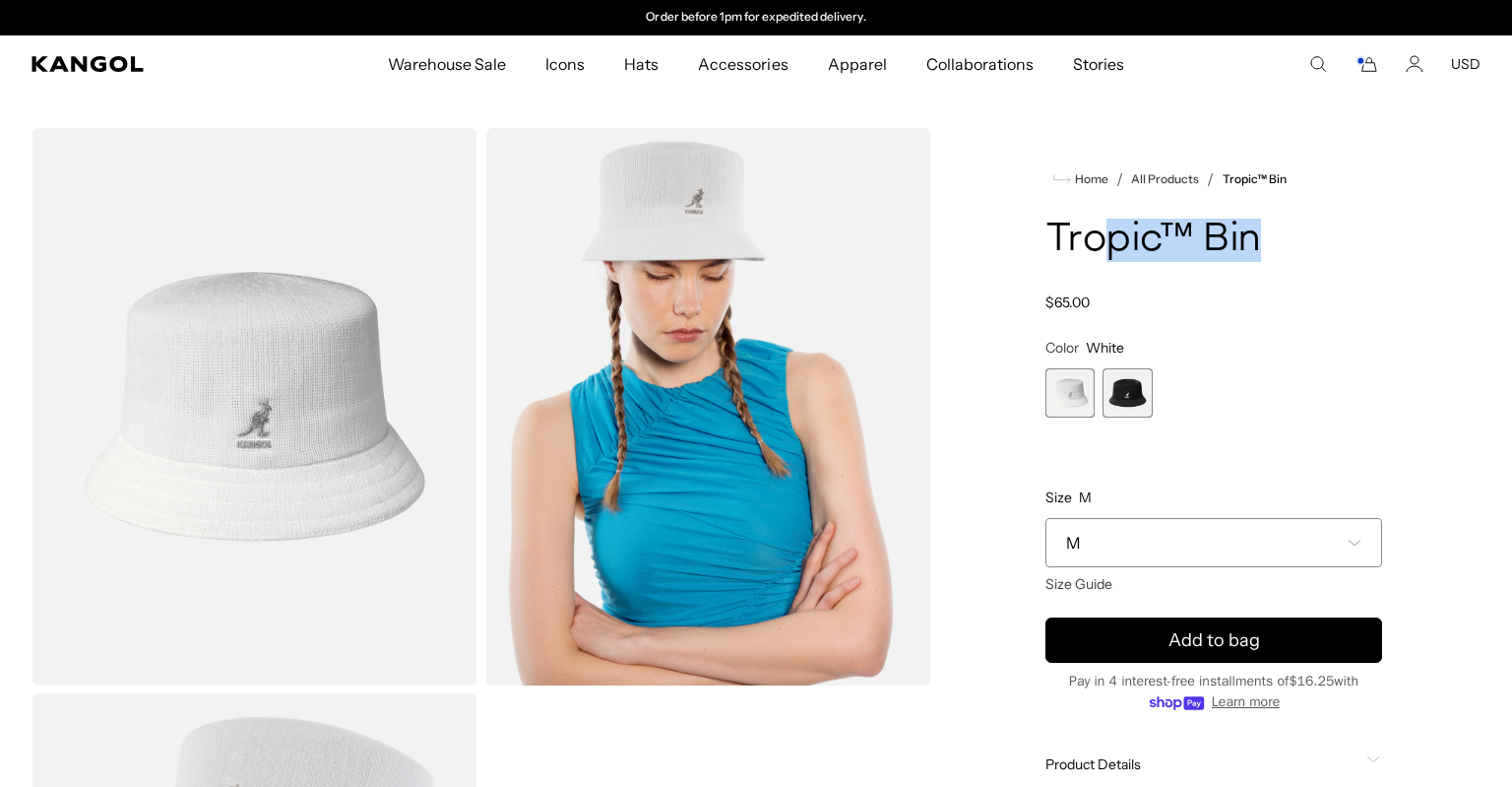 drag, startPoint x: 1272, startPoint y: 249, endPoint x: 1096, endPoint y: 242, distance: 176.13915 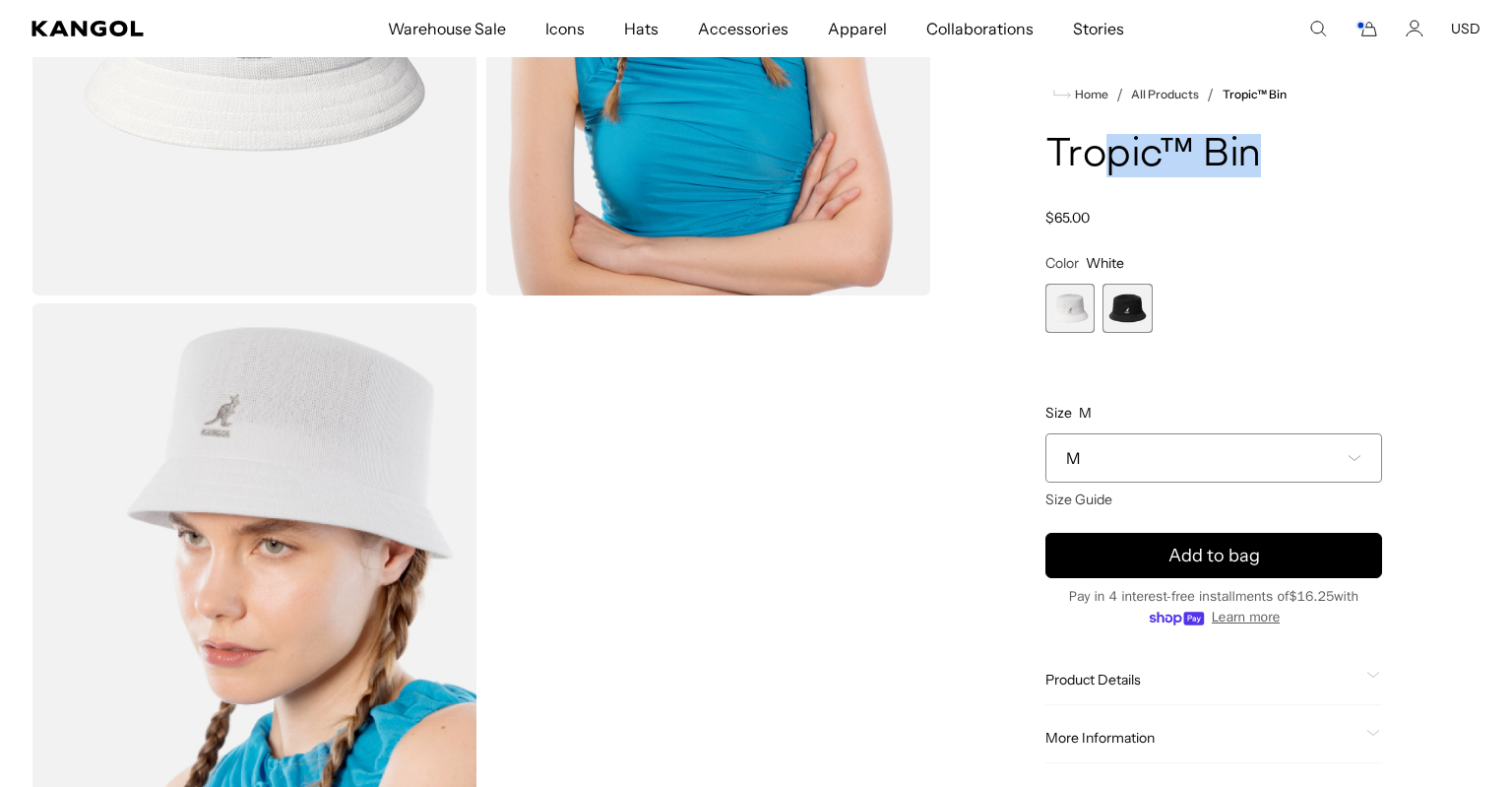 scroll, scrollTop: 223, scrollLeft: 0, axis: vertical 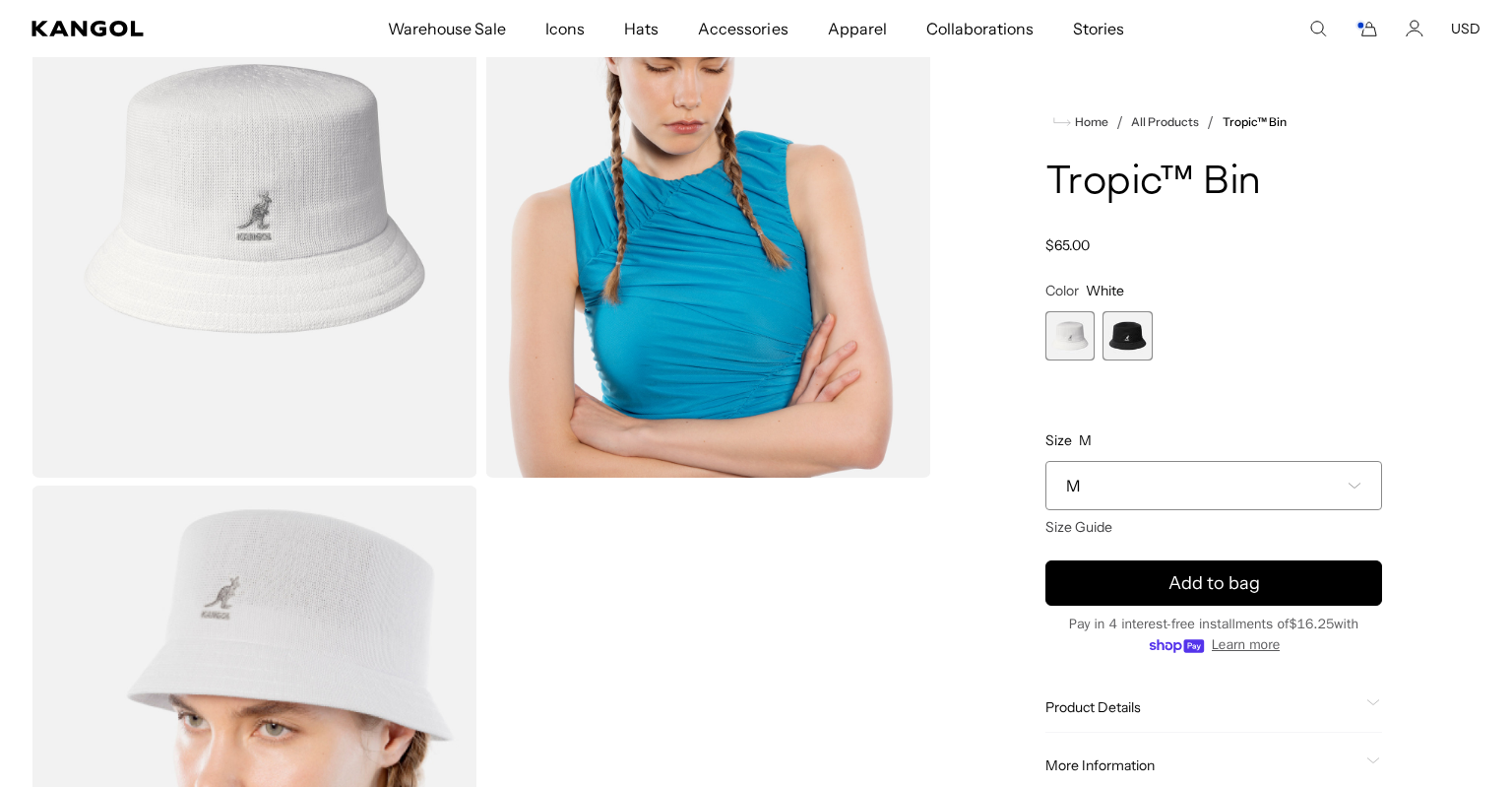 click 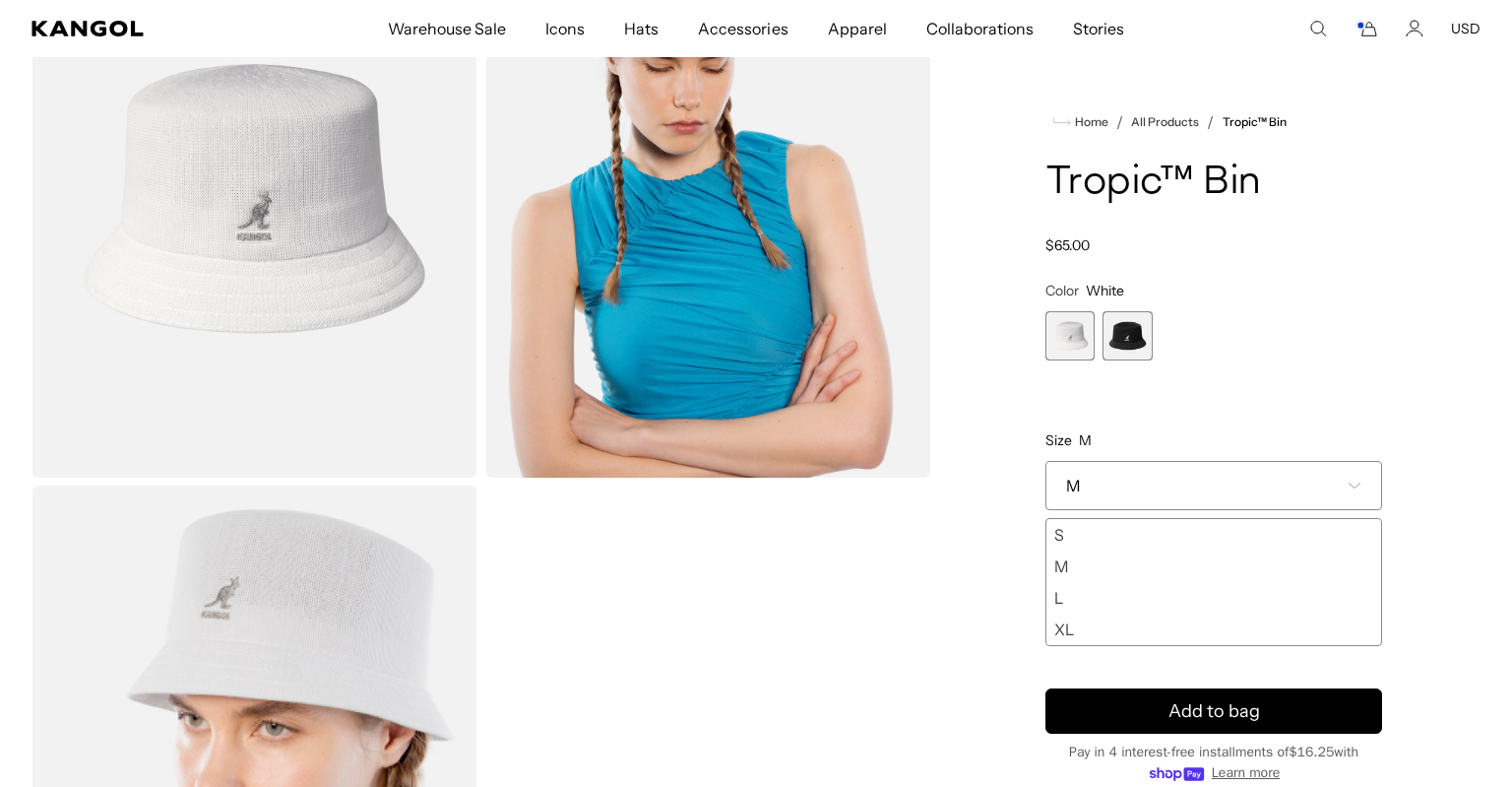 click on "S" at bounding box center [1214, 535] 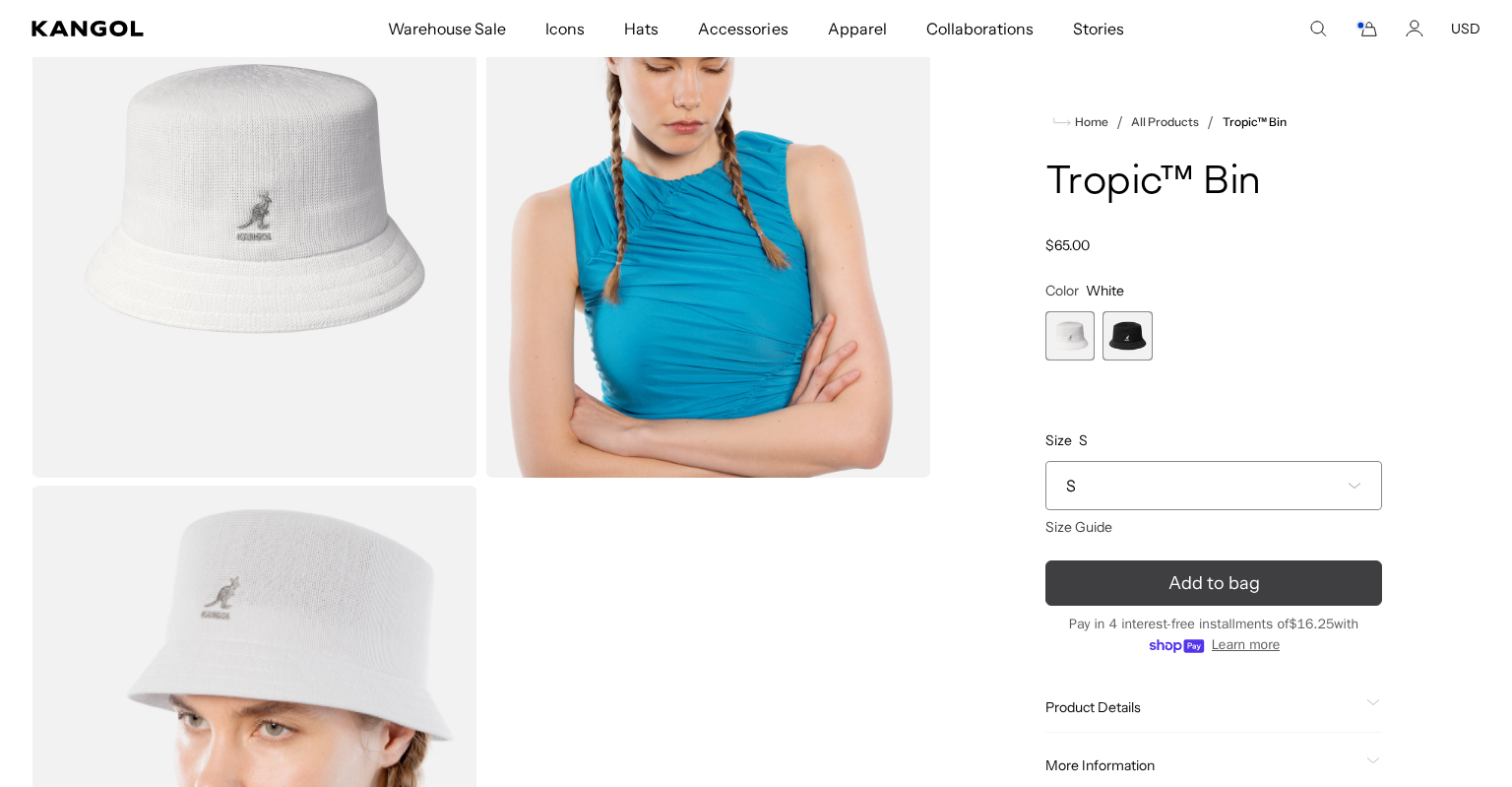 click on "Add to bag" at bounding box center [1214, 583] 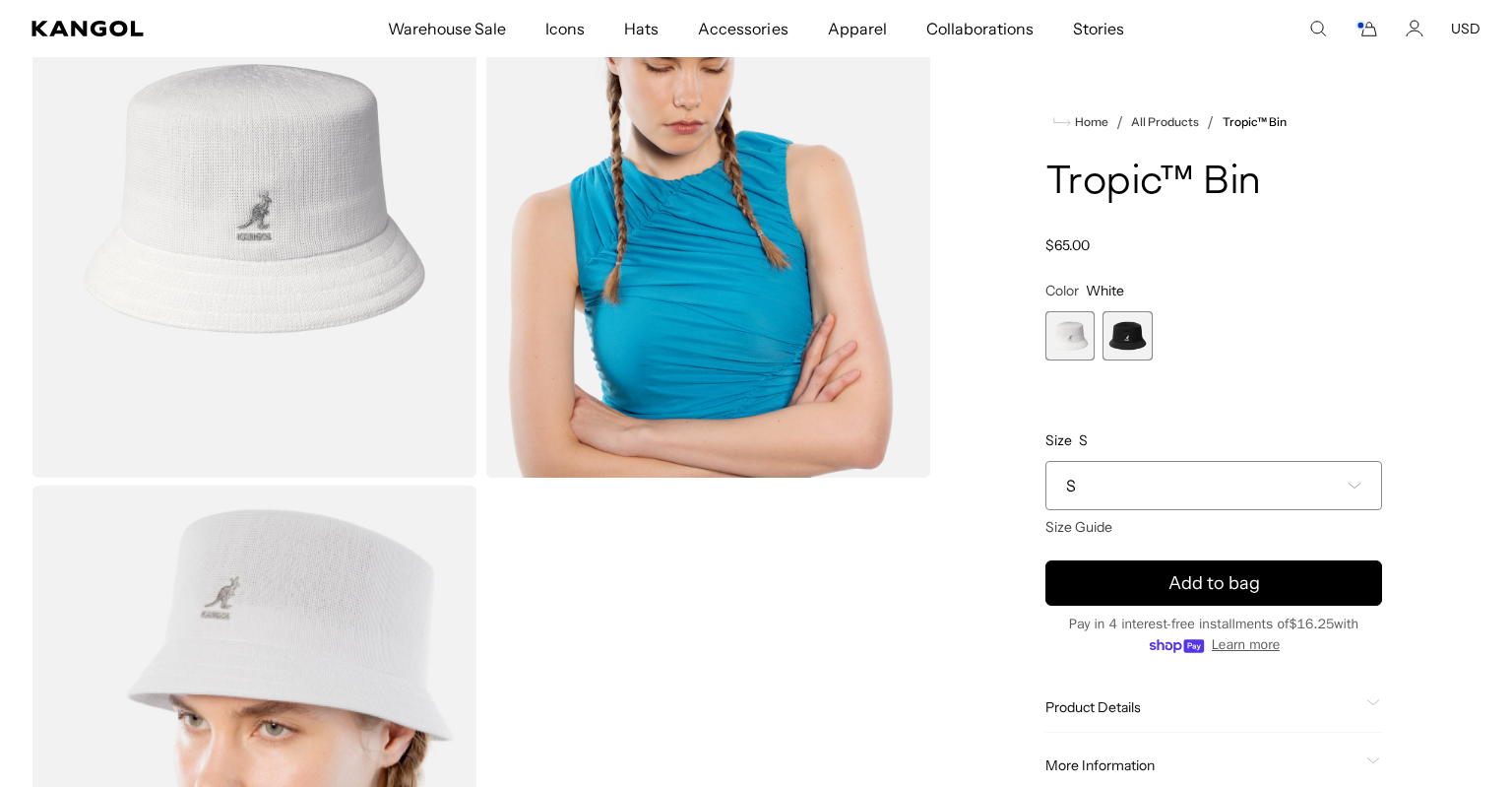 scroll, scrollTop: 0, scrollLeft: 406, axis: horizontal 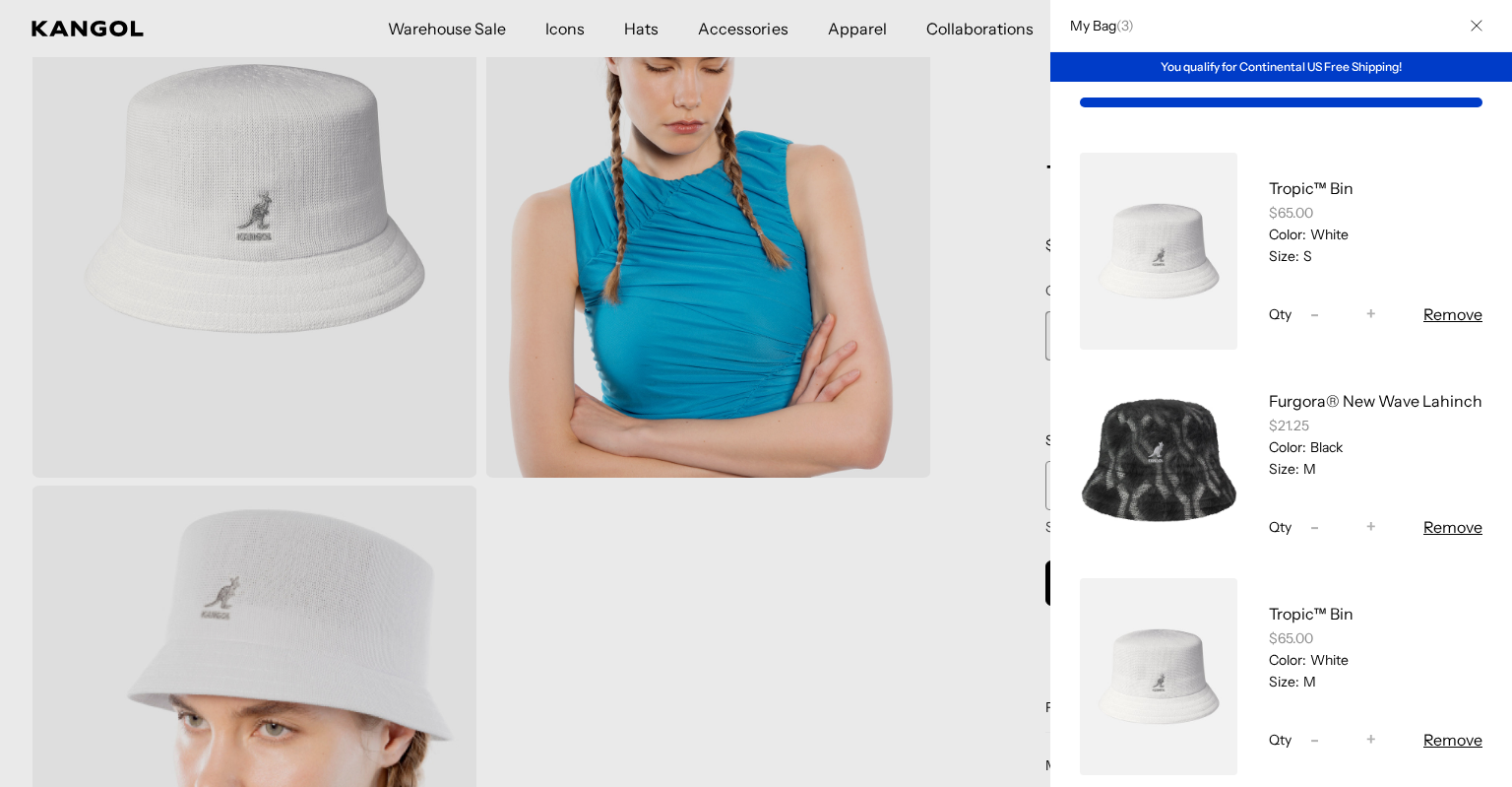 click on "Remove" at bounding box center (1453, 527) 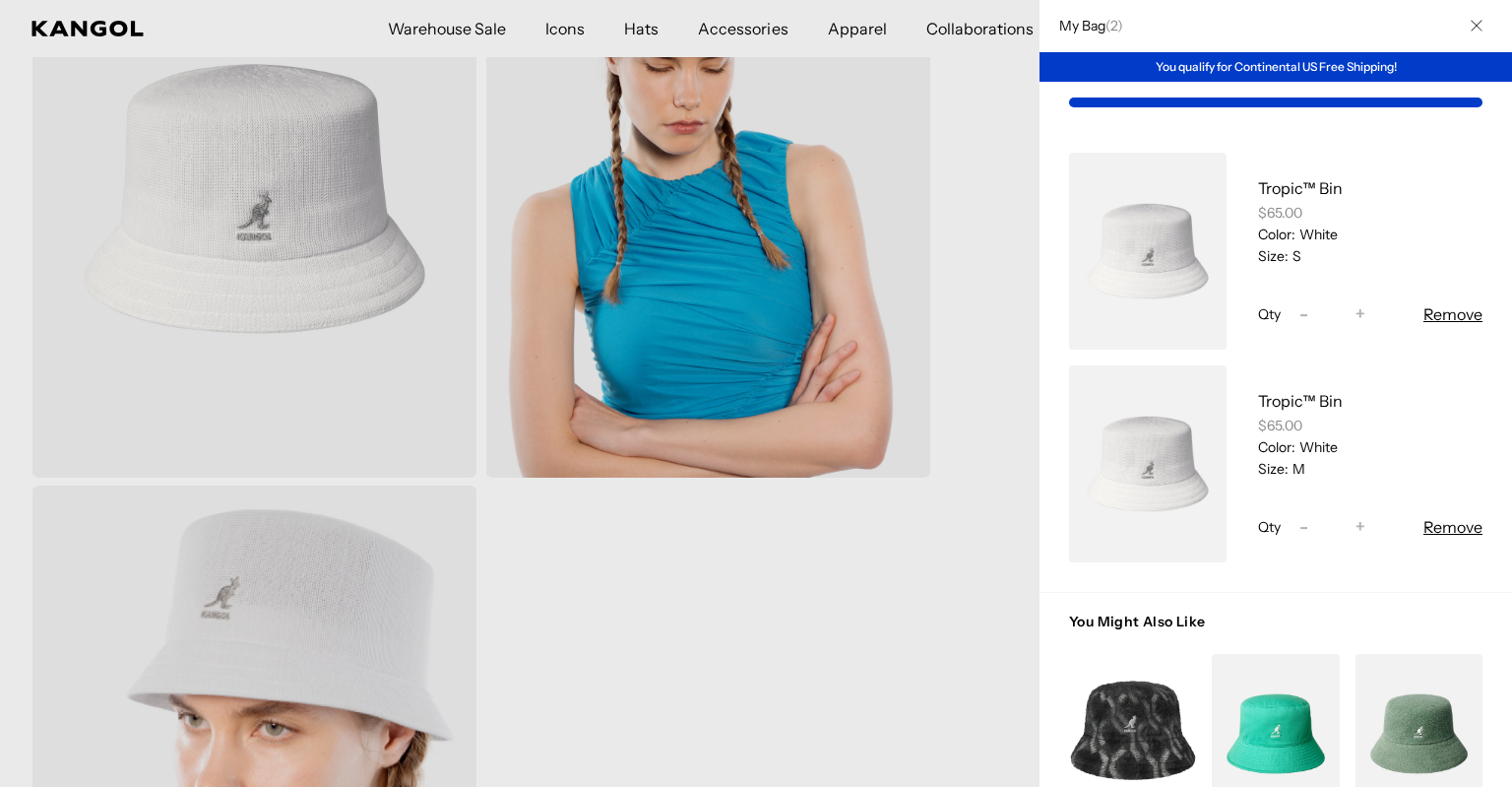 scroll, scrollTop: 0, scrollLeft: 406, axis: horizontal 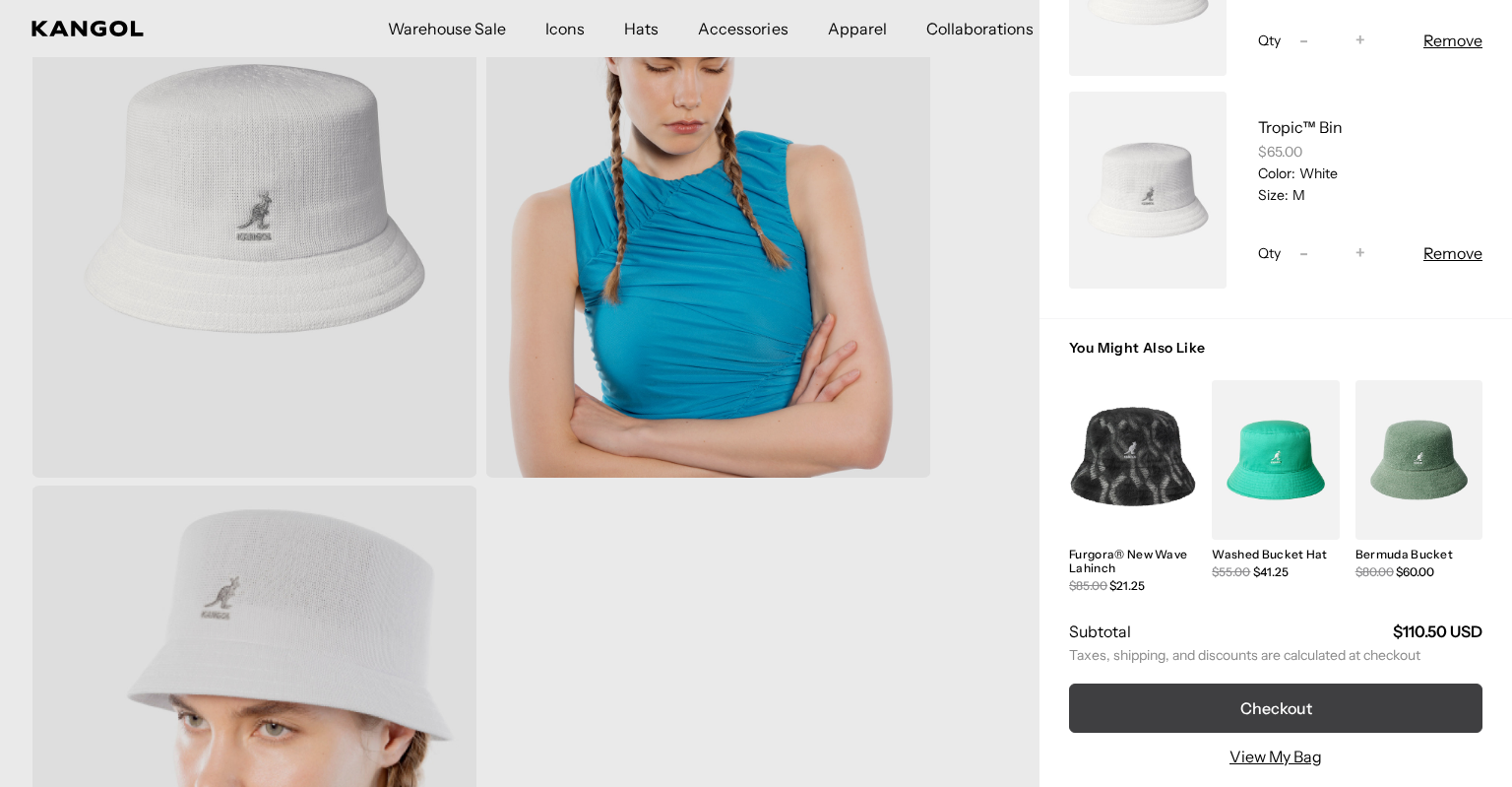 click on "Checkout" at bounding box center (1276, 708) 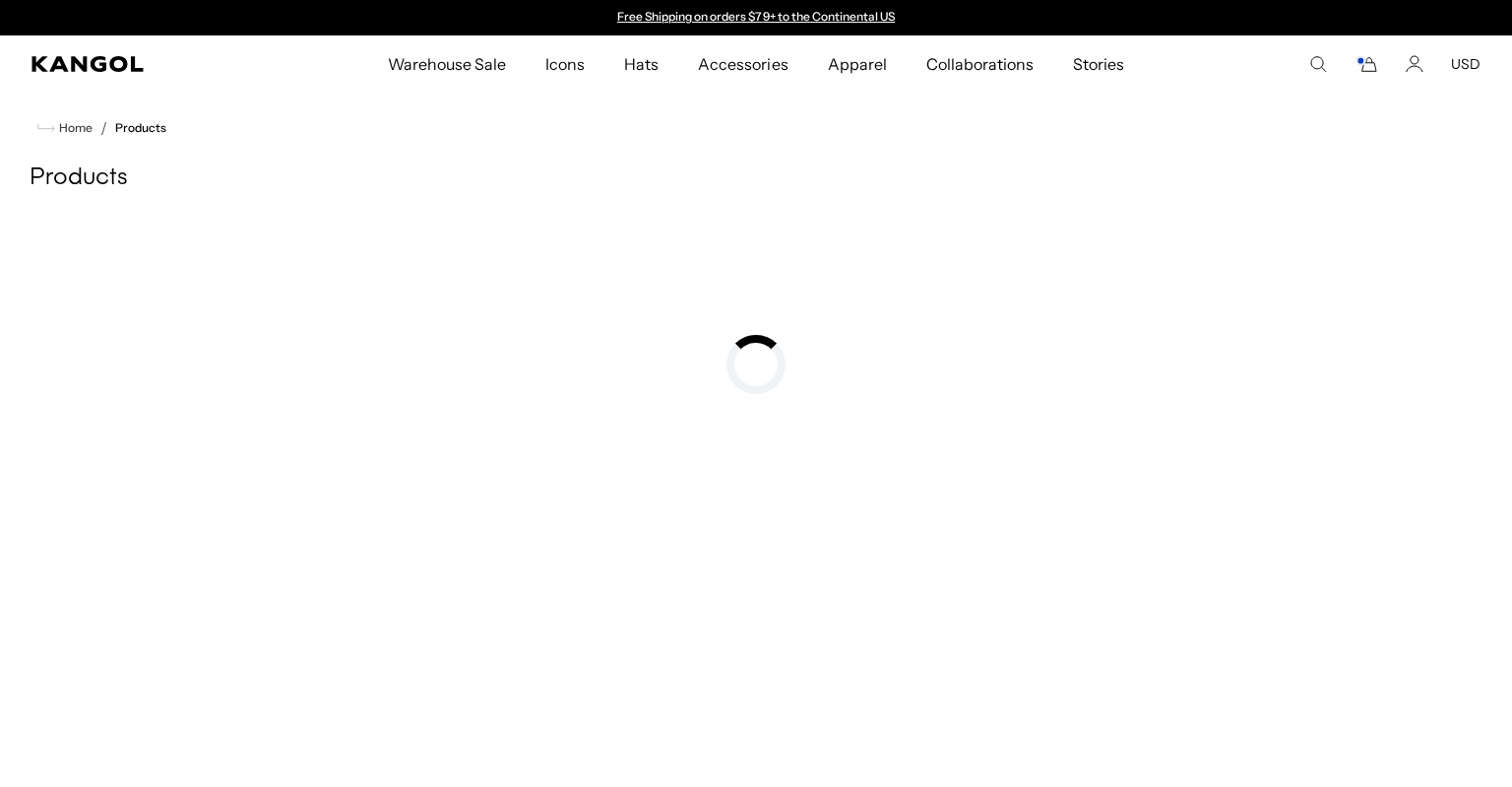 scroll, scrollTop: 0, scrollLeft: 0, axis: both 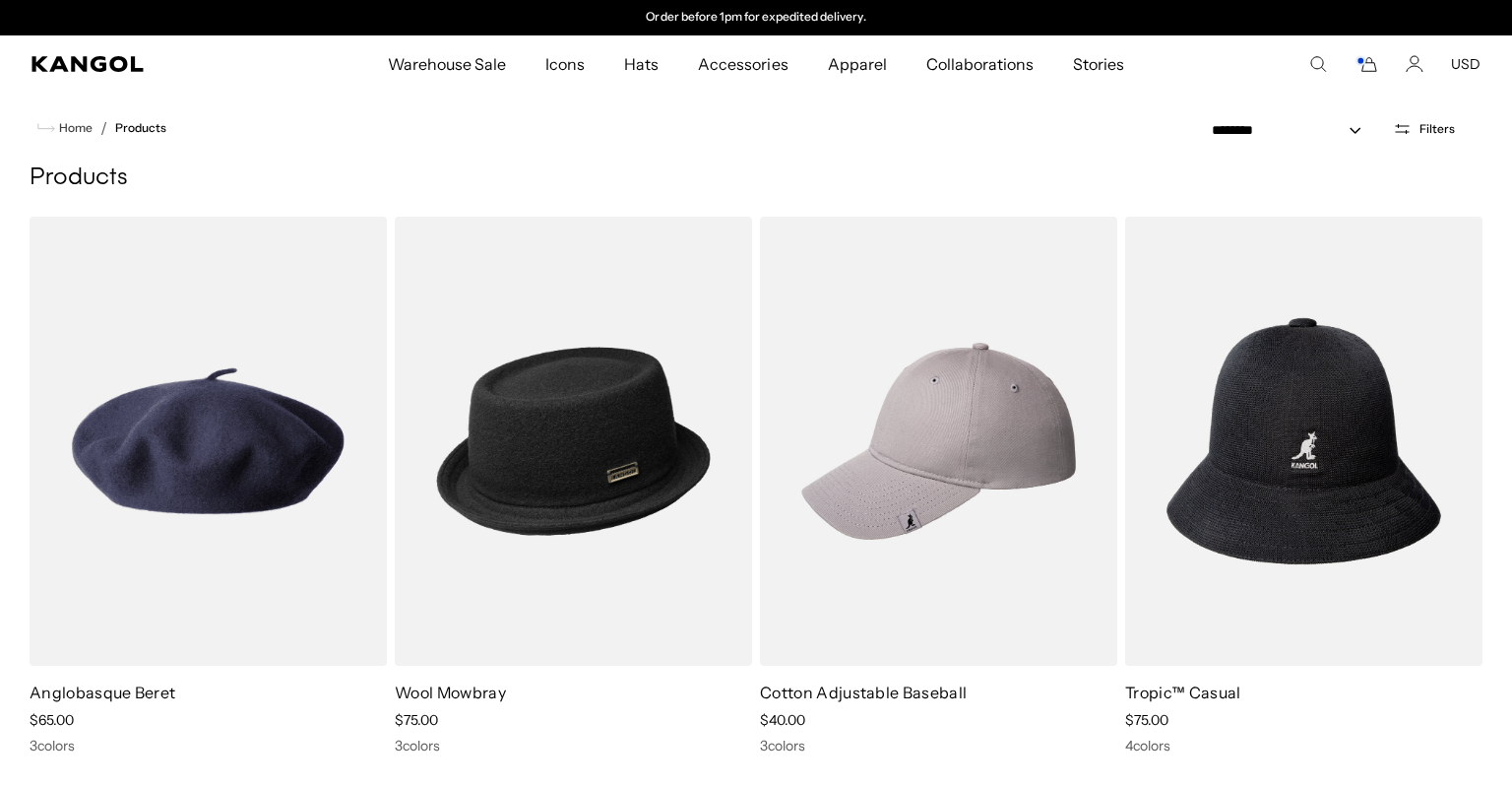 click 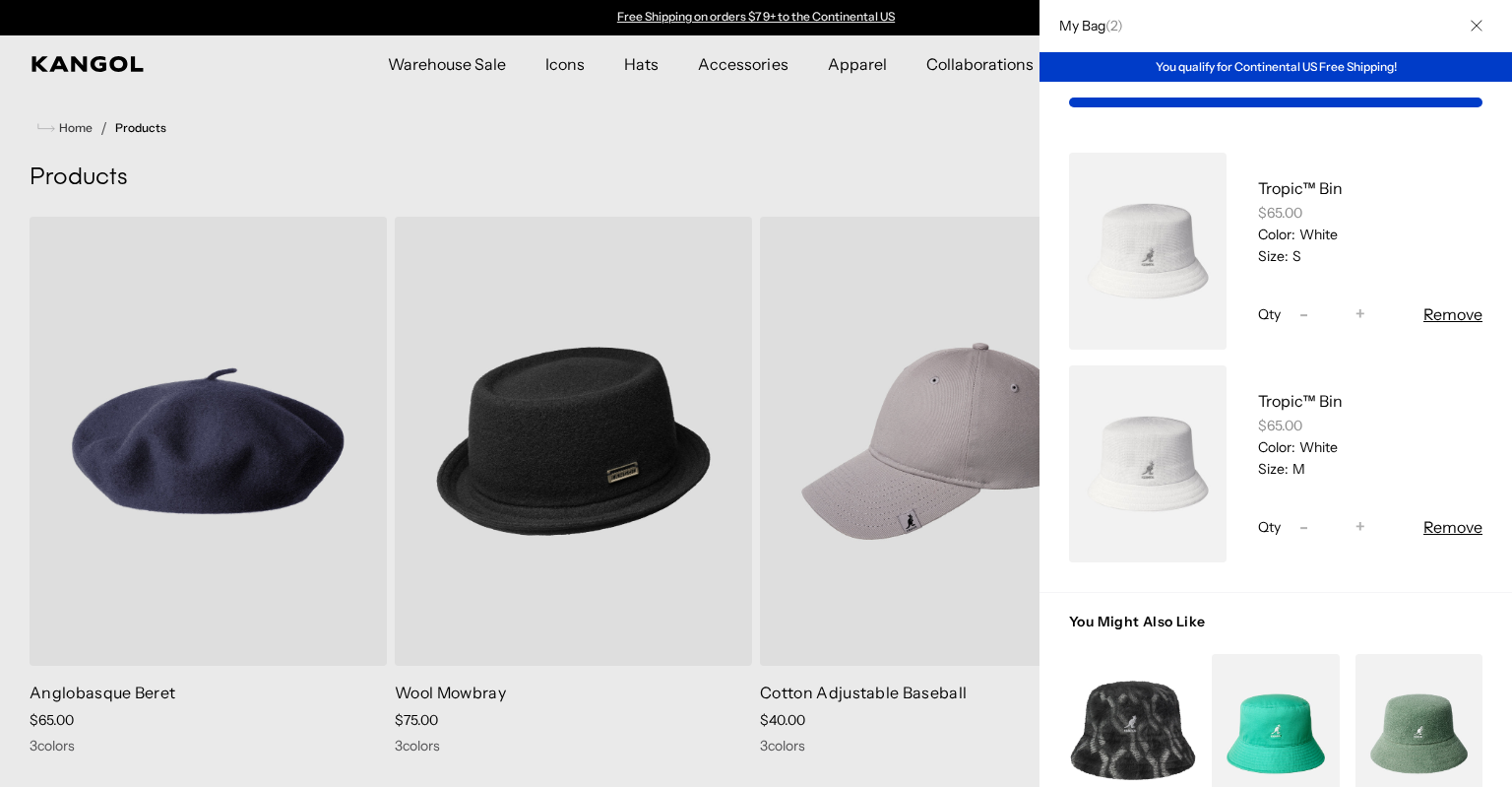 scroll, scrollTop: 0, scrollLeft: 406, axis: horizontal 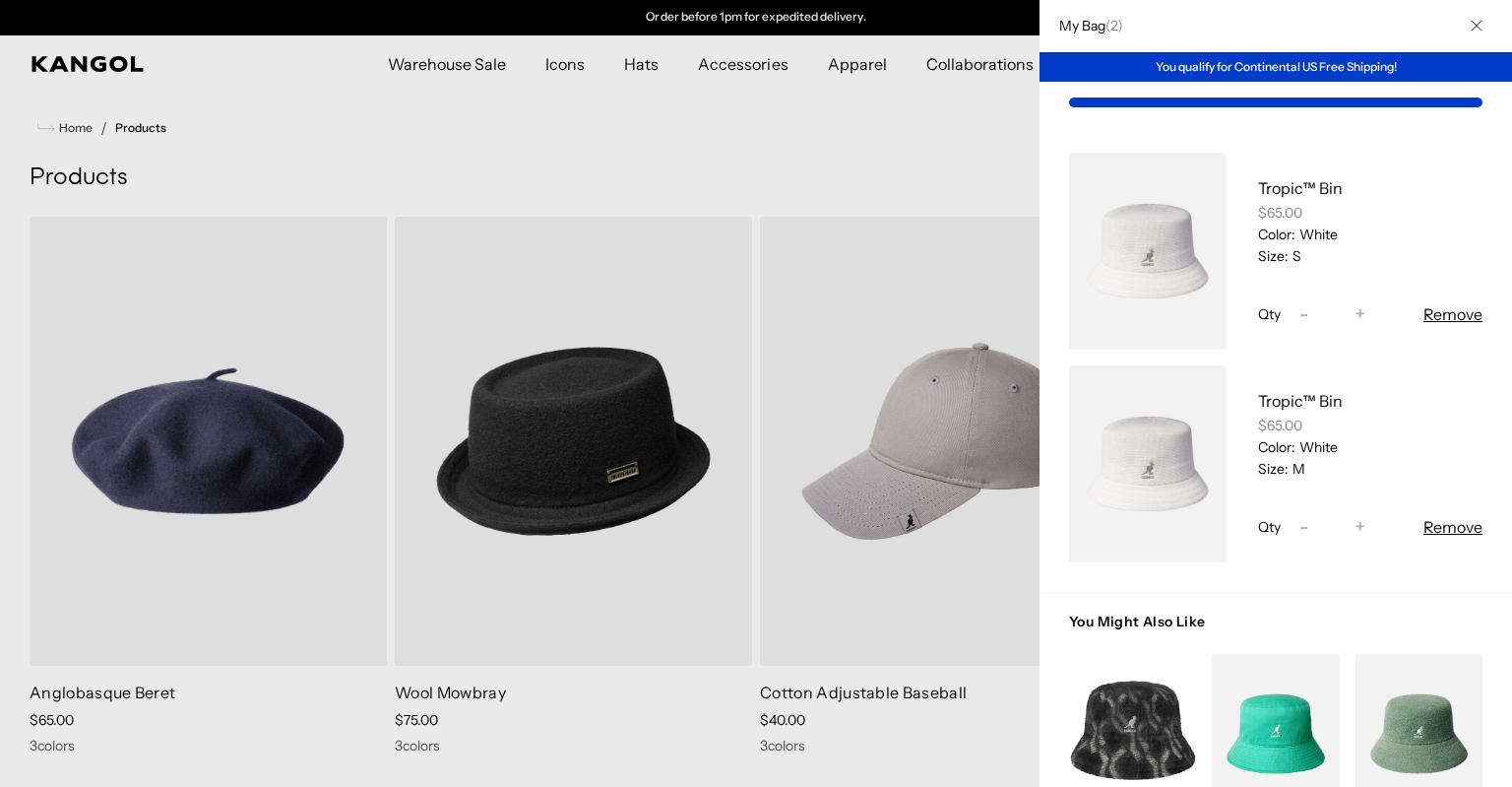 click 